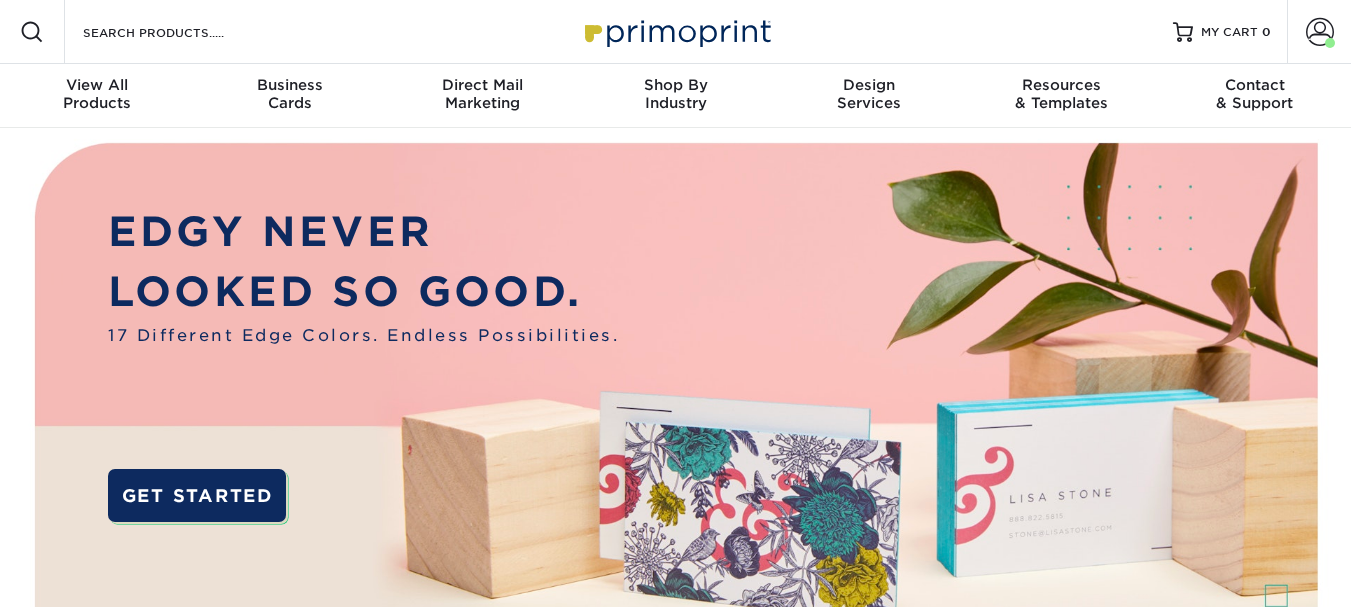 scroll, scrollTop: 0, scrollLeft: 0, axis: both 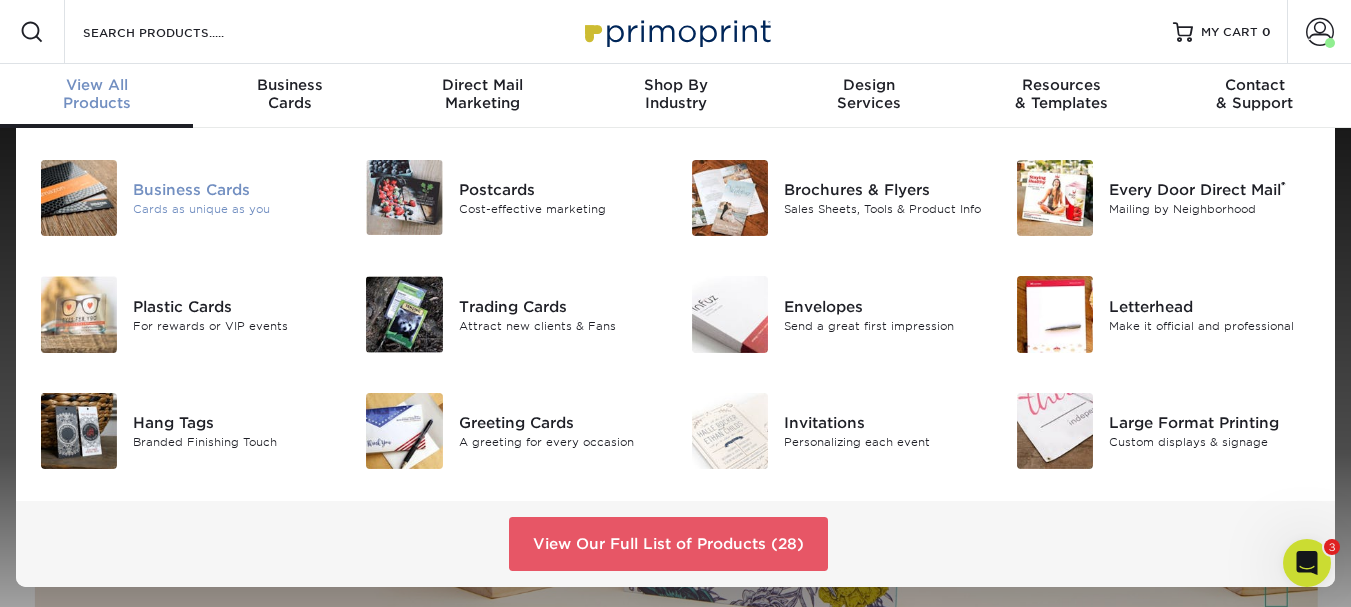 click on "Business Cards" at bounding box center [234, 190] 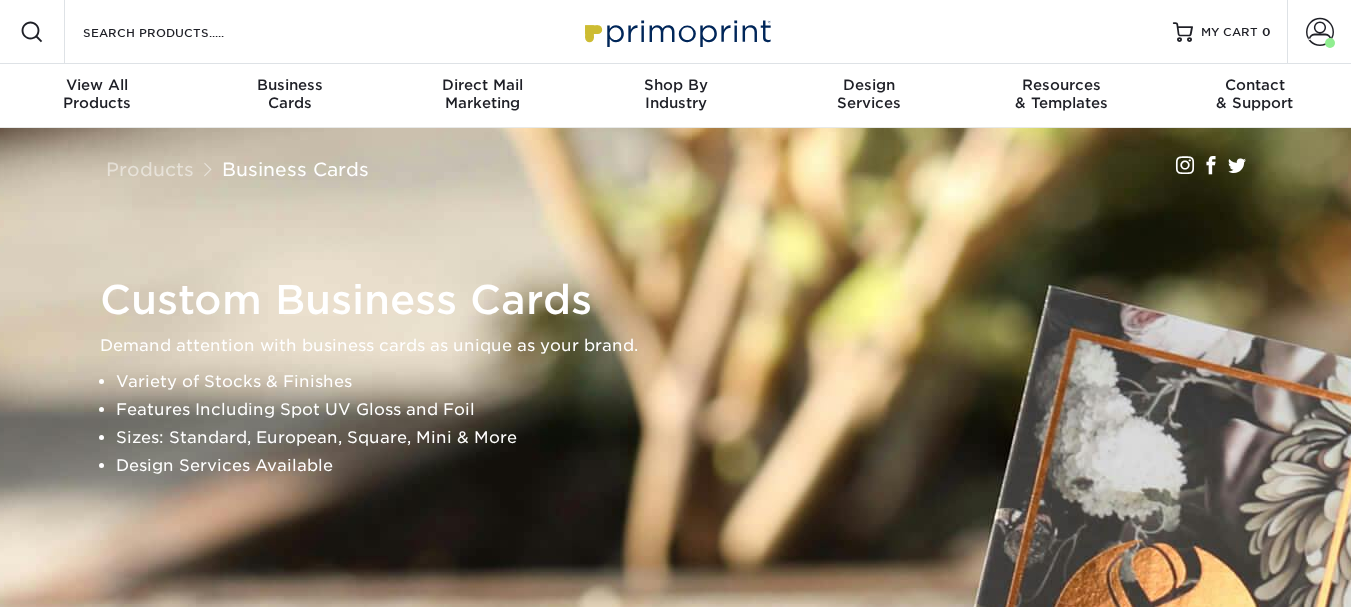 scroll, scrollTop: 0, scrollLeft: 0, axis: both 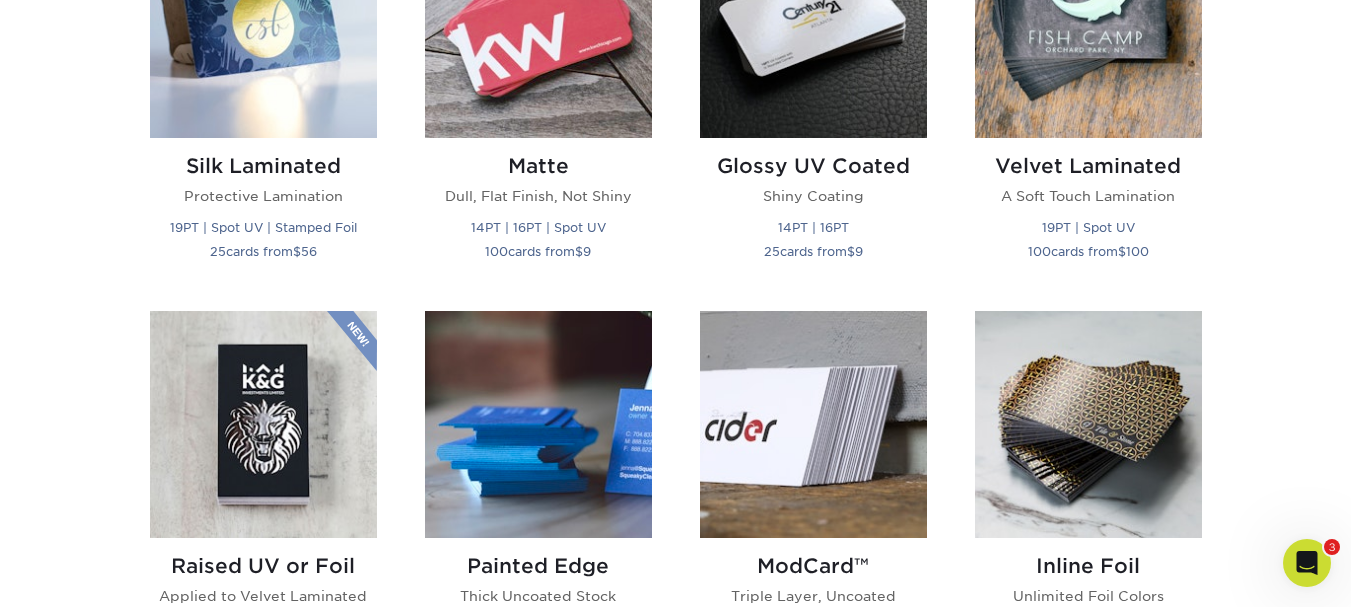 click at bounding box center [263, 424] 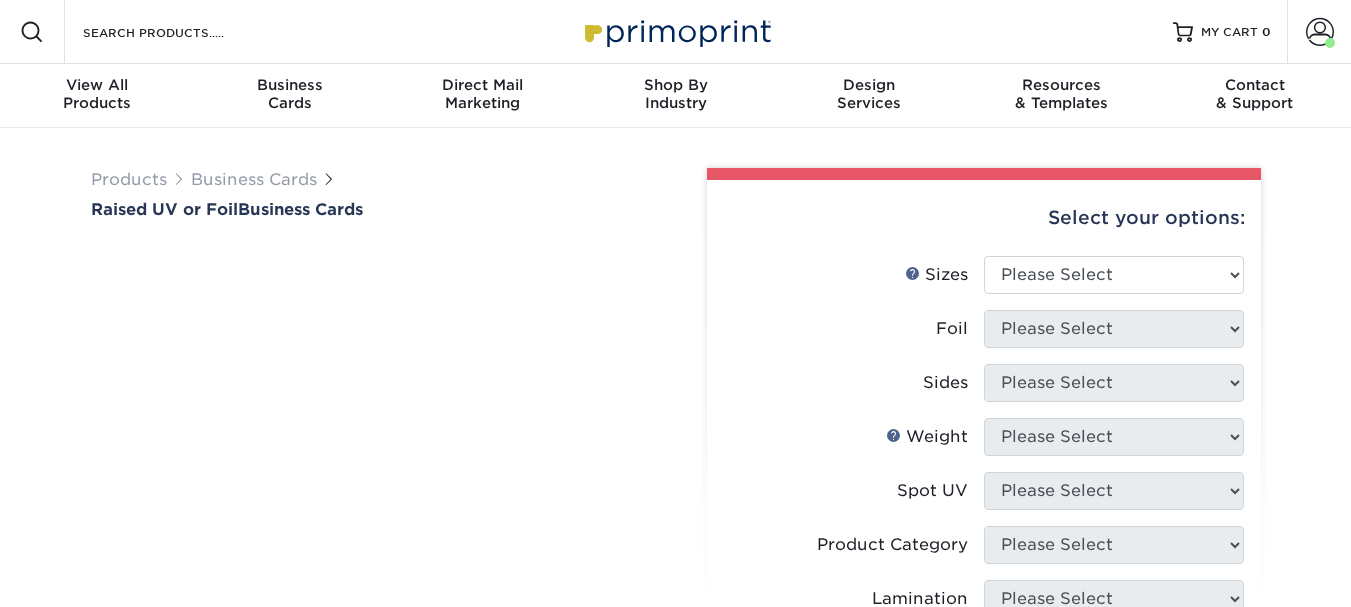 scroll, scrollTop: 0, scrollLeft: 0, axis: both 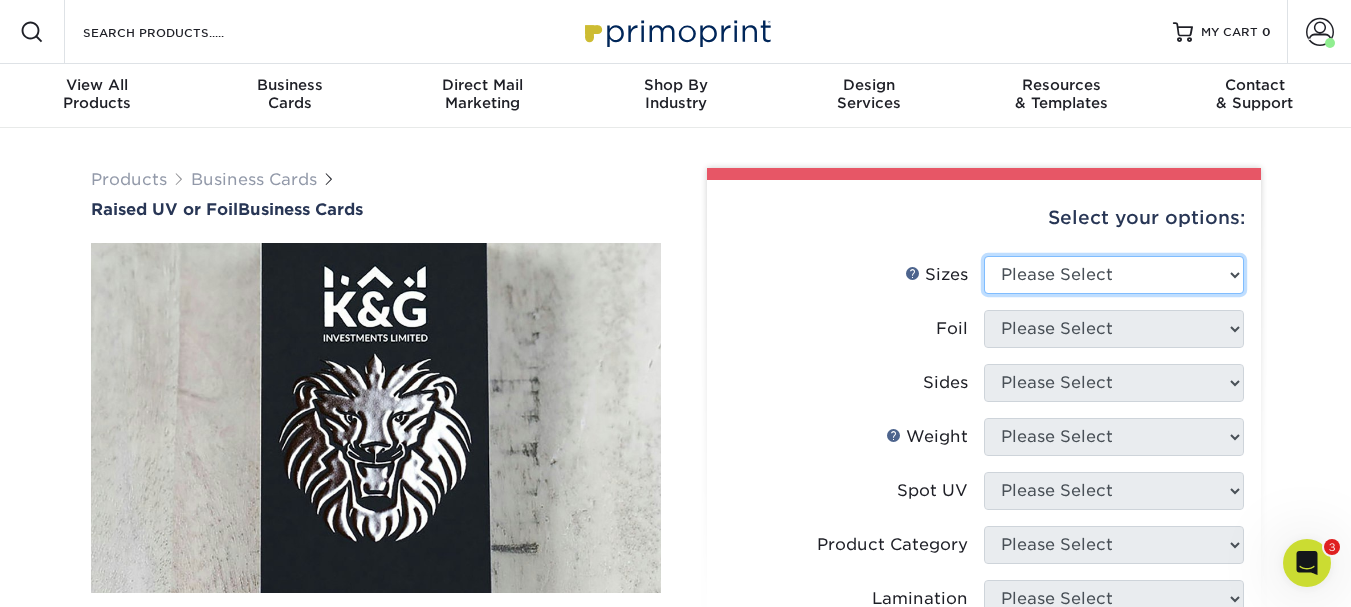 click on "Please Select
2" x 2" - Square
2" x 3.5" - Standard" at bounding box center [1114, 275] 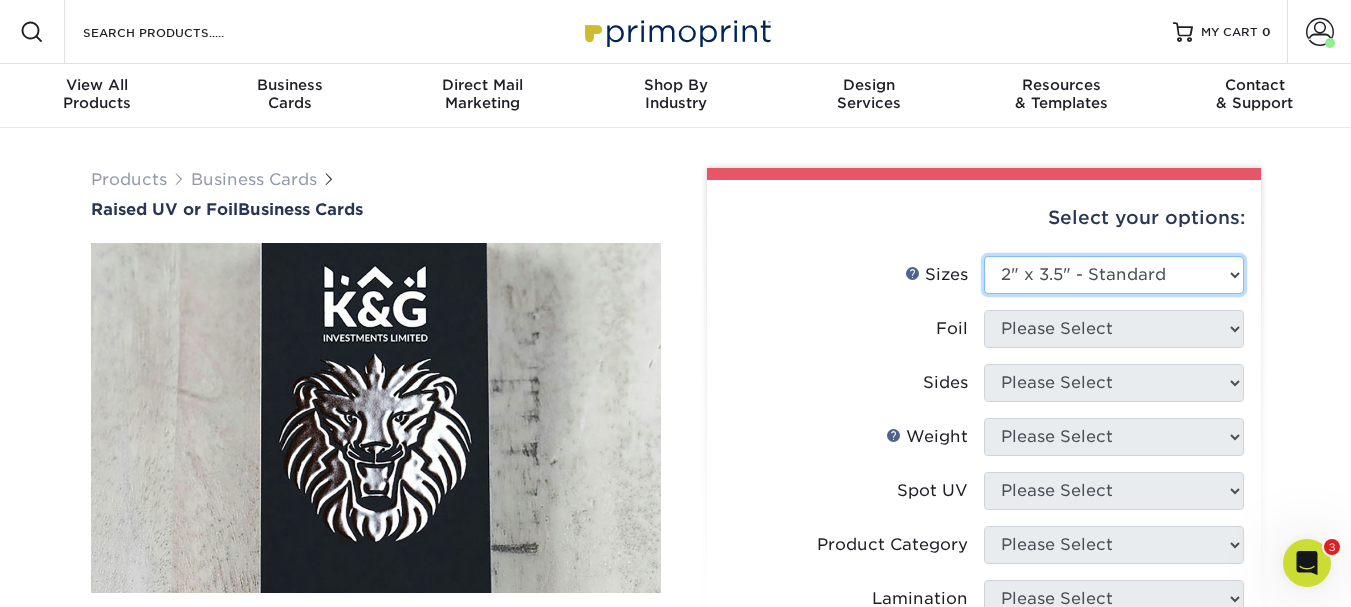click on "Please Select
2" x 2" - Square
2" x 3.5" - Standard" at bounding box center [1114, 275] 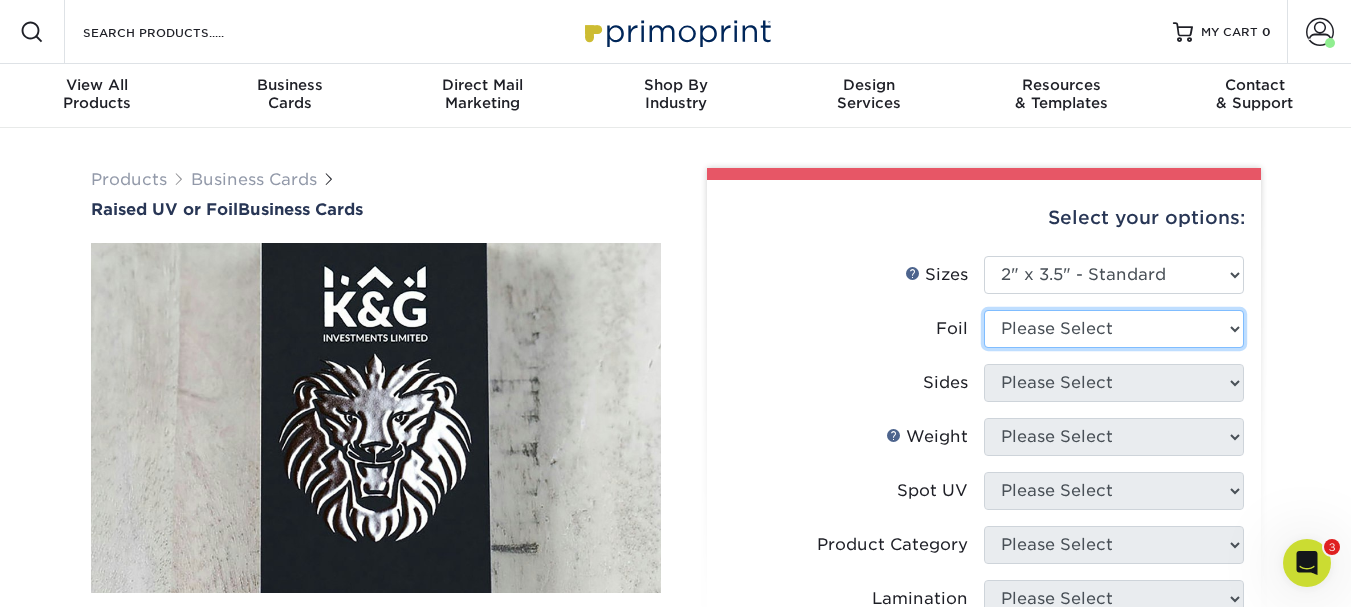 click on "Please Select No Yes" at bounding box center [1114, 329] 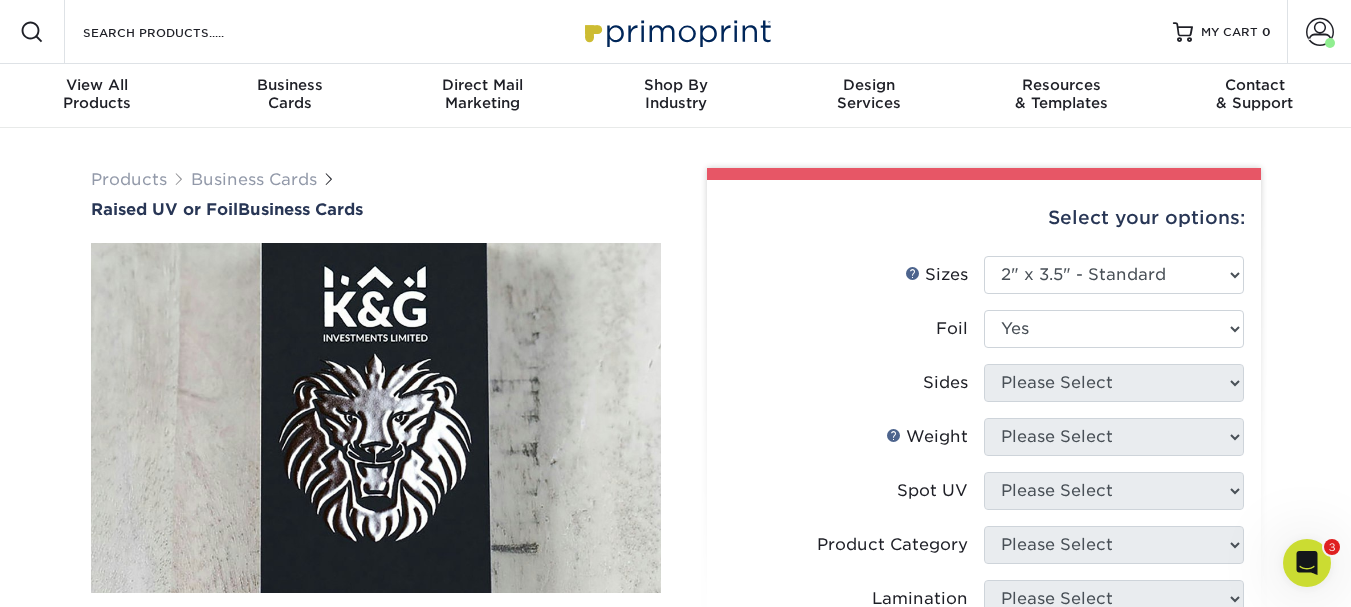 click on "Please Select No Yes" at bounding box center [1114, 329] 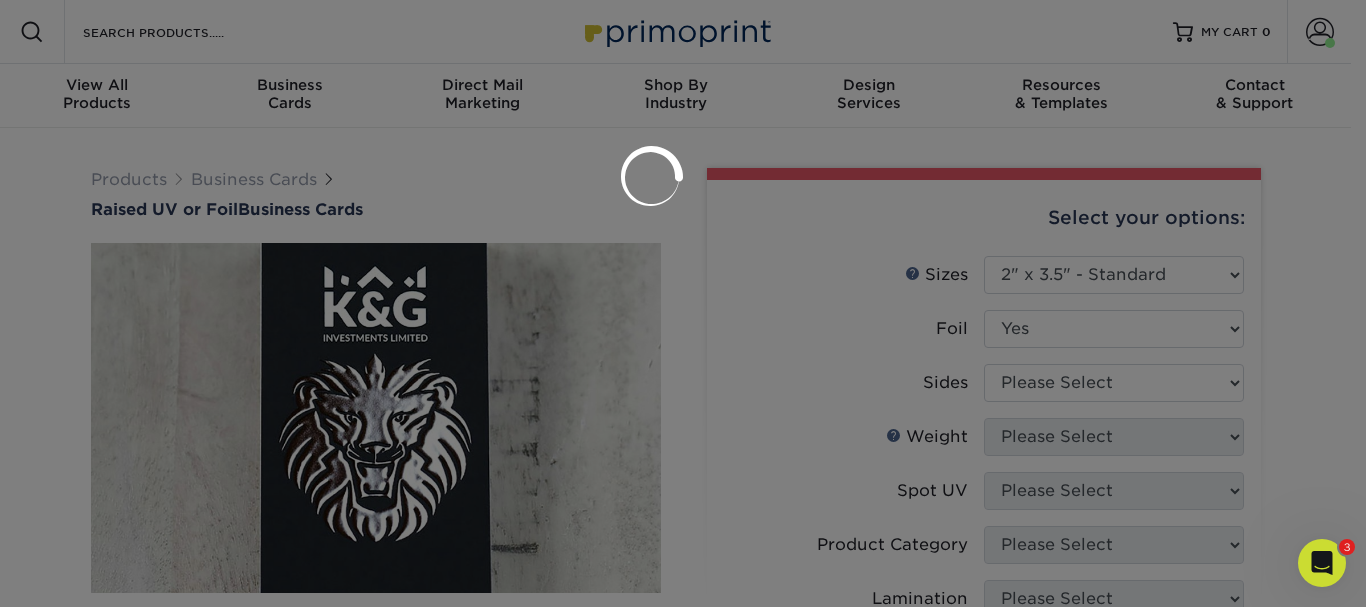 click at bounding box center (683, 303) 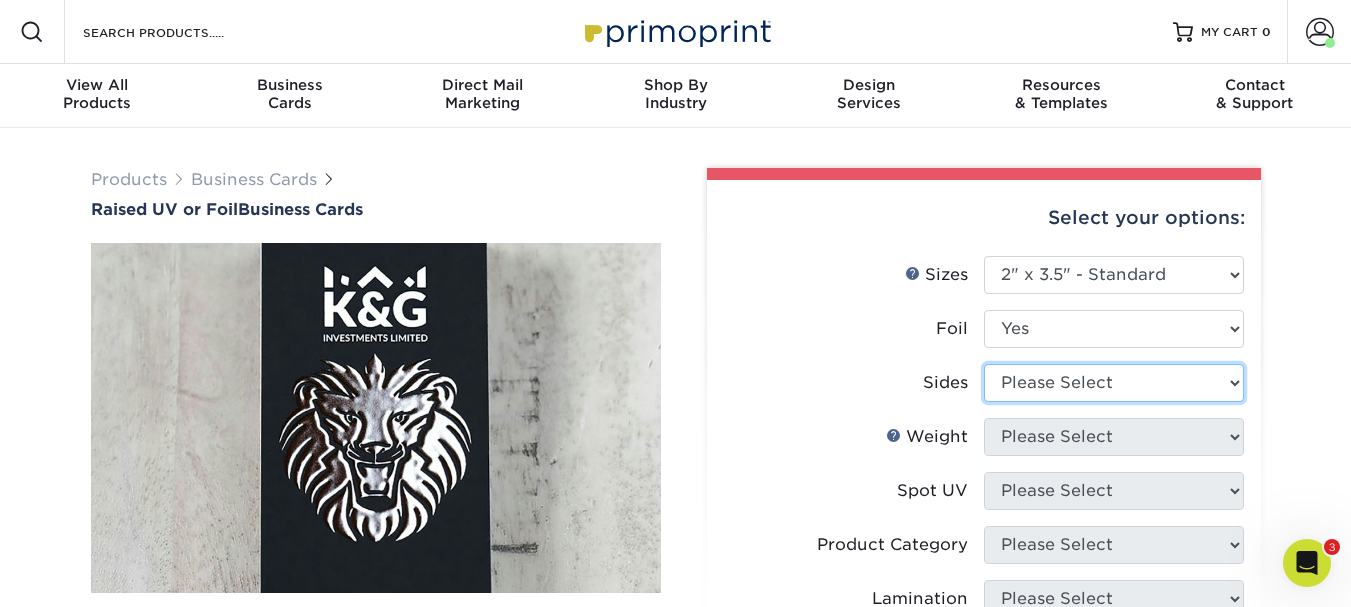 click on "Please Select Print Both Sides Print Both Sides - Foil Both Sides Print Front Only" at bounding box center [1114, 383] 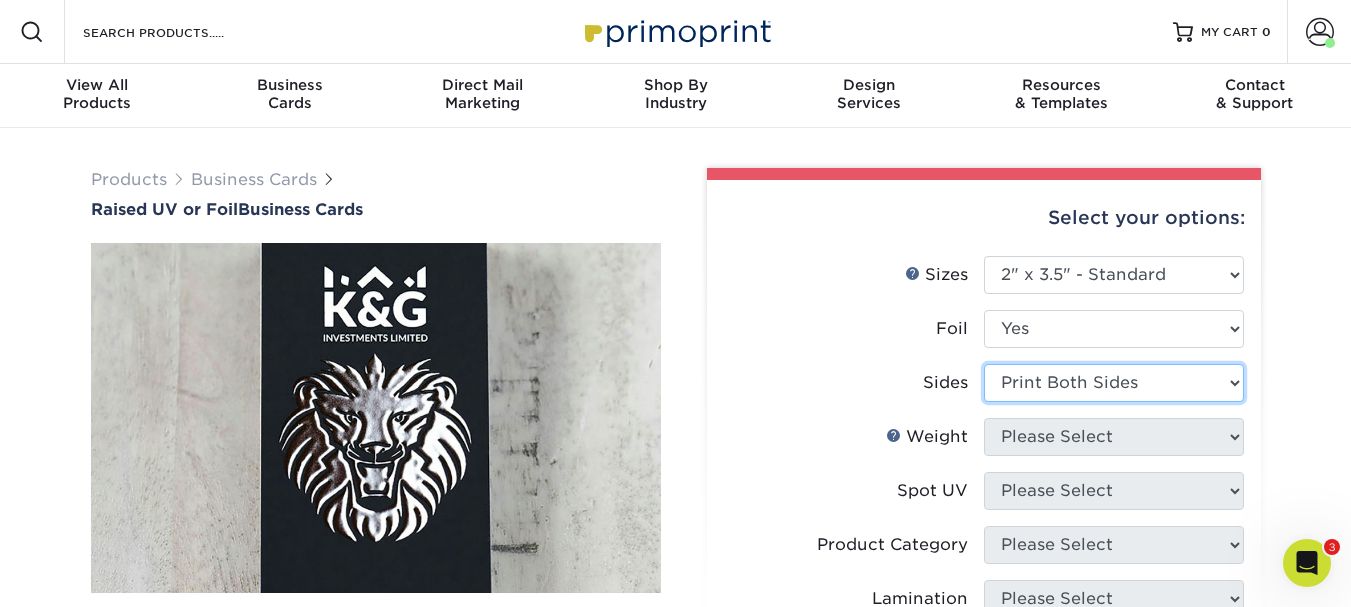 click on "Please Select Print Both Sides Print Both Sides - Foil Both Sides Print Front Only" at bounding box center [1114, 383] 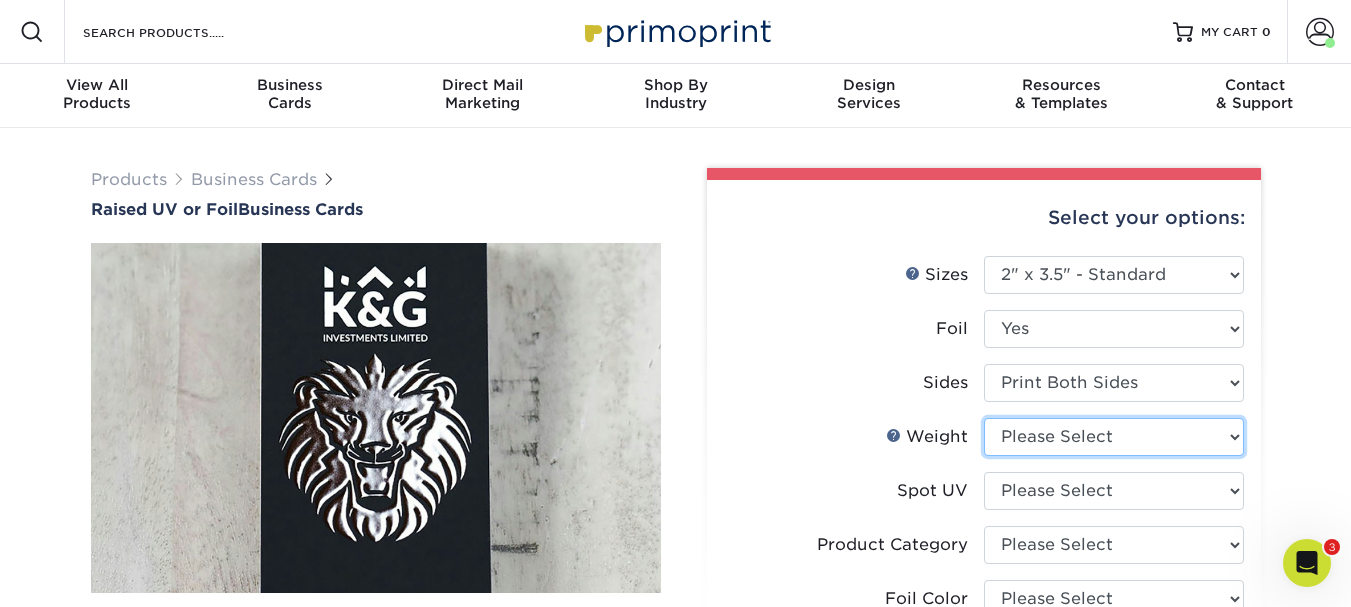 click on "Please Select 16PT" at bounding box center (1114, 437) 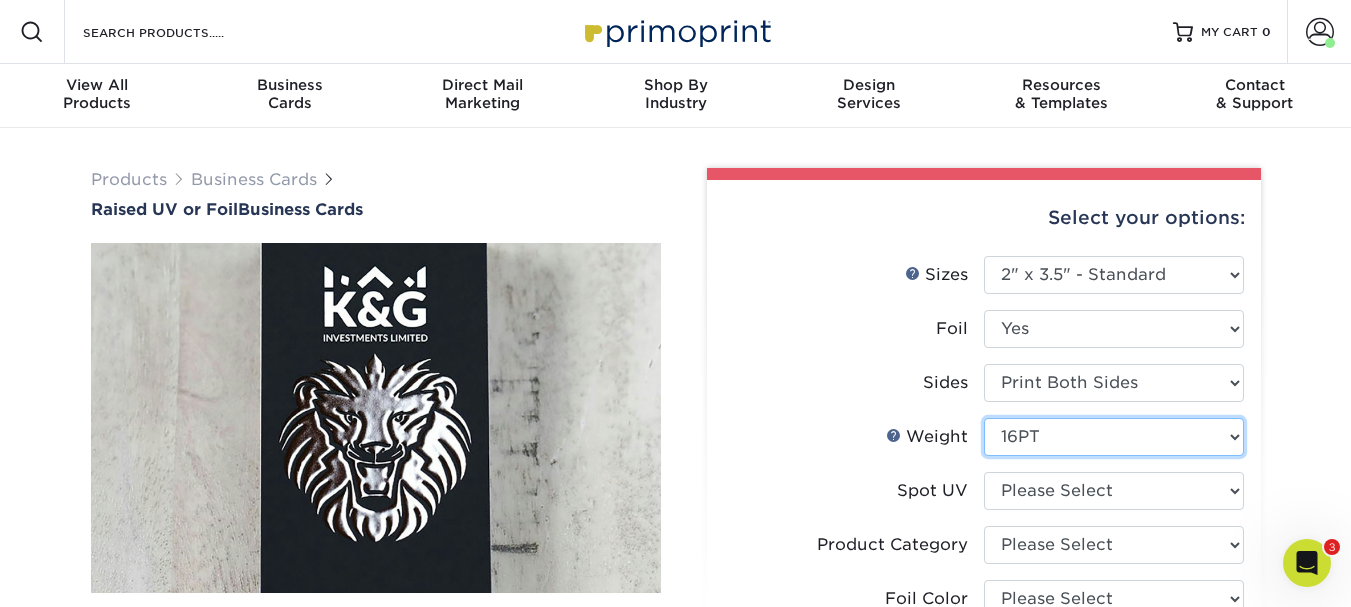 click on "Please Select 16PT" at bounding box center (1114, 437) 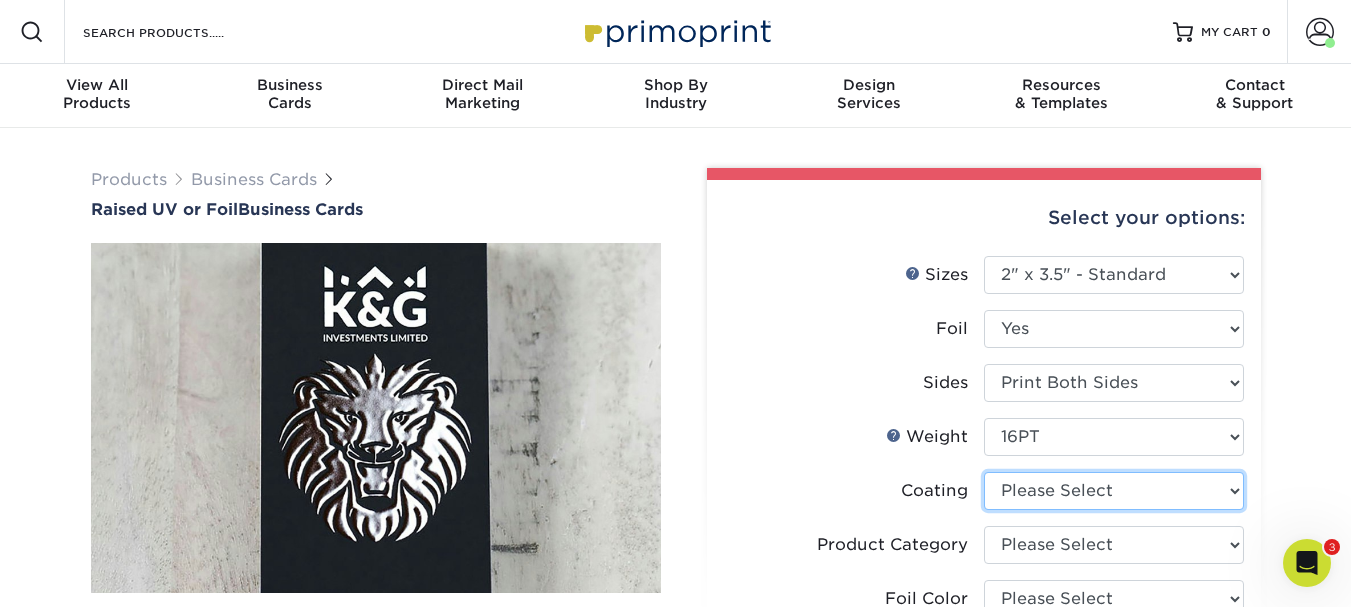 click at bounding box center (1114, 491) 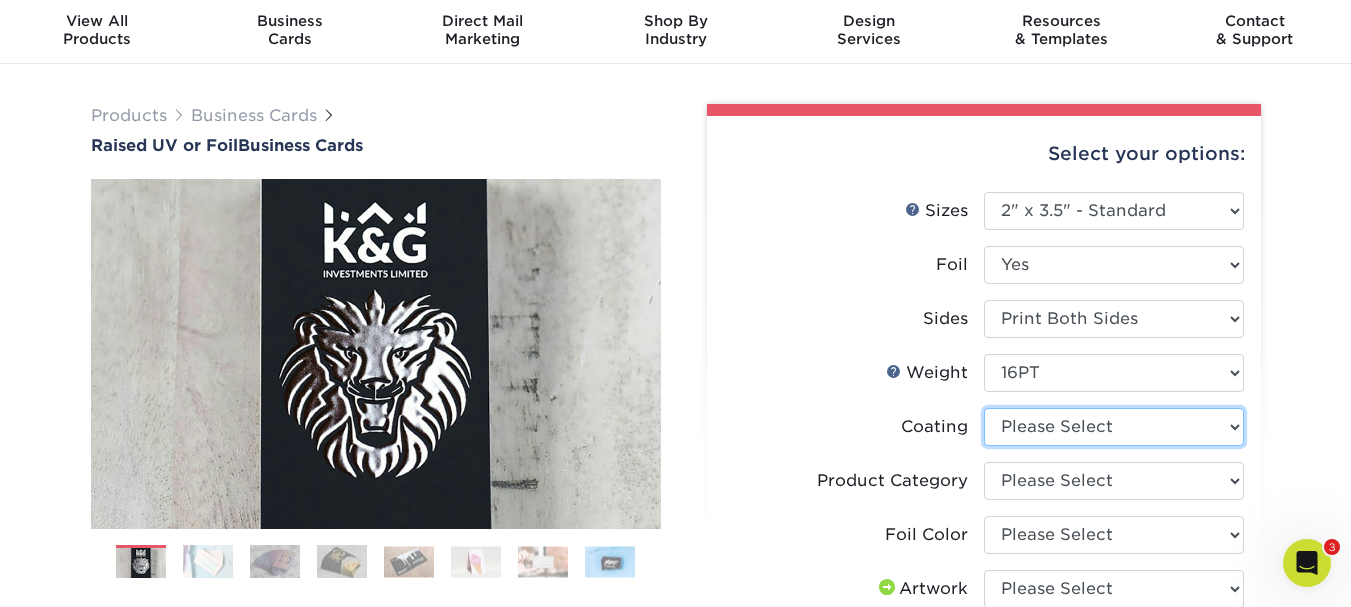 scroll, scrollTop: 100, scrollLeft: 0, axis: vertical 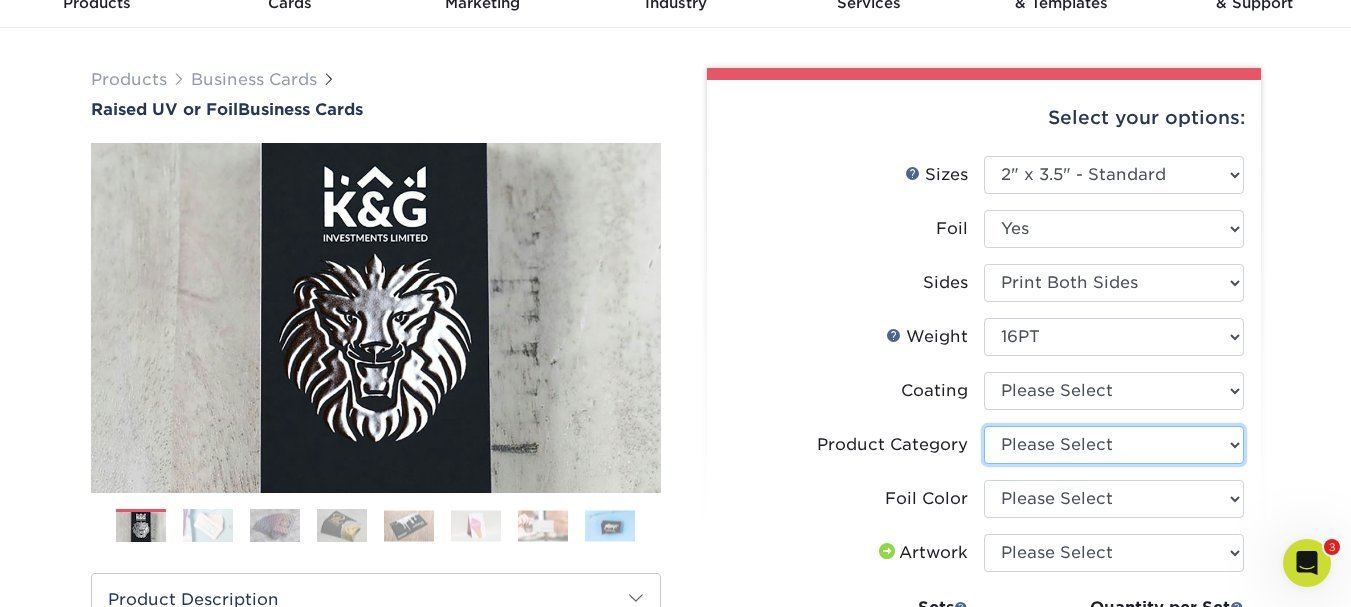 click on "Please Select Business Cards" at bounding box center [1114, 445] 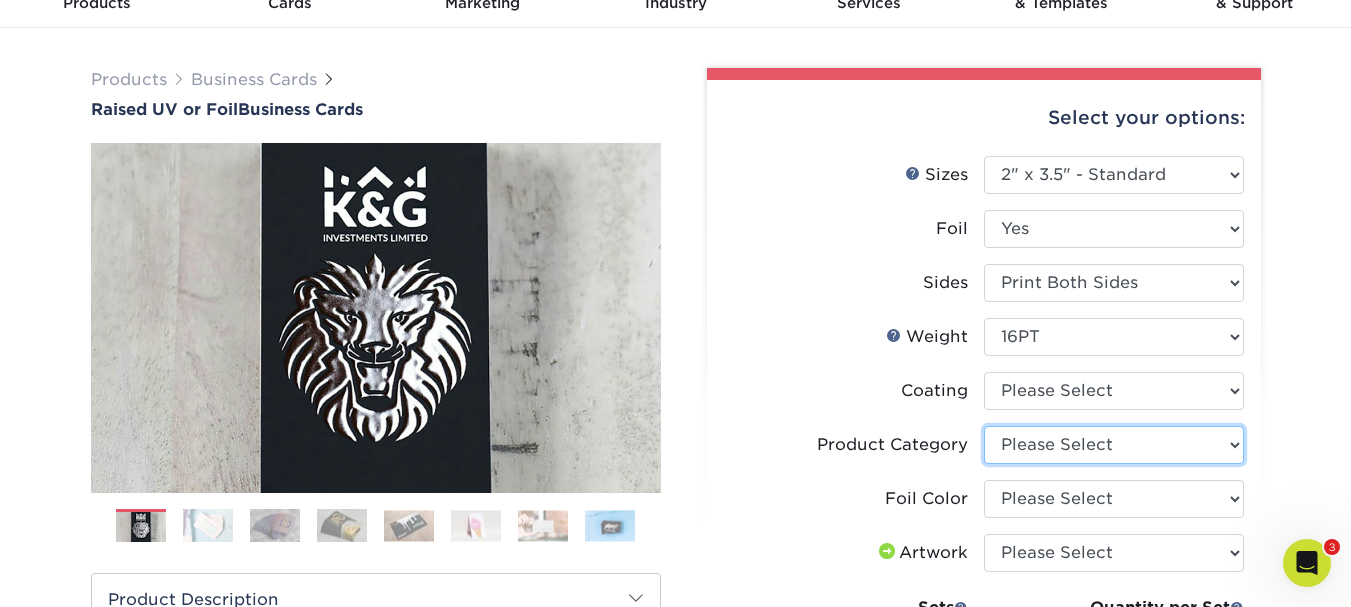 select on "3b5148f1-0588-4f88-a218-97bcfdce65c1" 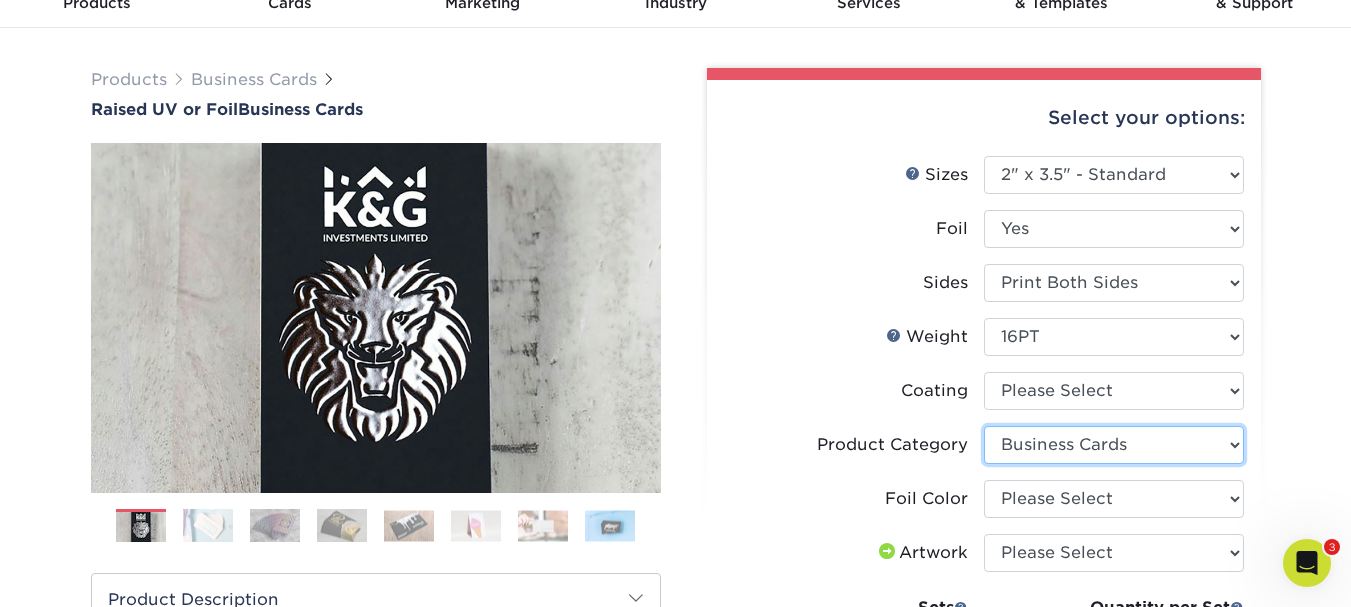 click on "Please Select Business Cards" at bounding box center (1114, 445) 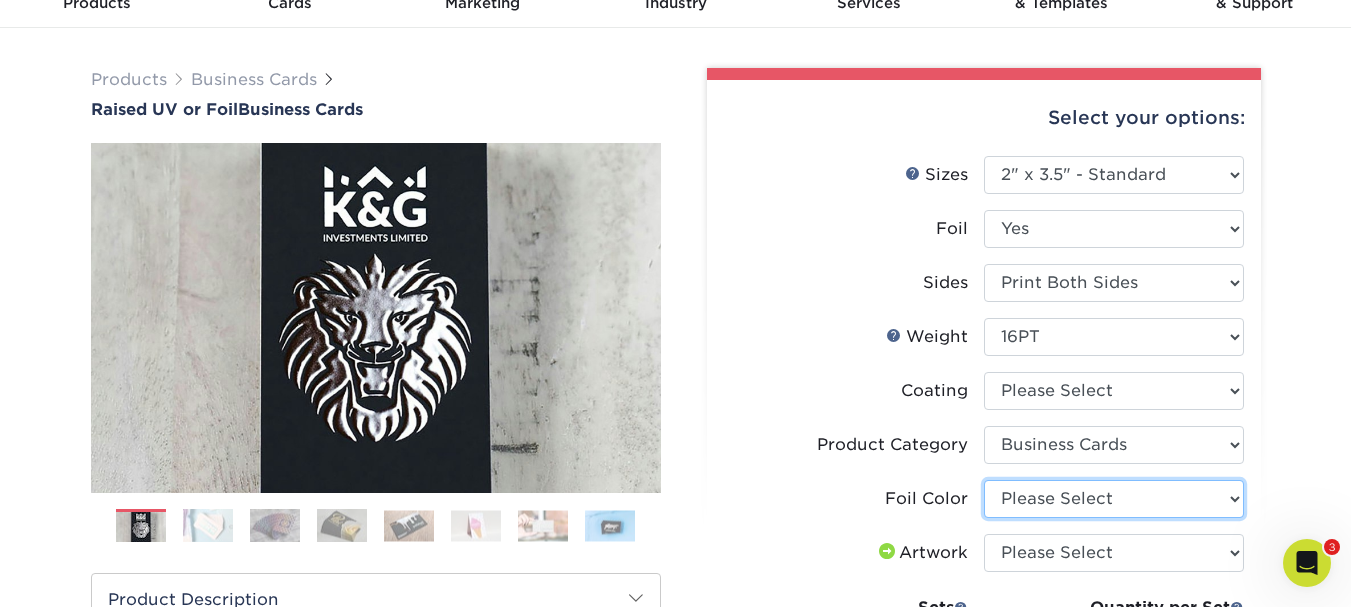 click on "Please Select Silver Foil Gold Foil Holographic Foil" at bounding box center (1114, 499) 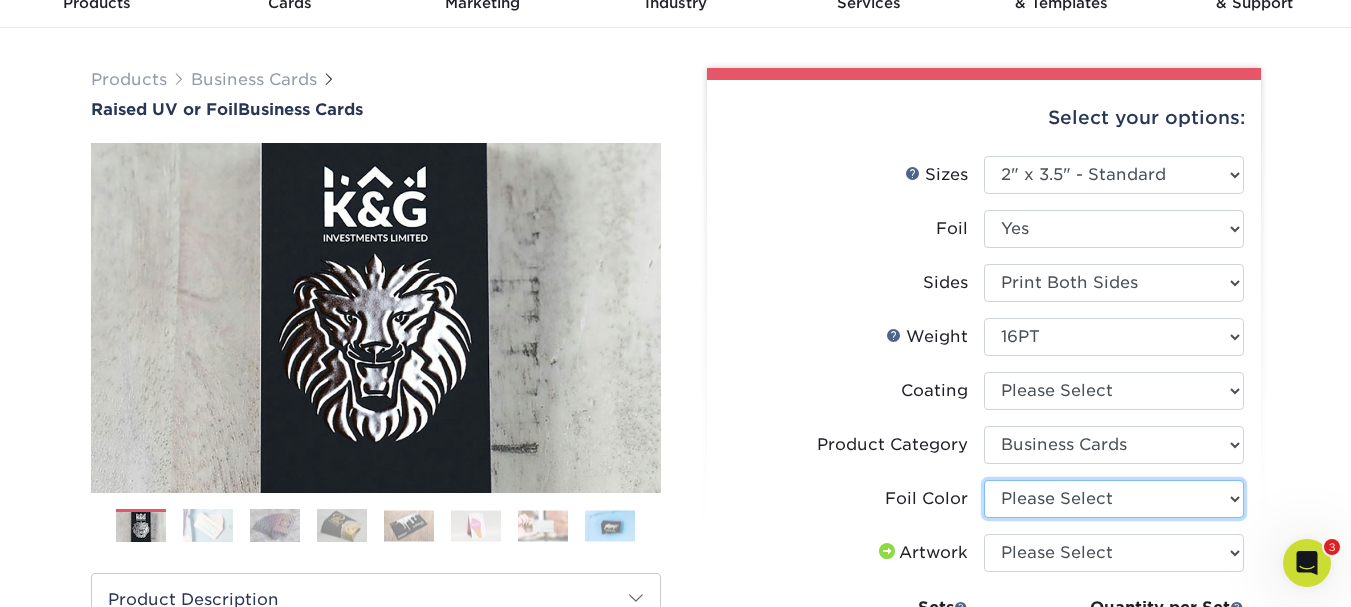 select on "a834dd52-fe06-4ed6-9a86-5bd3c2d02515" 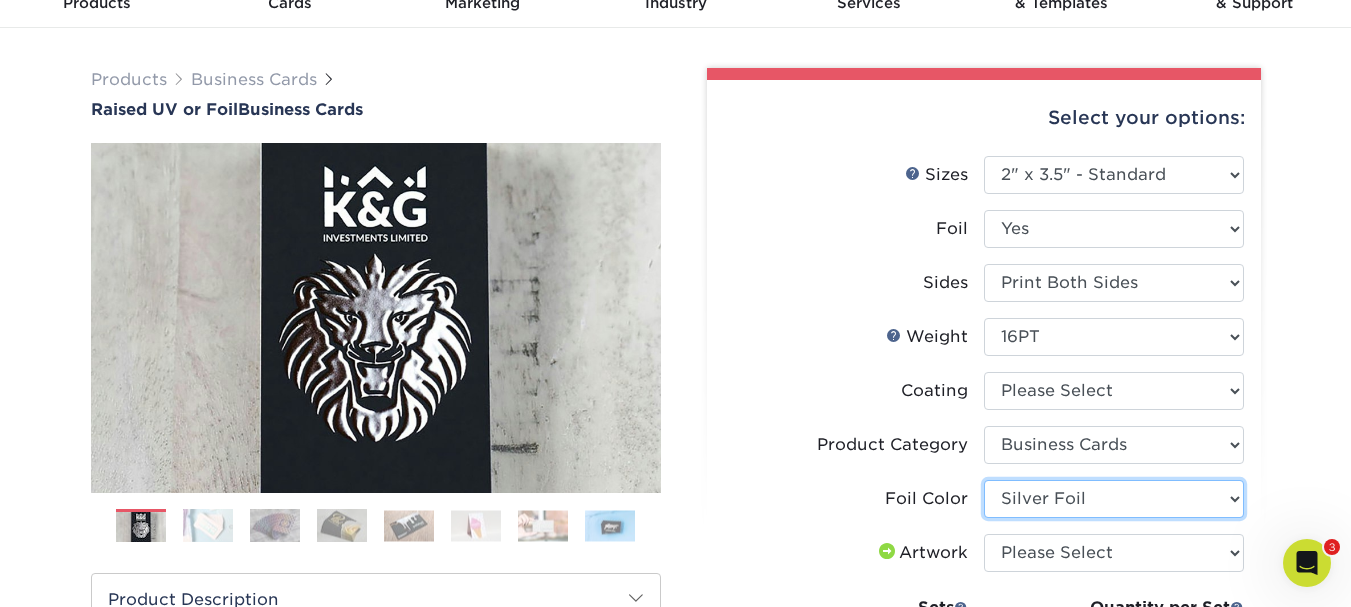 click on "Please Select Silver Foil Gold Foil Holographic Foil" at bounding box center (1114, 499) 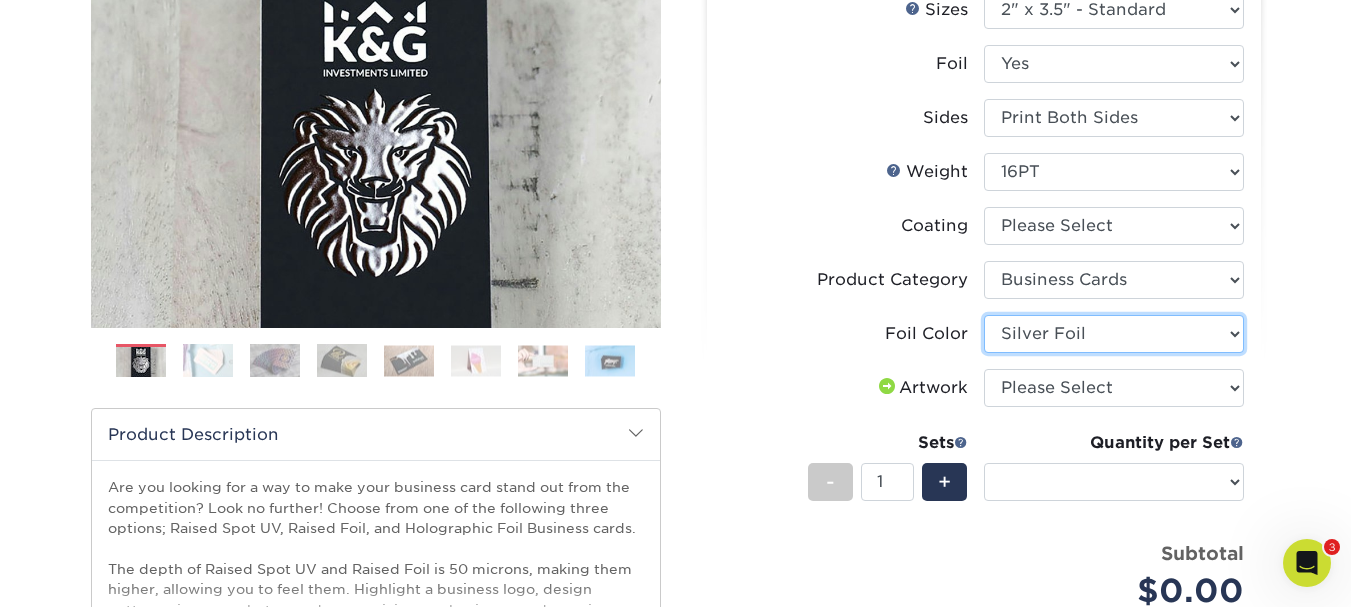 scroll, scrollTop: 300, scrollLeft: 0, axis: vertical 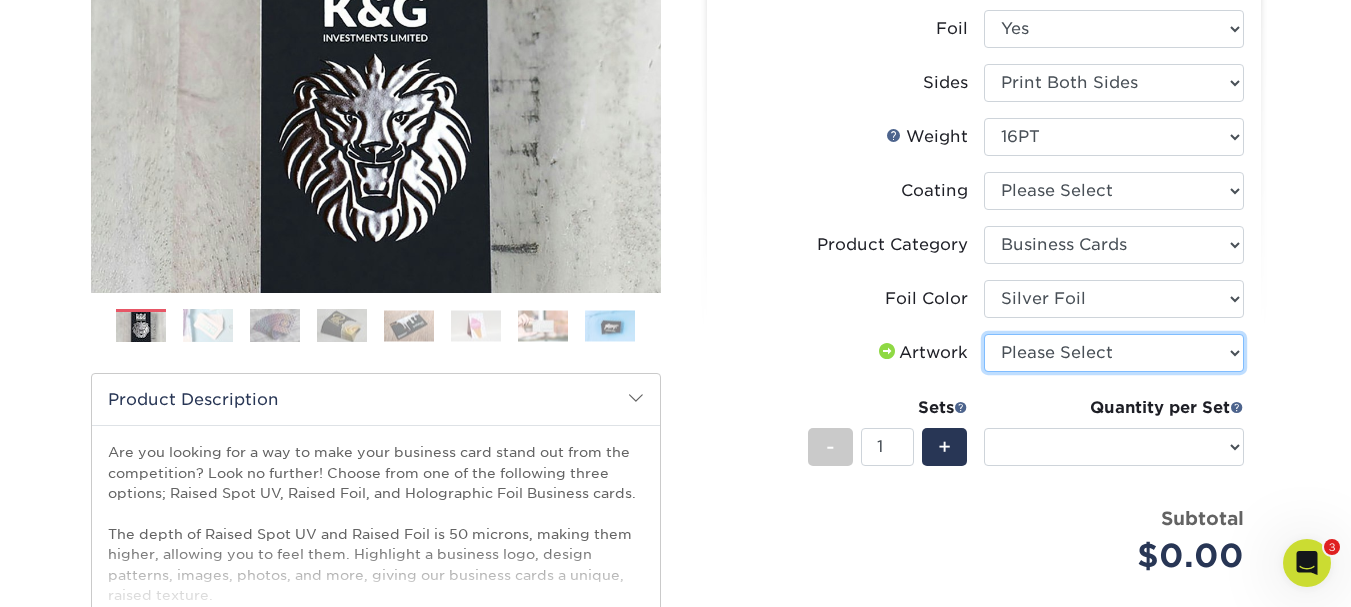 click on "Please Select I will upload files I need a design - $100" at bounding box center [1114, 353] 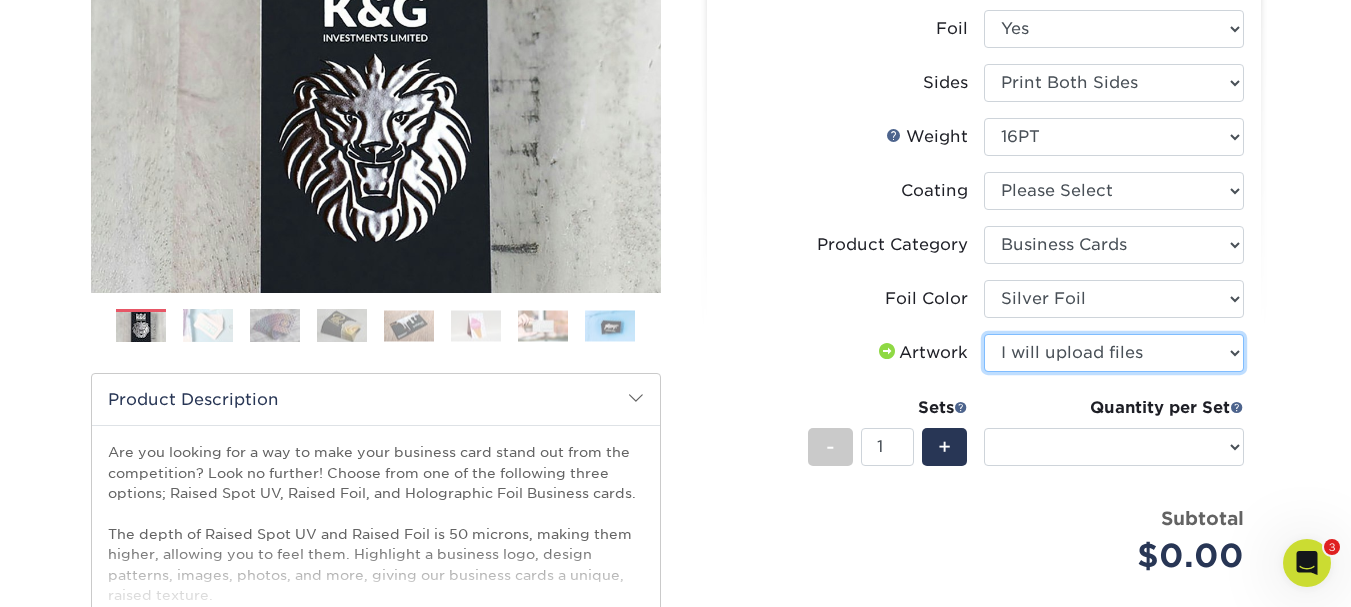 click on "Please Select I will upload files I need a design - $100" at bounding box center [1114, 353] 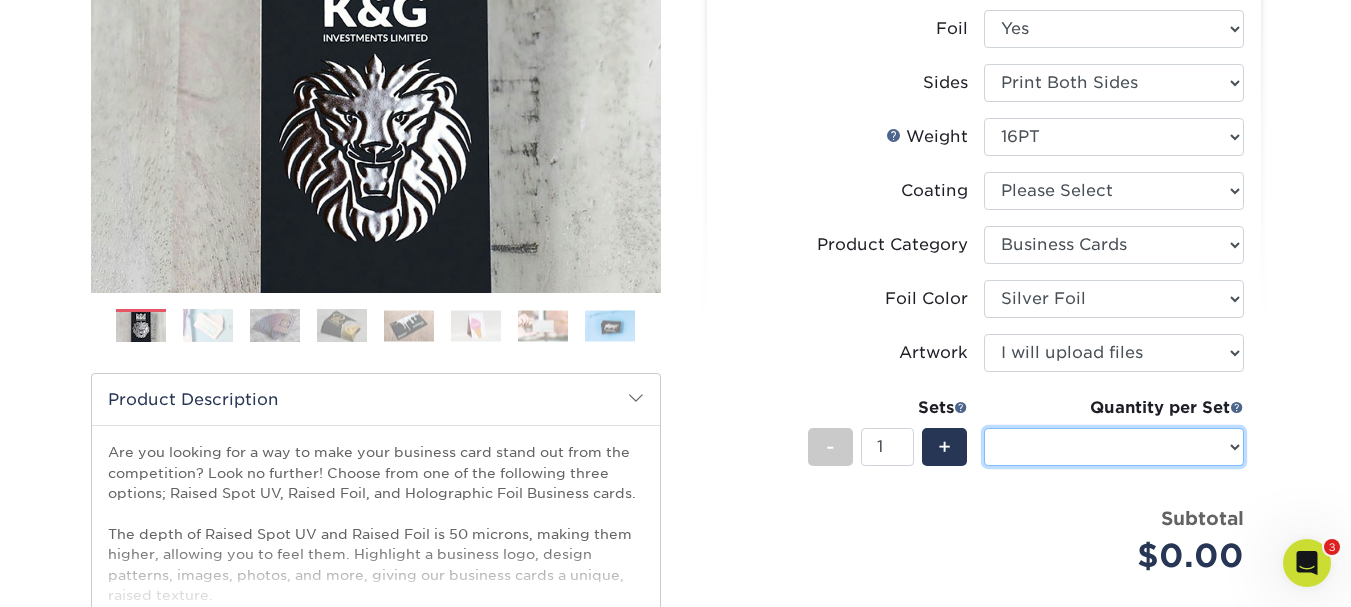 click on "Sizes Help Sizes" at bounding box center [1114, 447] 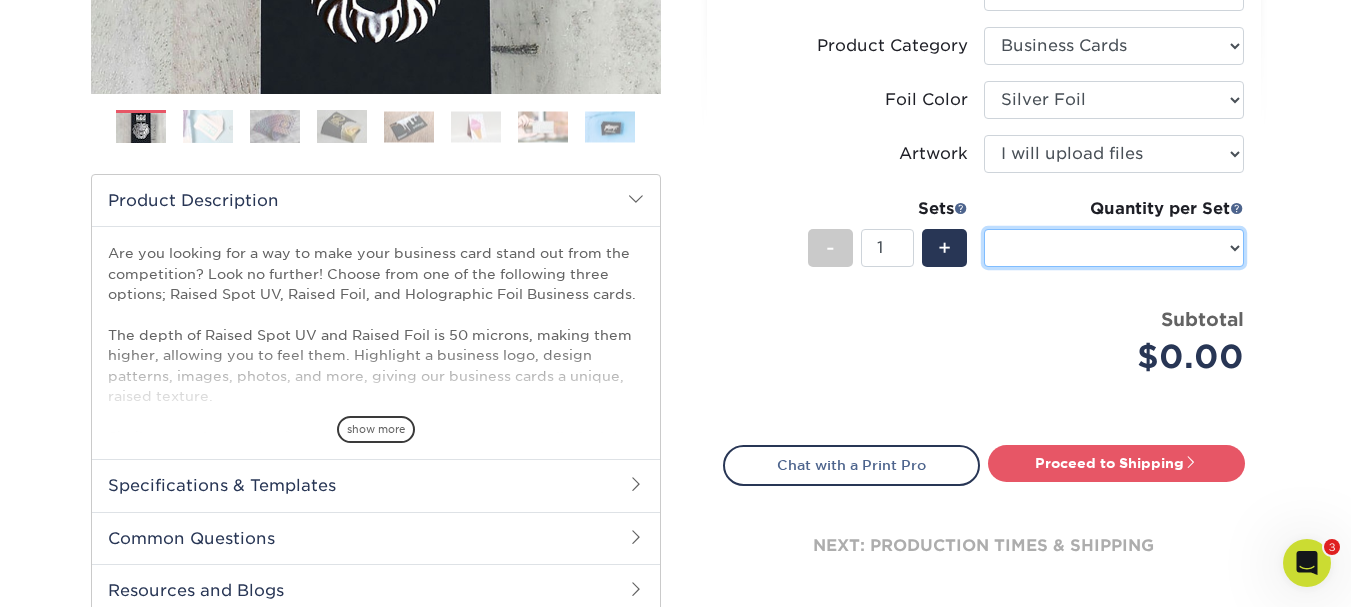 scroll, scrollTop: 500, scrollLeft: 0, axis: vertical 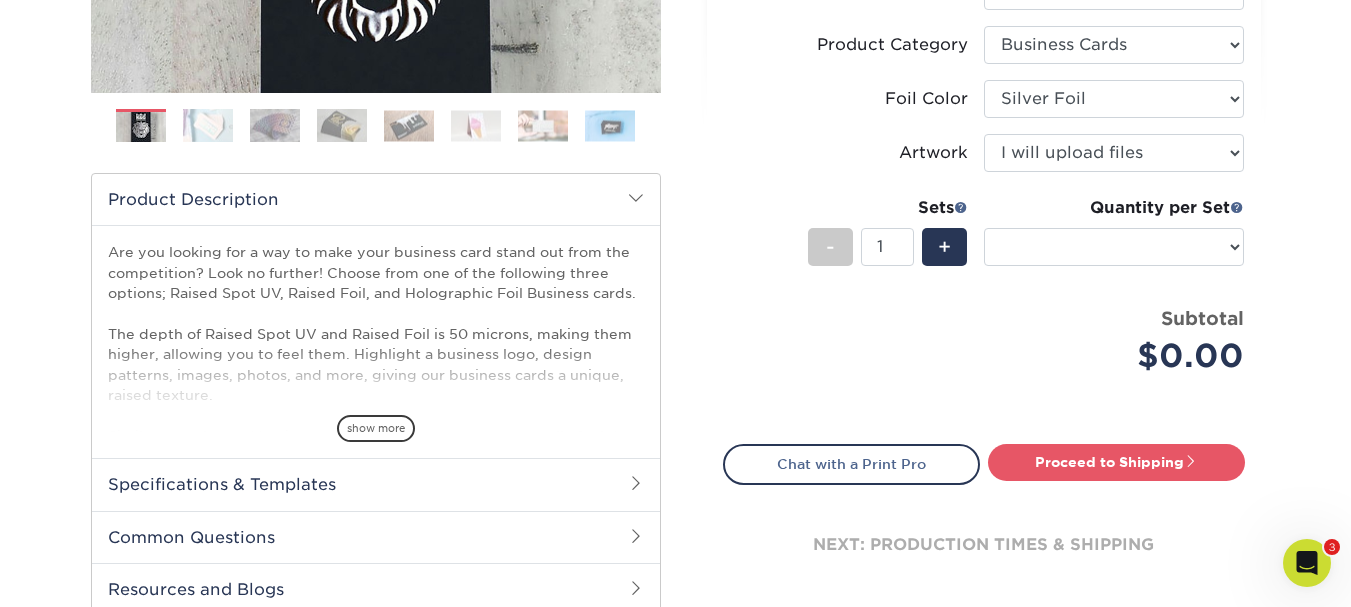 click at bounding box center [636, 483] 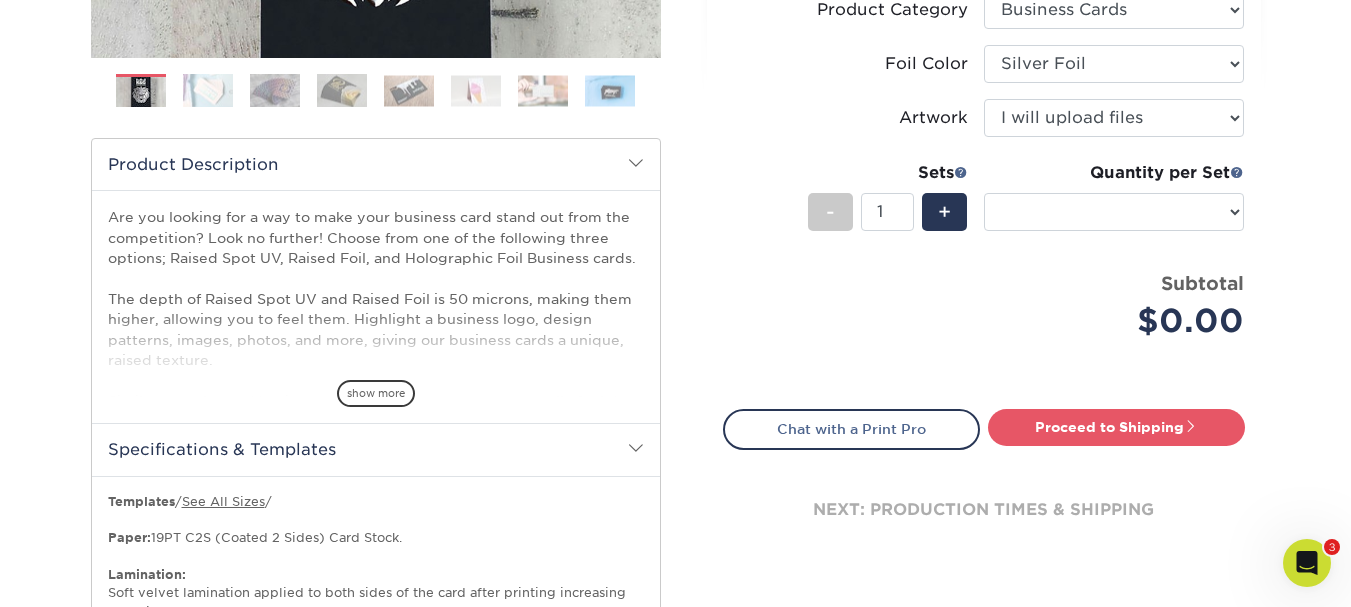 scroll, scrollTop: 500, scrollLeft: 0, axis: vertical 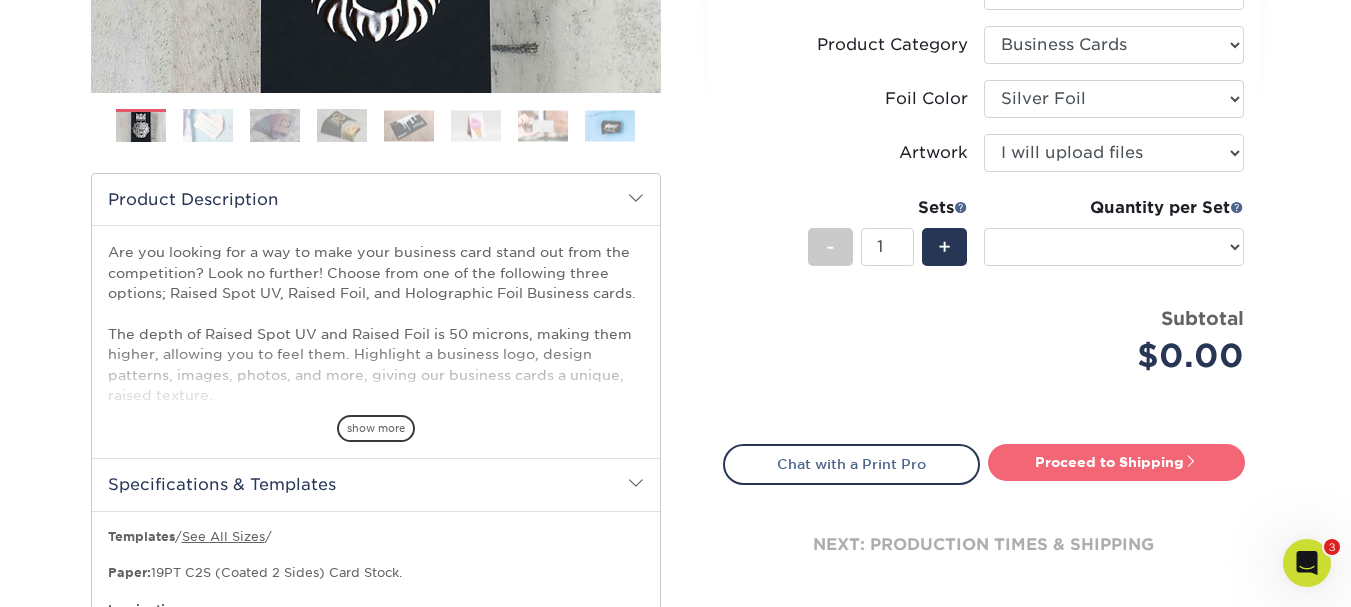 click on "Proceed to Shipping" at bounding box center [1116, 462] 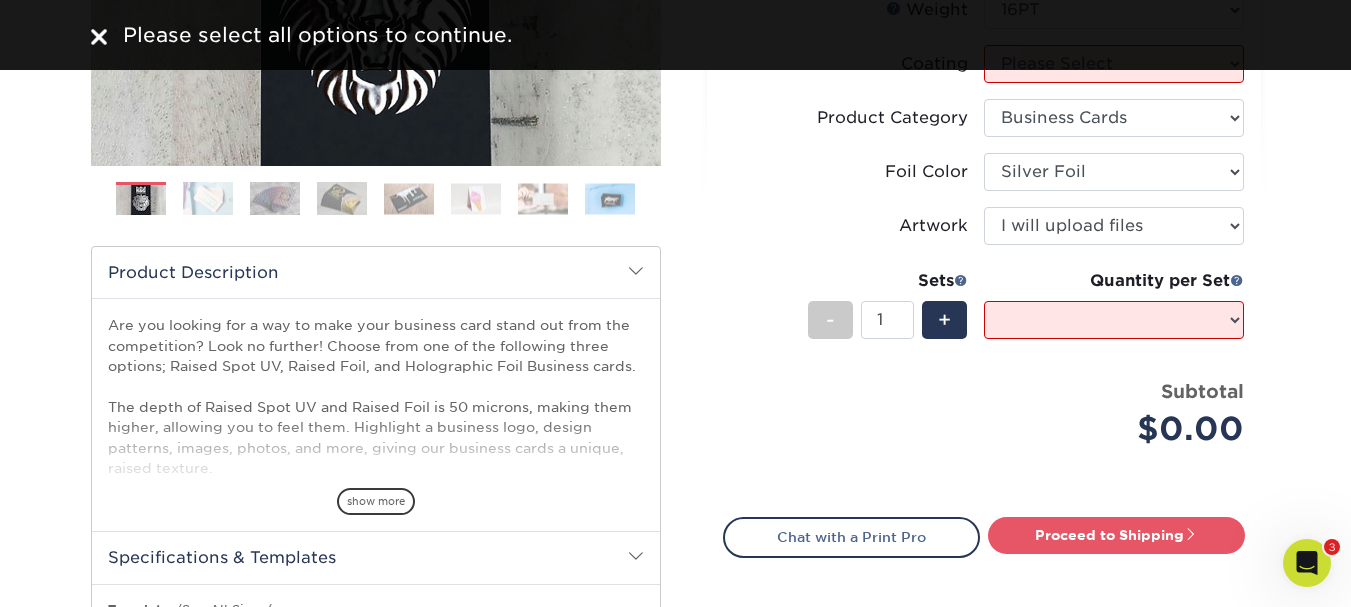 scroll, scrollTop: 300, scrollLeft: 0, axis: vertical 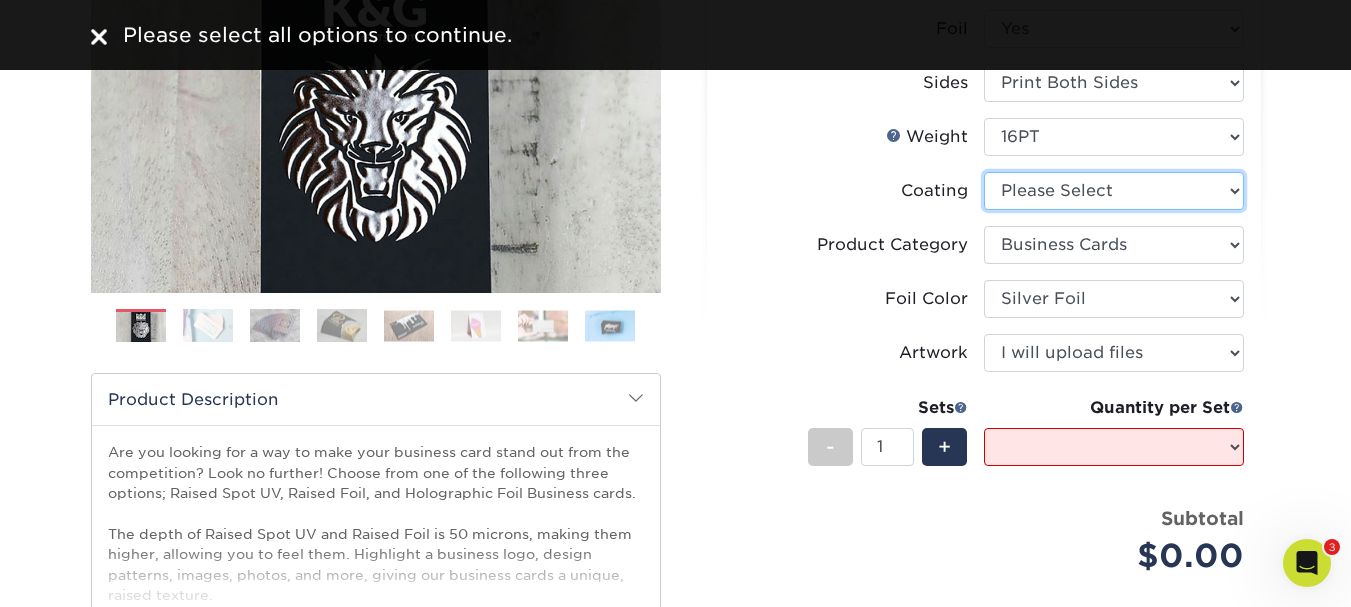 click at bounding box center (1114, 191) 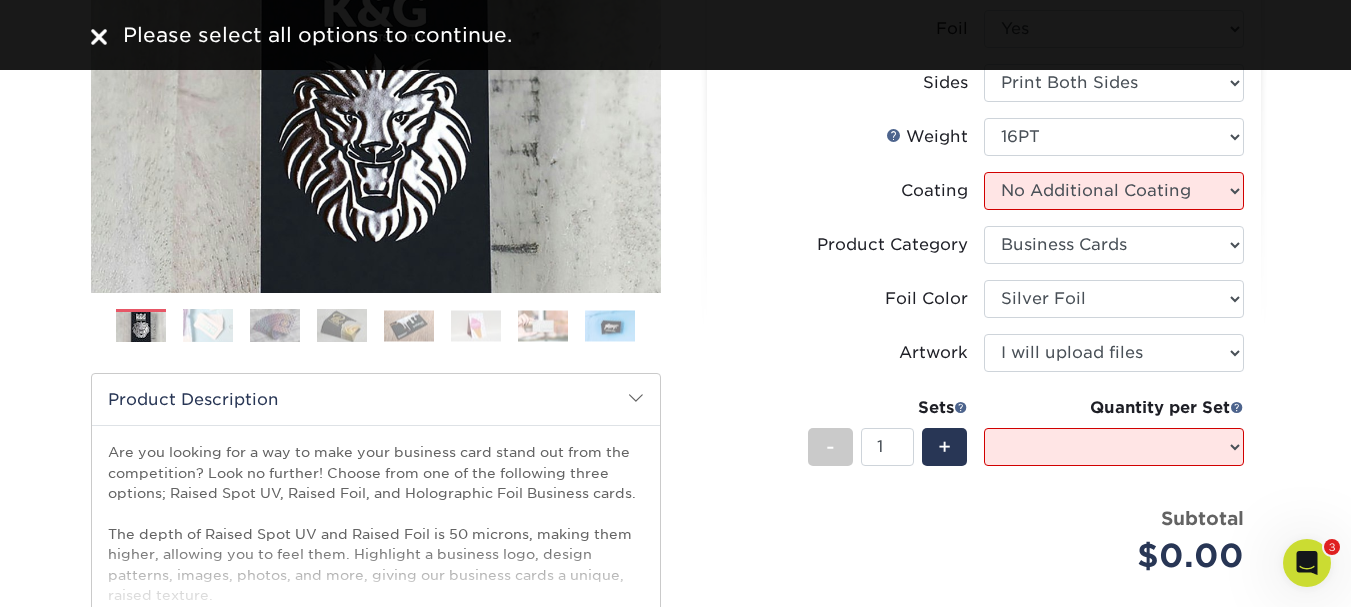 click at bounding box center [1114, 191] 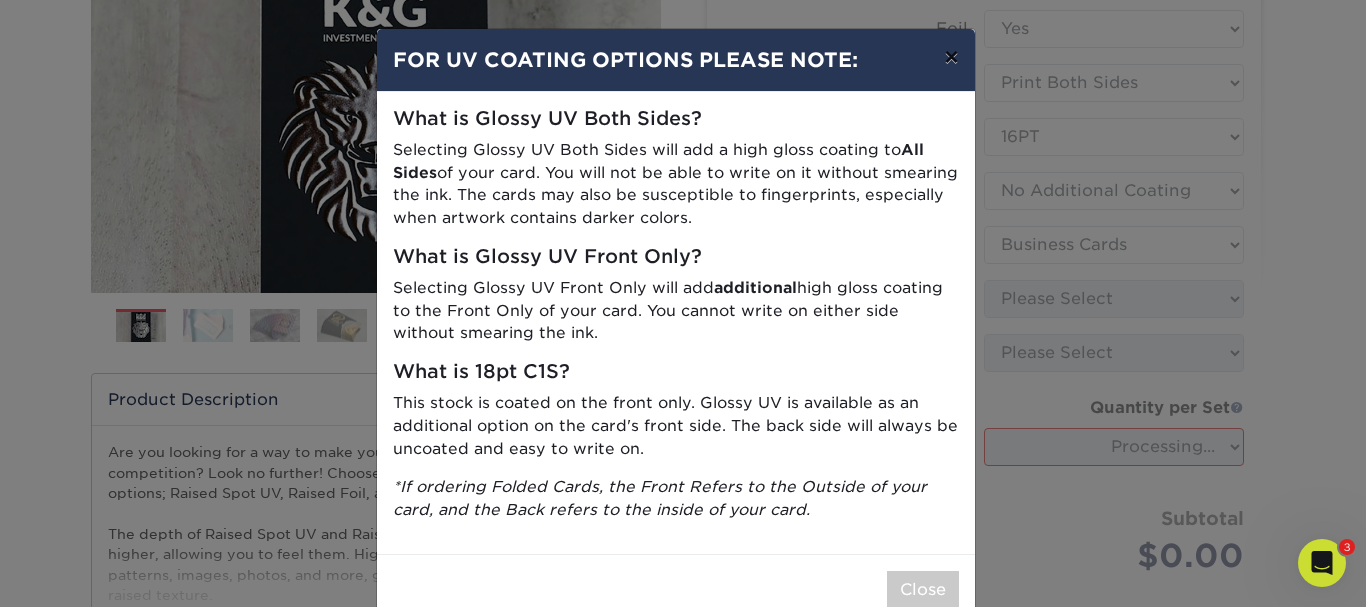 click on "×" at bounding box center (951, 57) 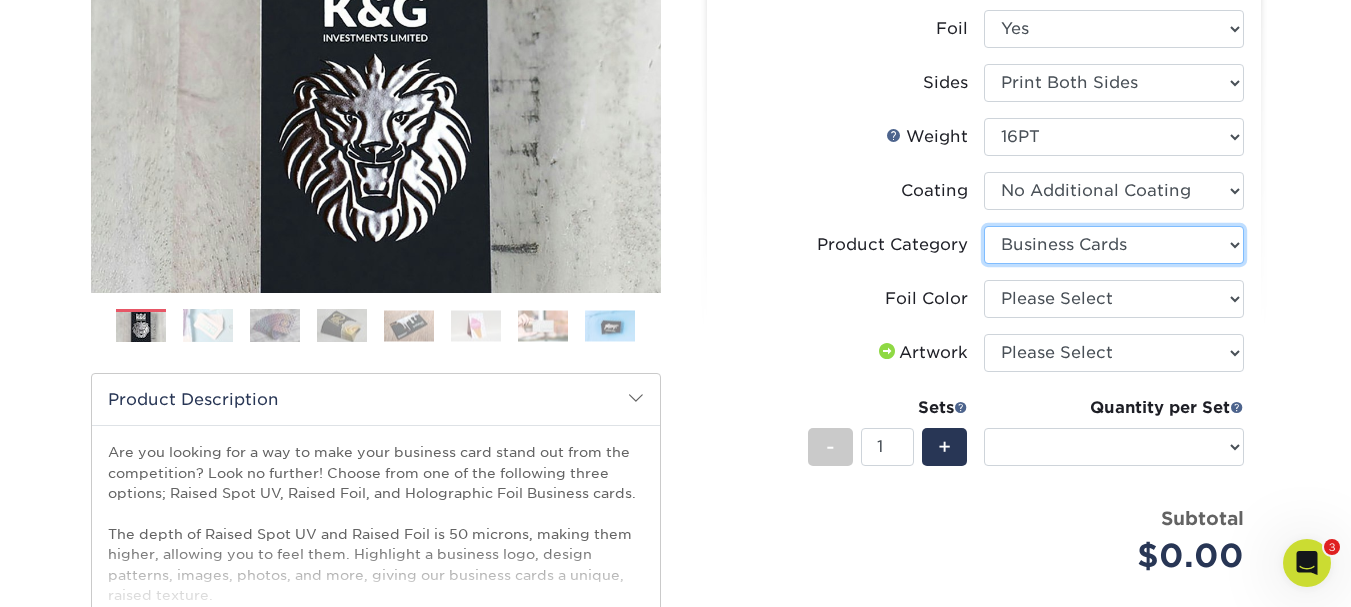 click on "Please Select Business Cards" at bounding box center [1114, 245] 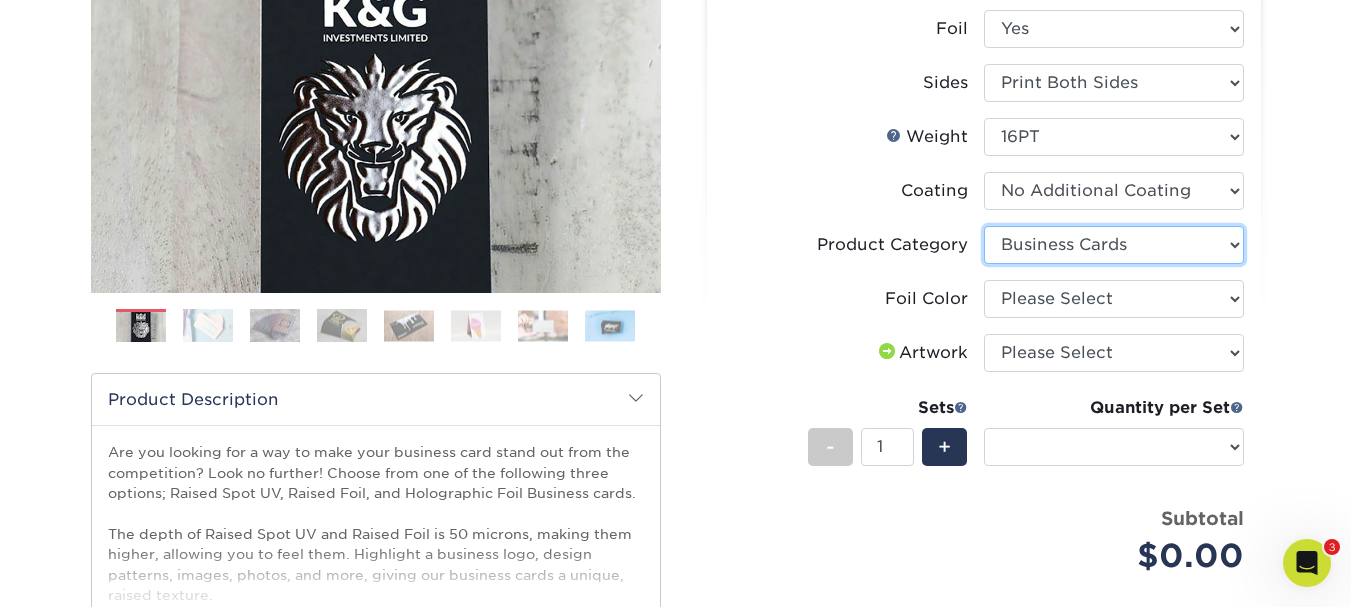 click on "Please Select Business Cards" at bounding box center (1114, 245) 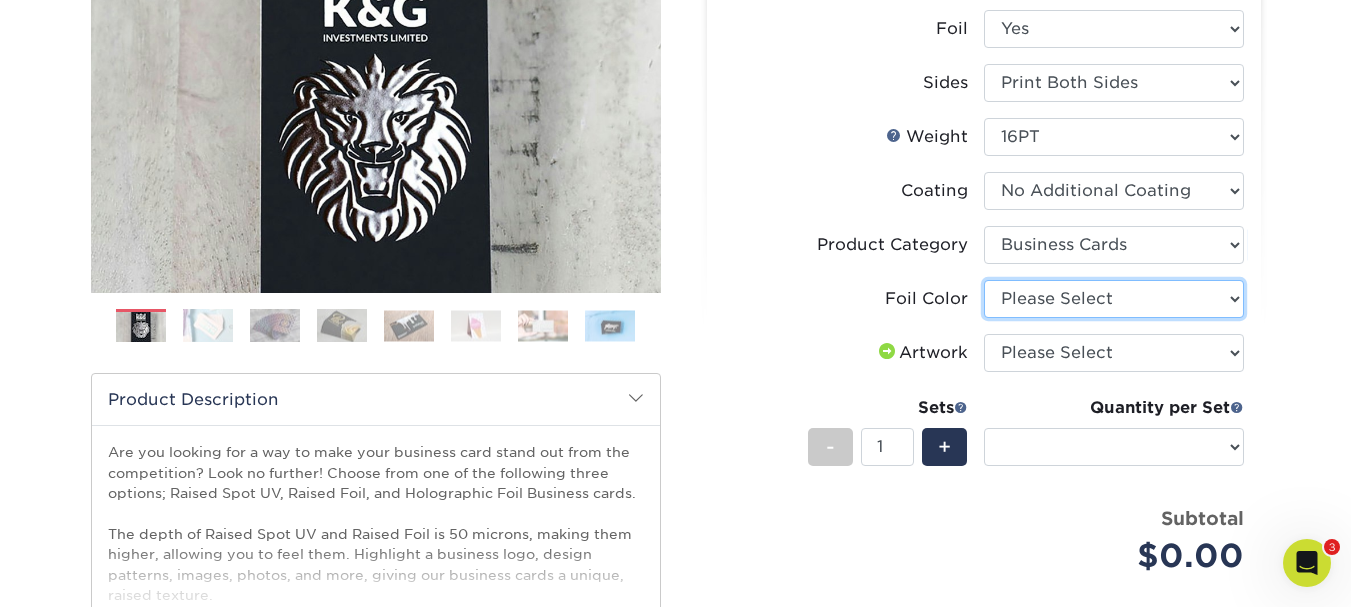 click on "Please Select Silver Foil Gold Foil Holographic Foil" at bounding box center [1114, 299] 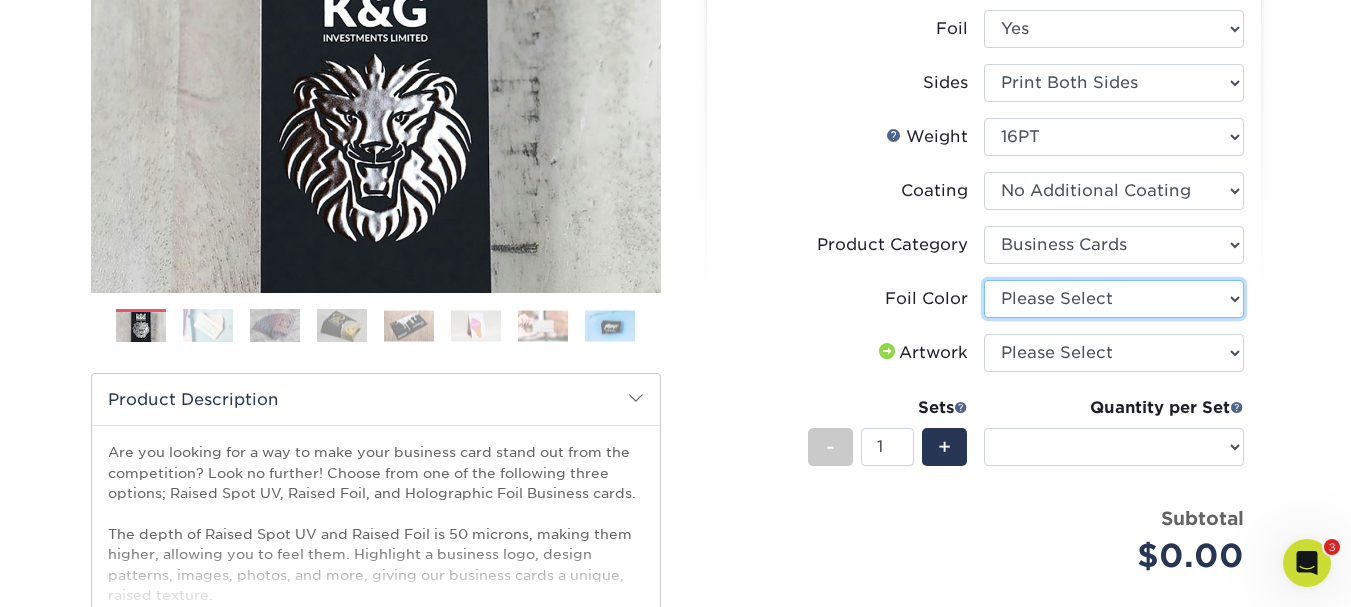 select on "a834dd52-fe06-4ed6-9a86-5bd3c2d02515" 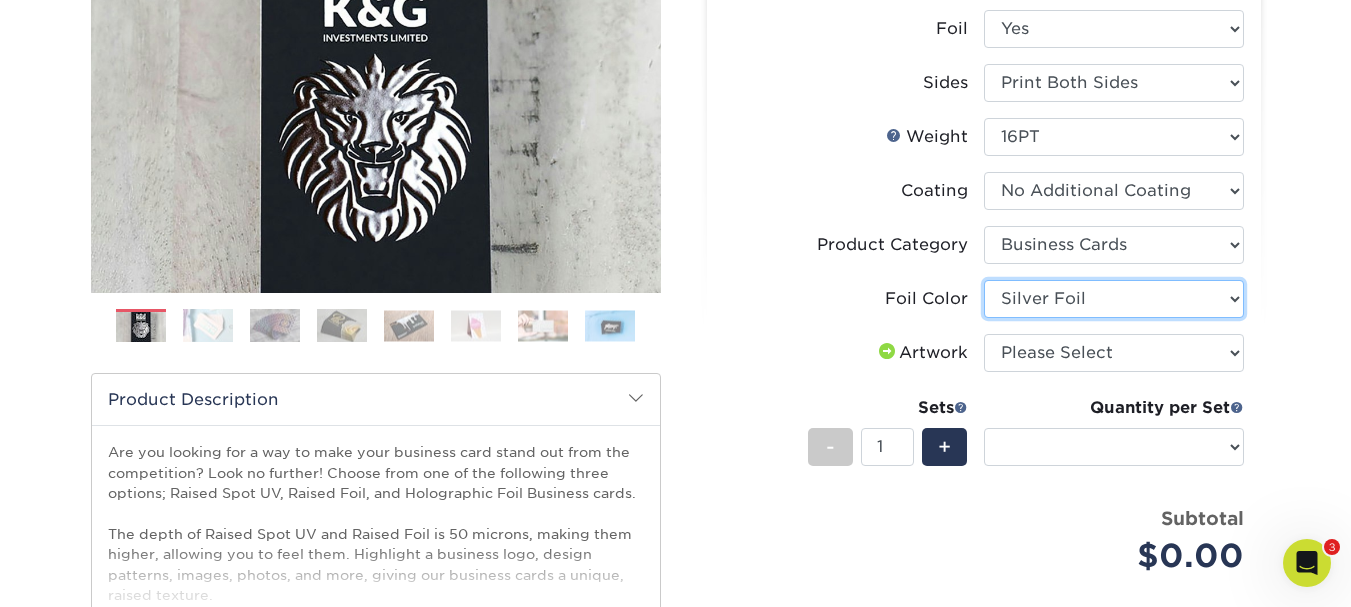 click on "Please Select Silver Foil Gold Foil Holographic Foil" at bounding box center [1114, 299] 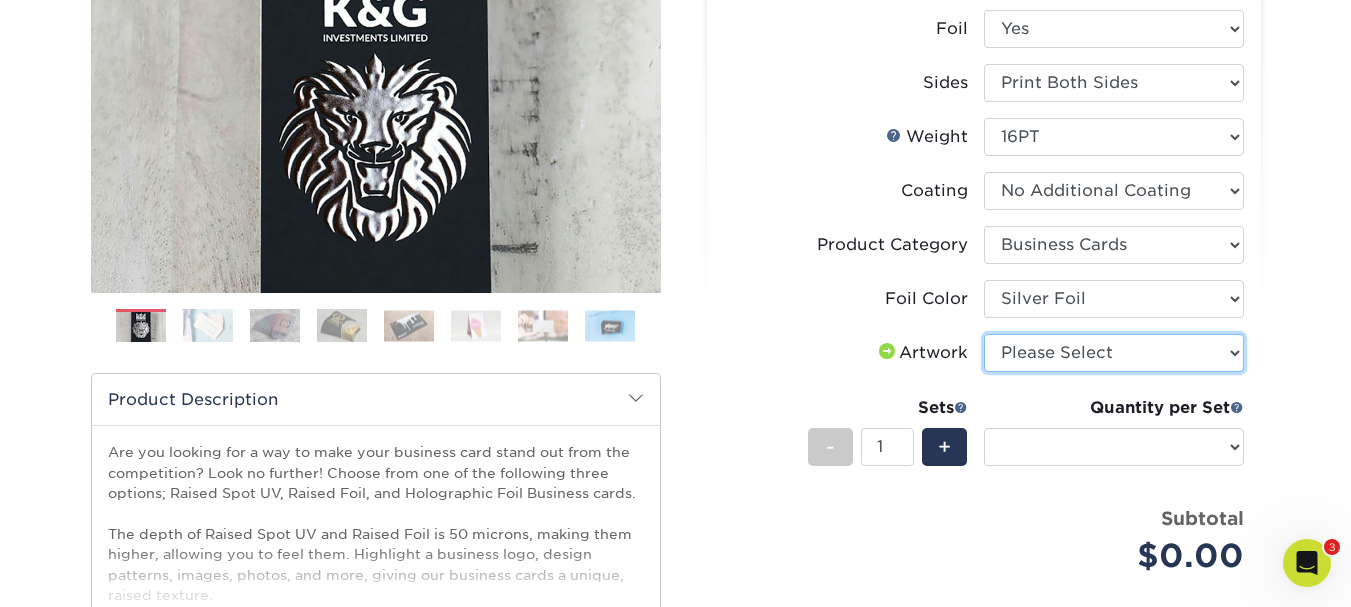 click on "Please Select I will upload files I need a design - $100" at bounding box center [1114, 353] 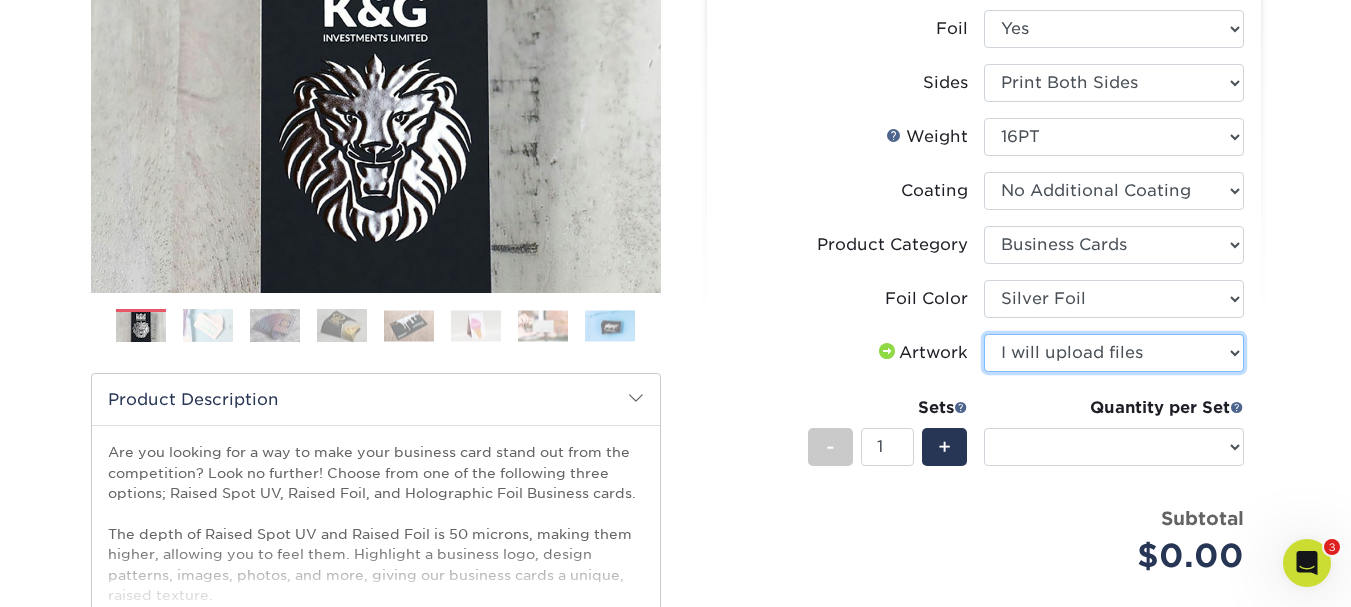 click on "Please Select I will upload files I need a design - $100" at bounding box center [1114, 353] 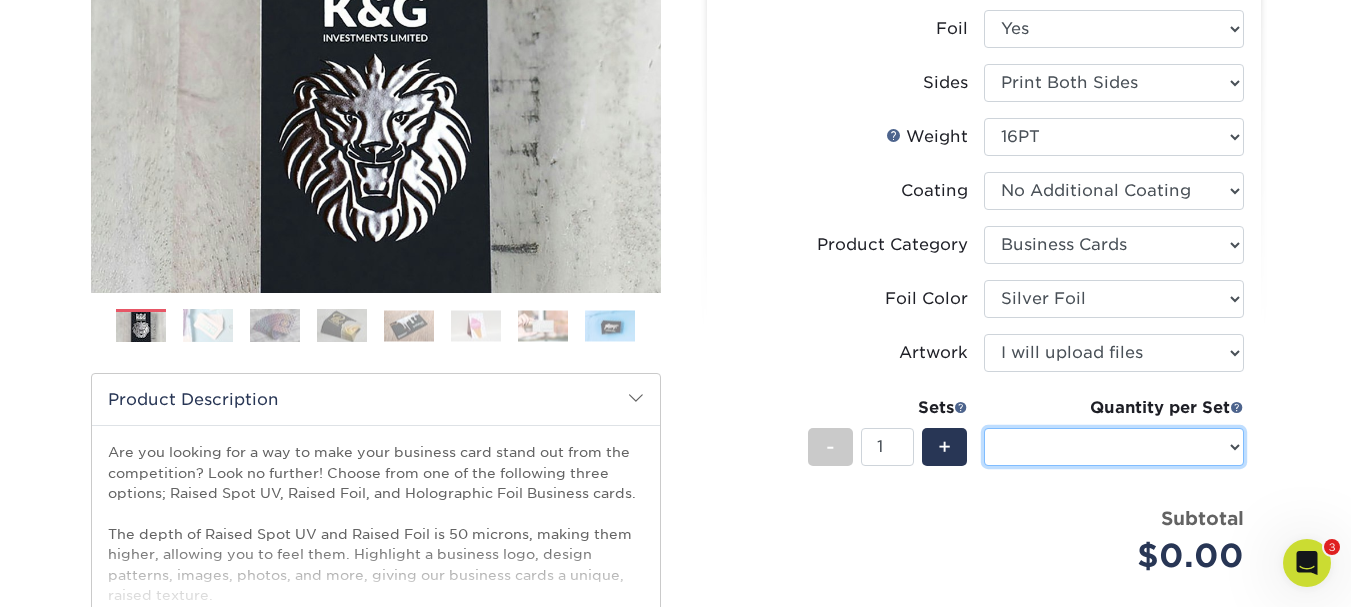 click on "Sizes Help Sizes" at bounding box center [1114, 447] 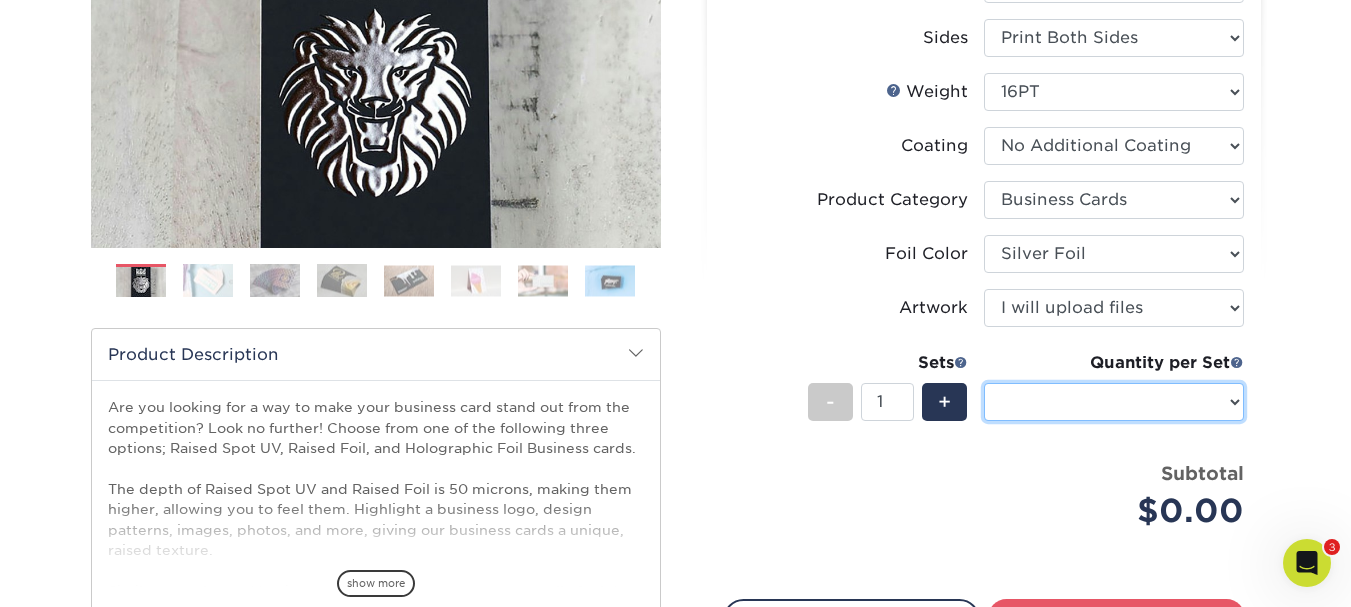 scroll, scrollTop: 400, scrollLeft: 0, axis: vertical 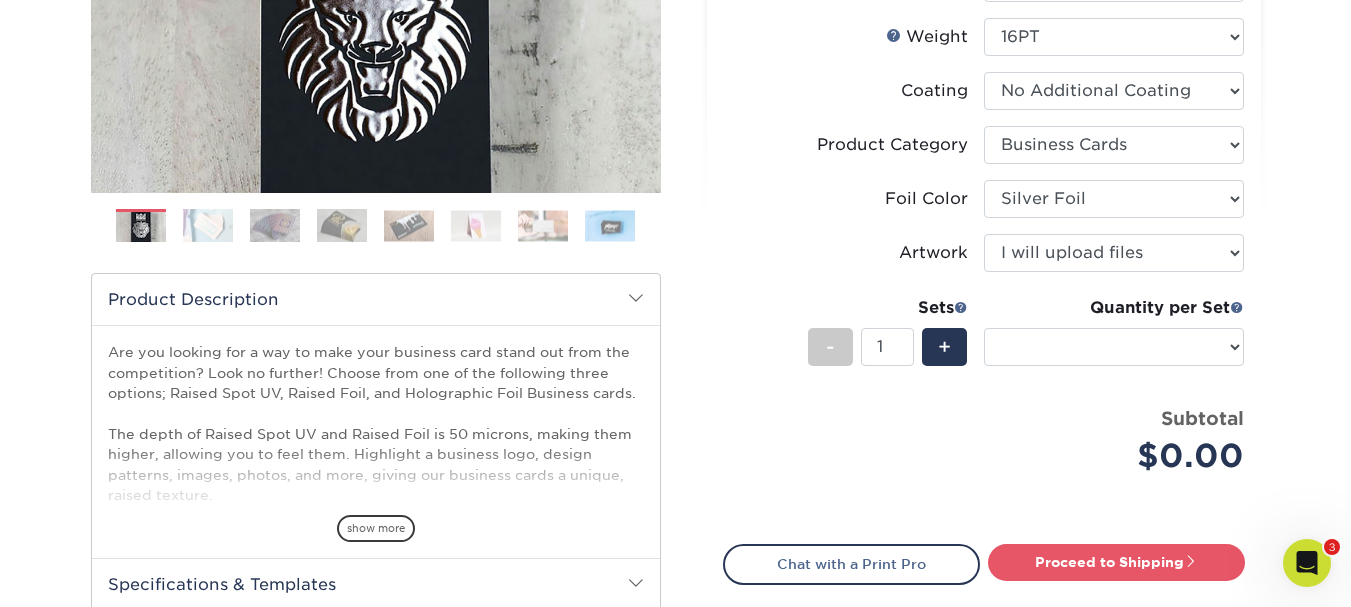 click 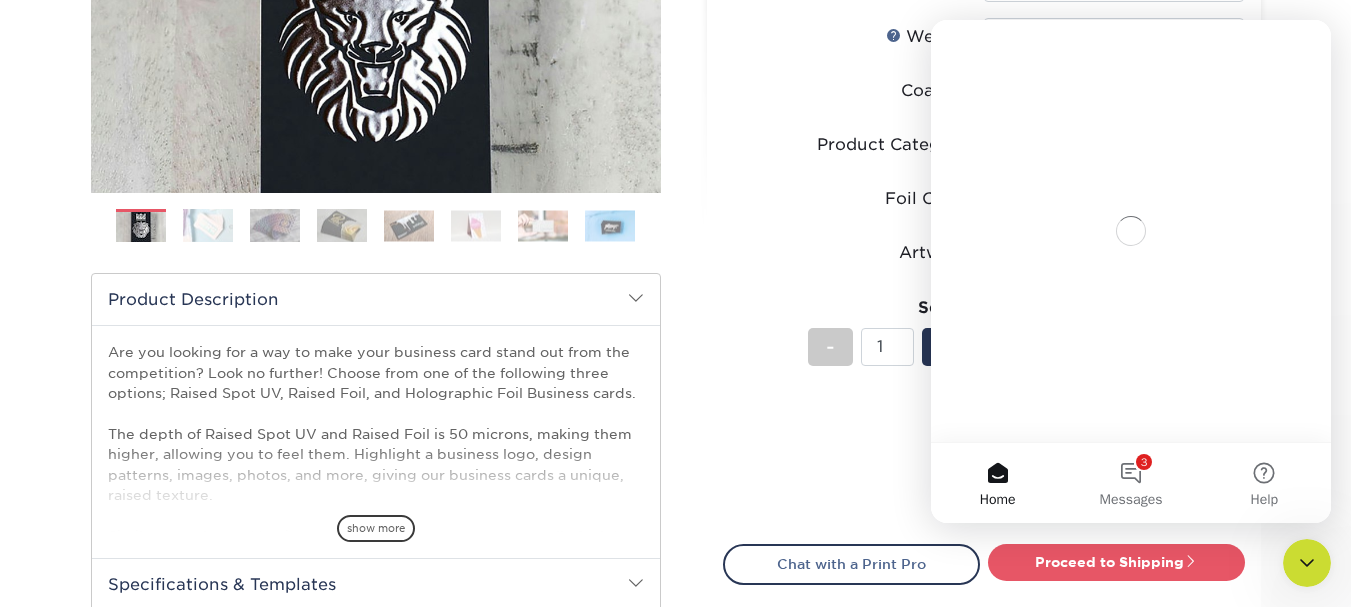 scroll, scrollTop: 0, scrollLeft: 0, axis: both 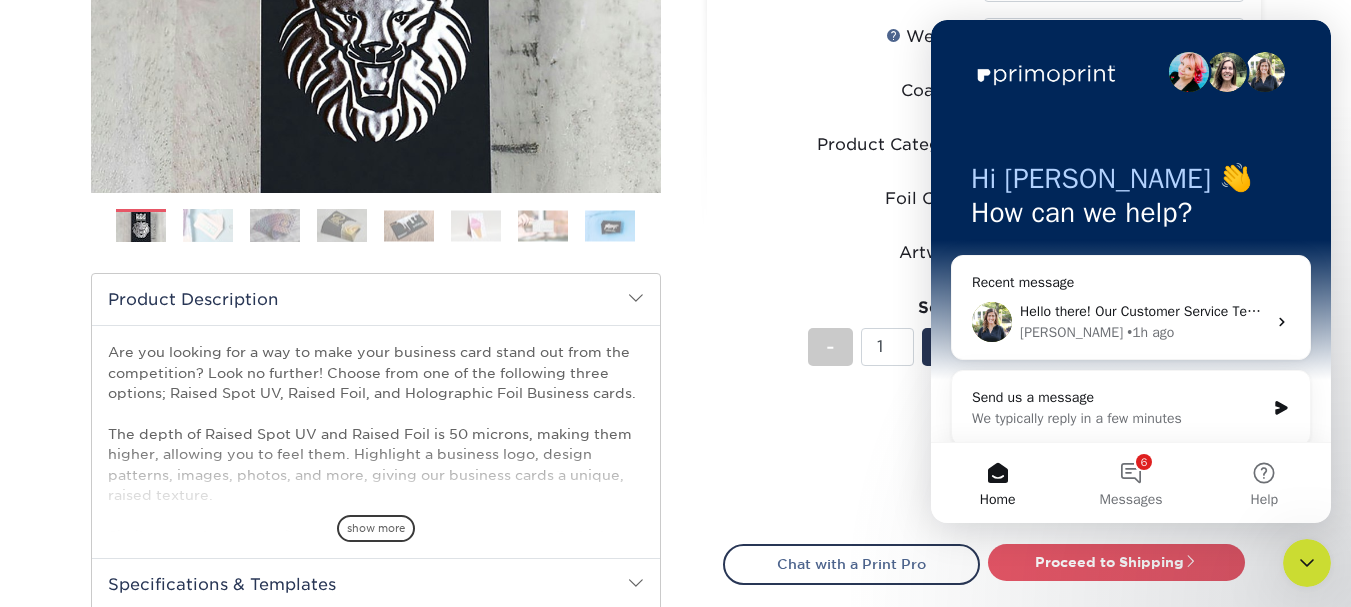 click on "We typically reply in a few minutes" at bounding box center (1118, 418) 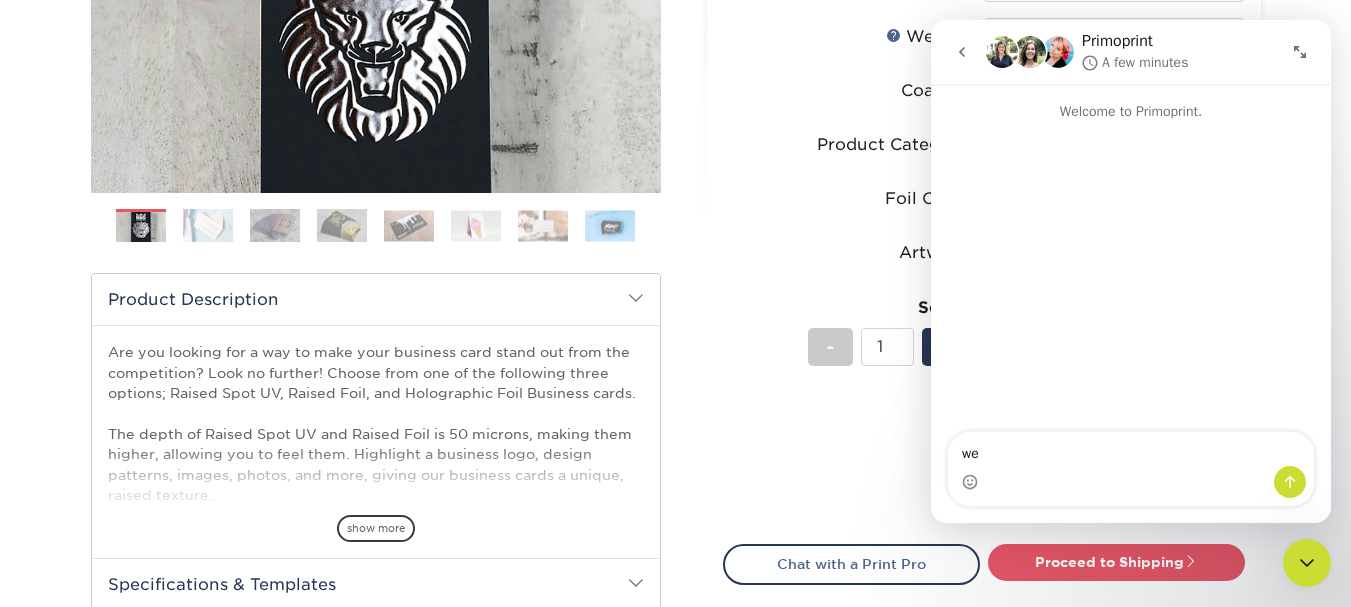 type on "w" 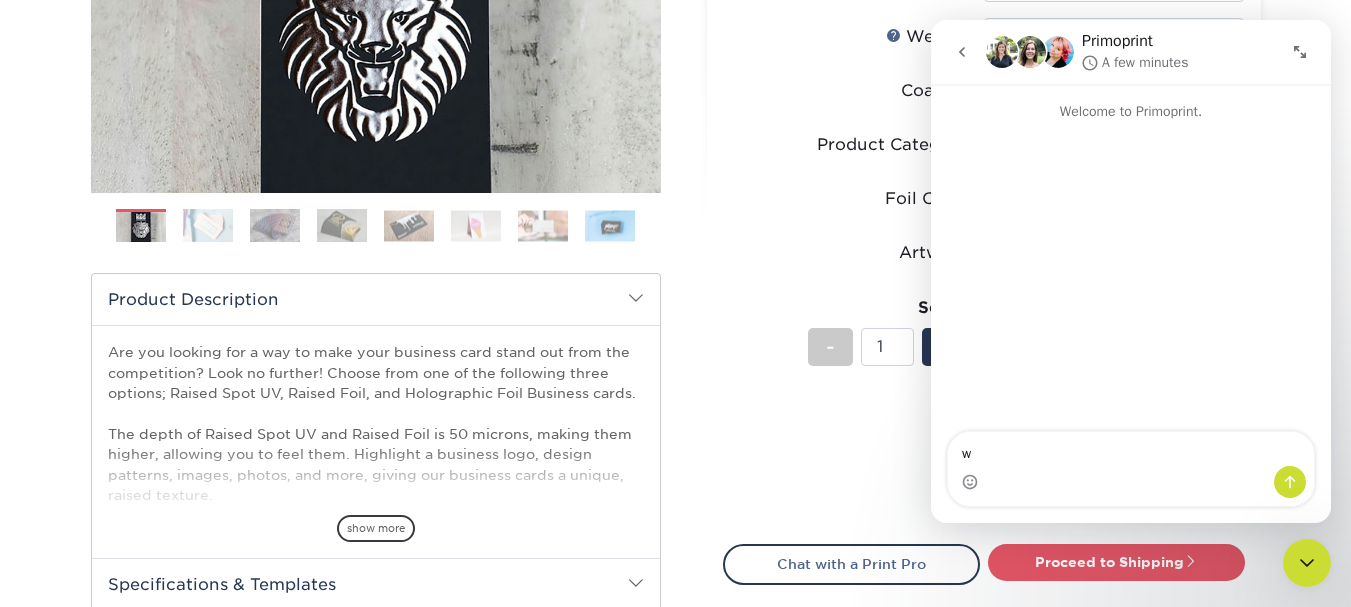 type 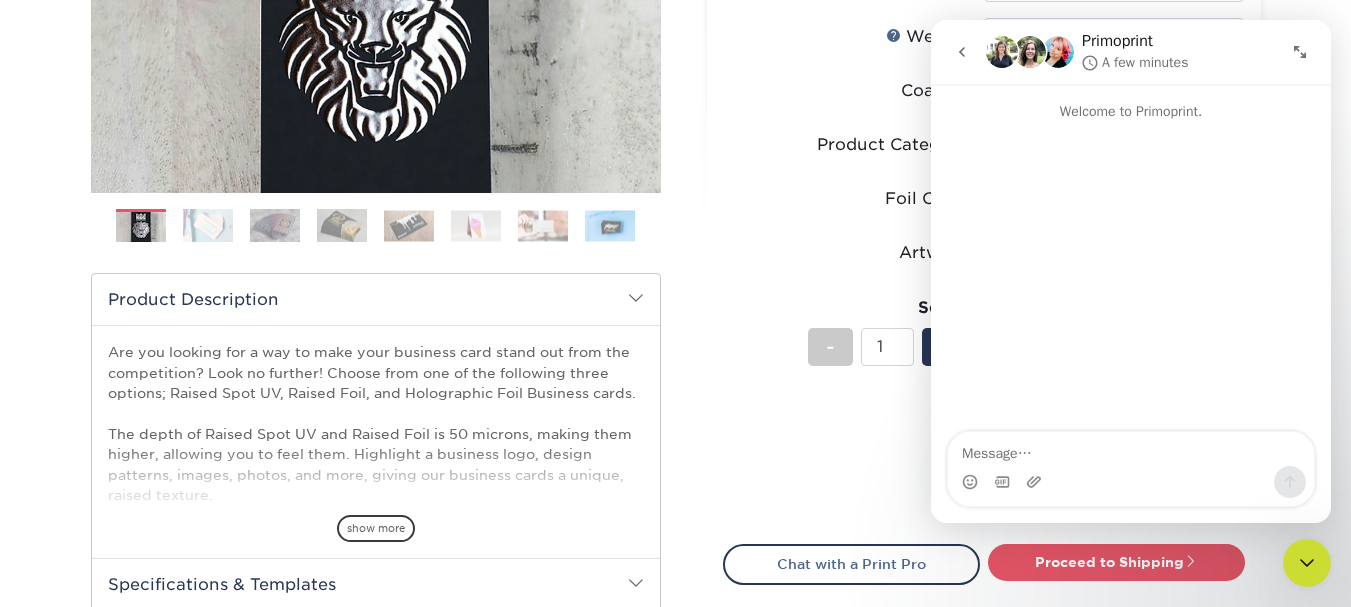 click 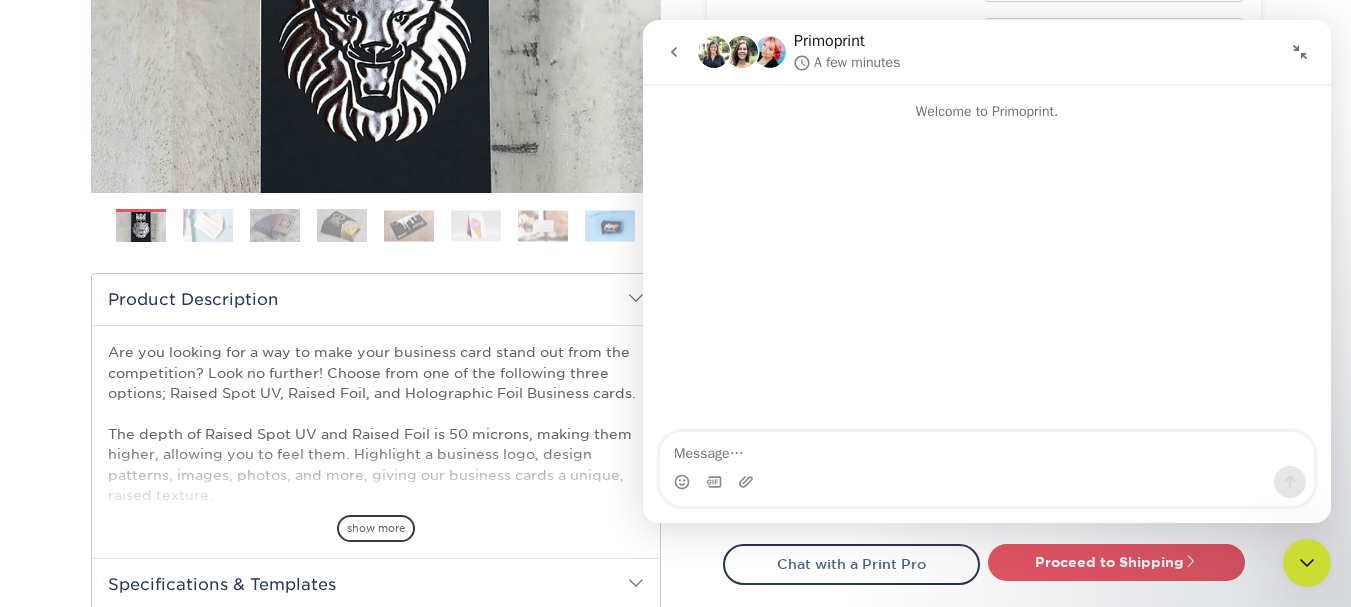click 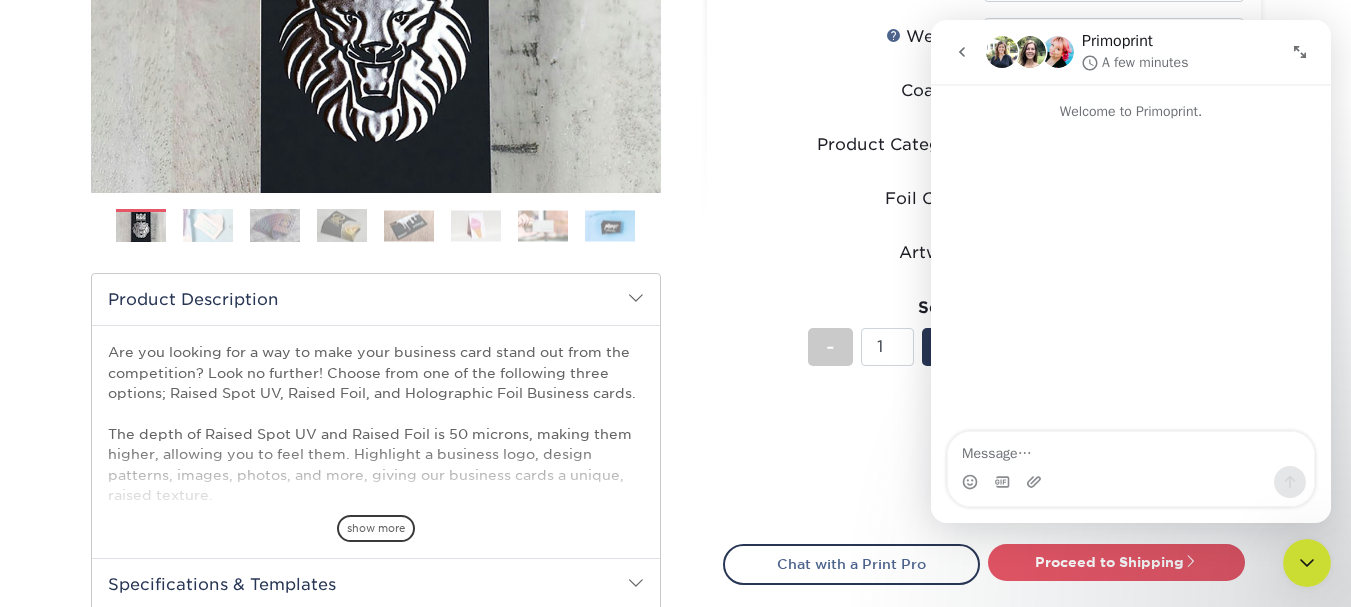 click on "Price per set
$0.00" at bounding box center (854, 443) 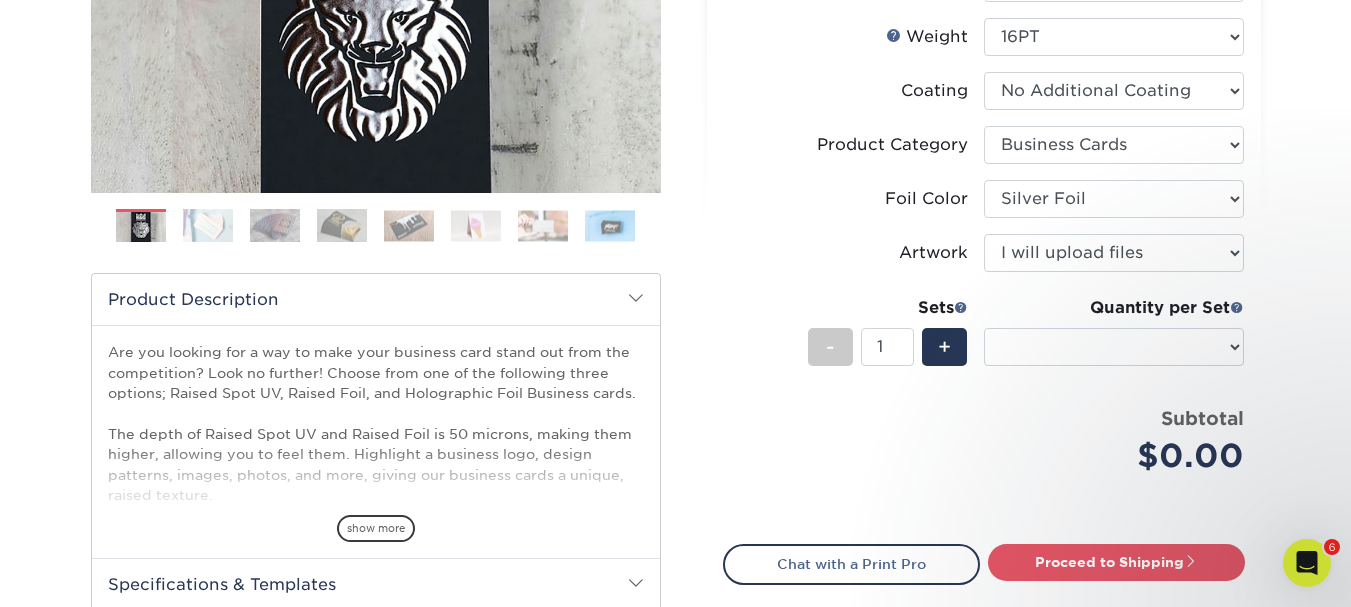 scroll, scrollTop: 0, scrollLeft: 0, axis: both 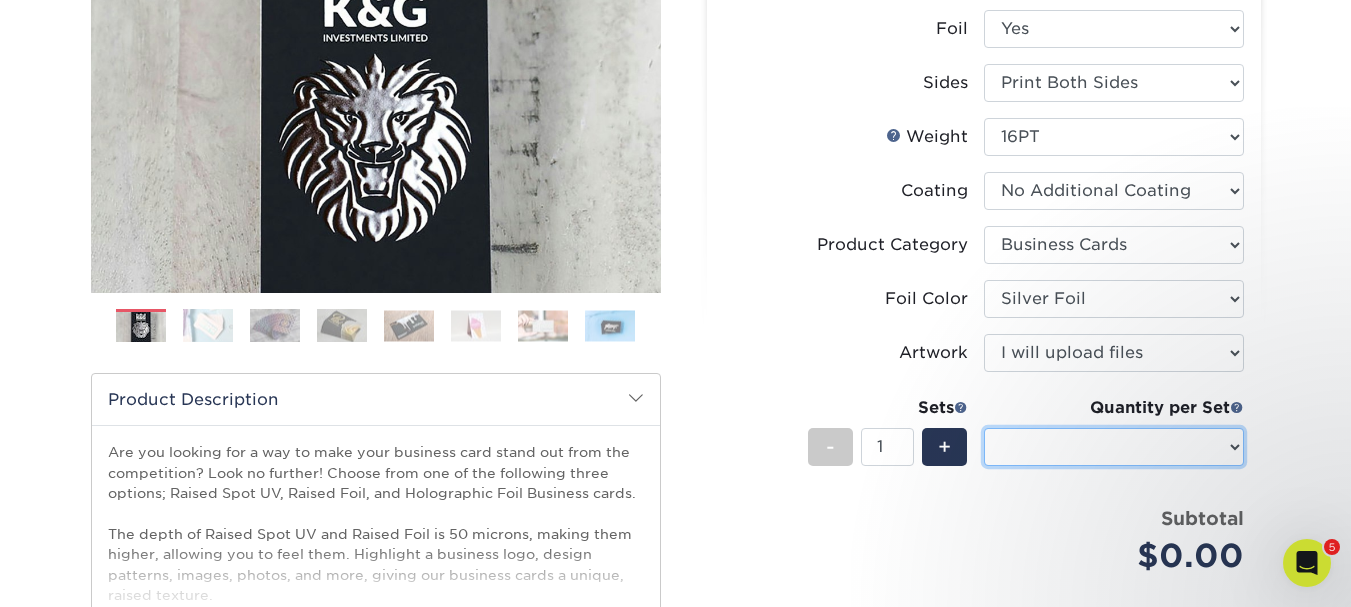 click on "Sizes Help Sizes" at bounding box center (1114, 447) 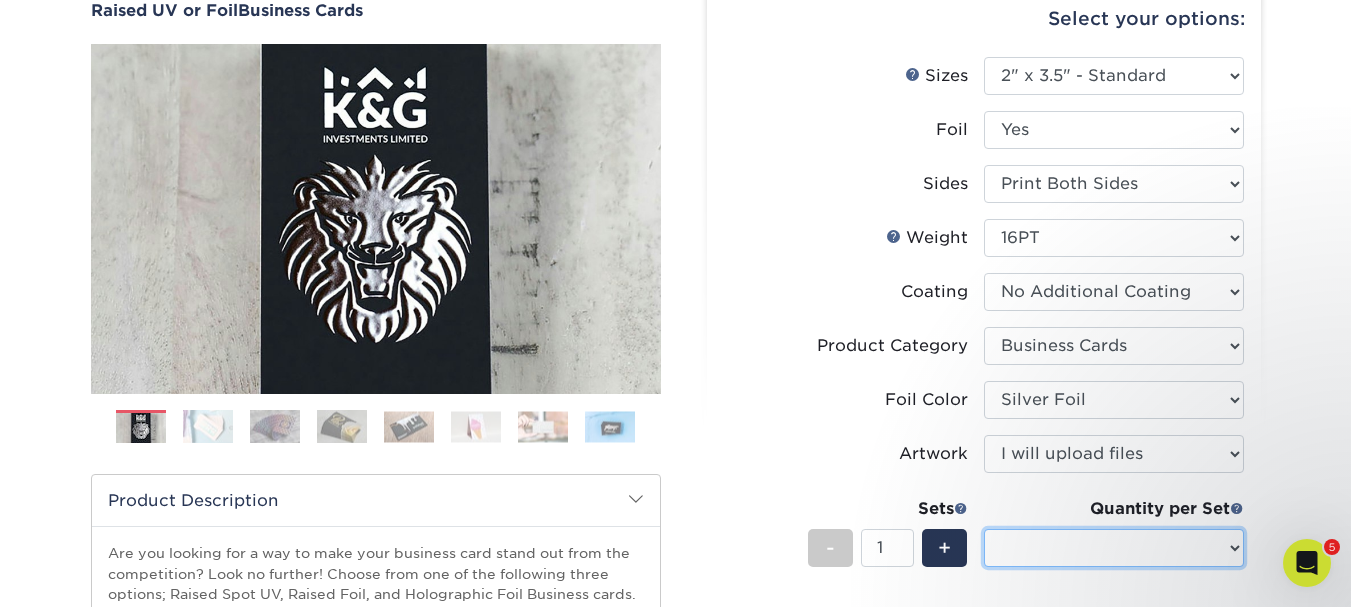 scroll, scrollTop: 200, scrollLeft: 0, axis: vertical 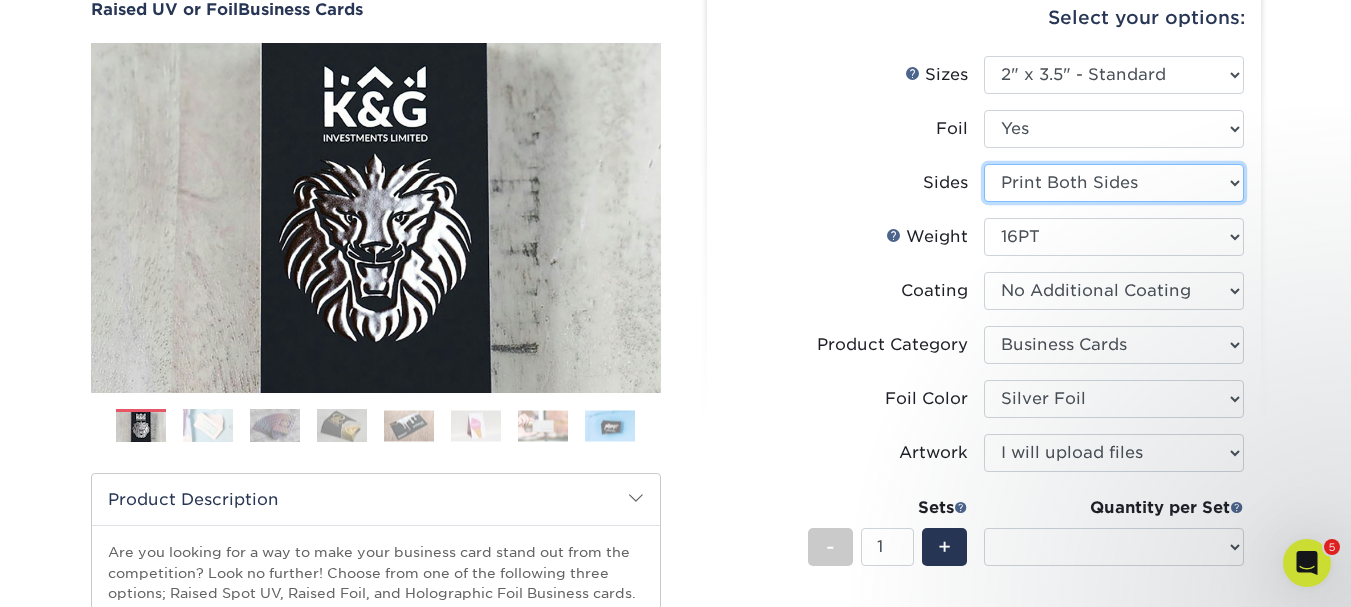 click on "Please Select Print Both Sides Print Both Sides - Foil Both Sides Print Front Only" at bounding box center (1114, 183) 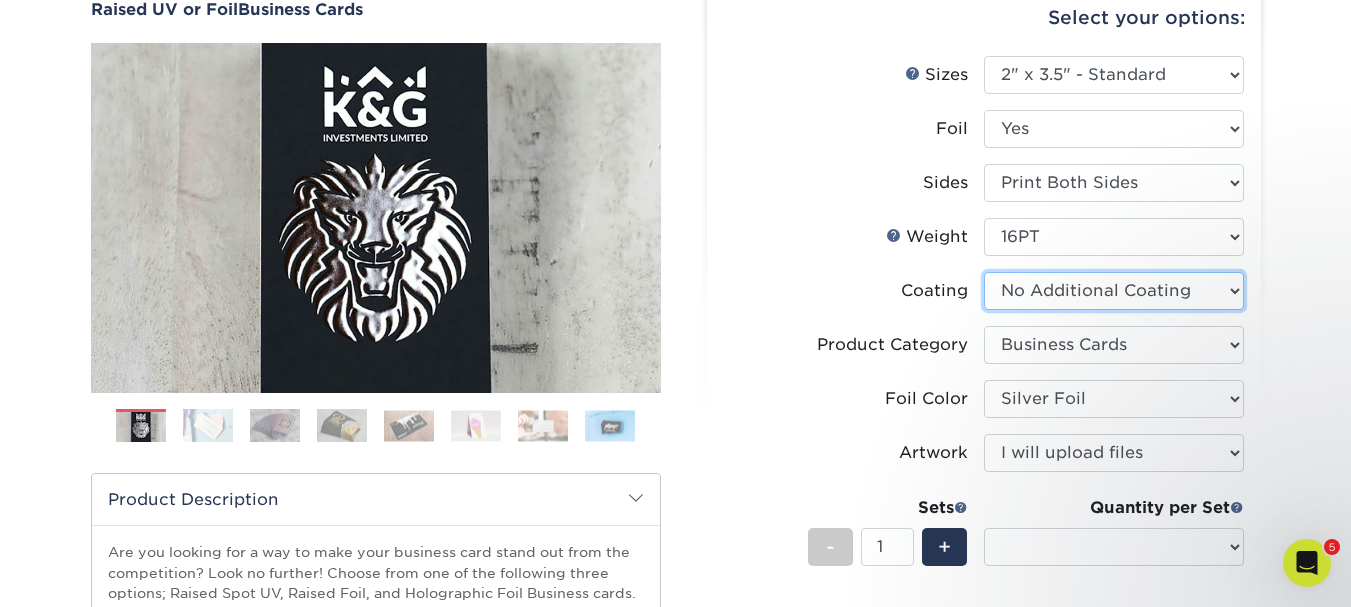 click at bounding box center [1114, 291] 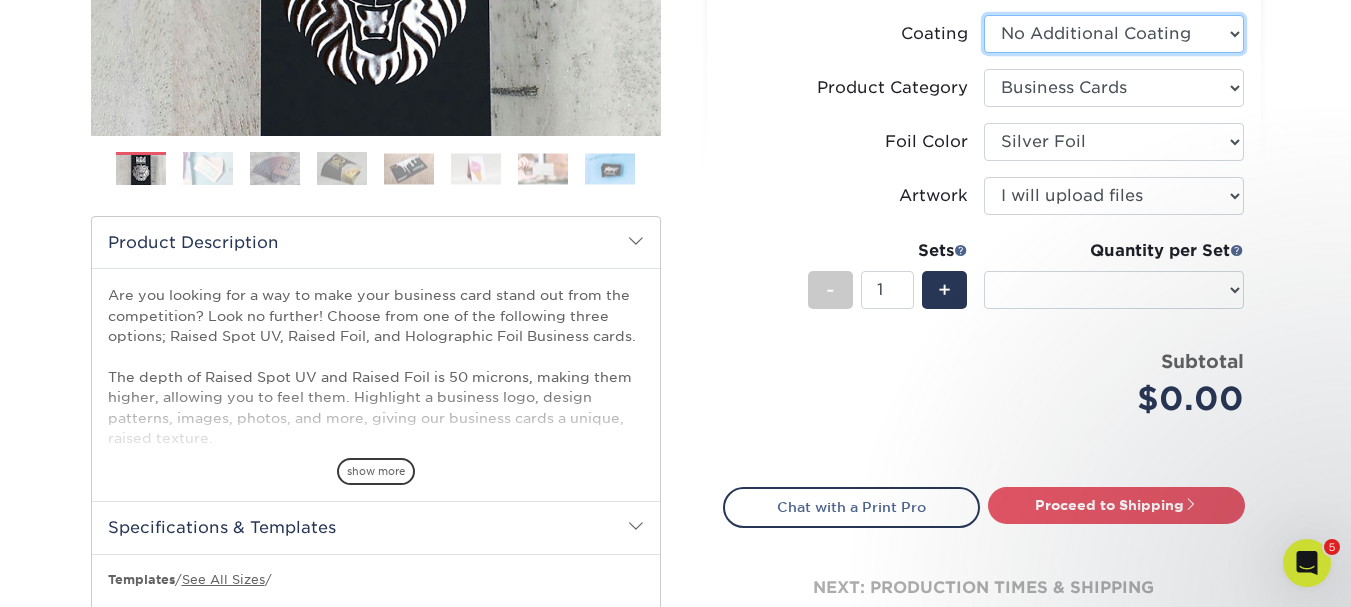 scroll, scrollTop: 500, scrollLeft: 0, axis: vertical 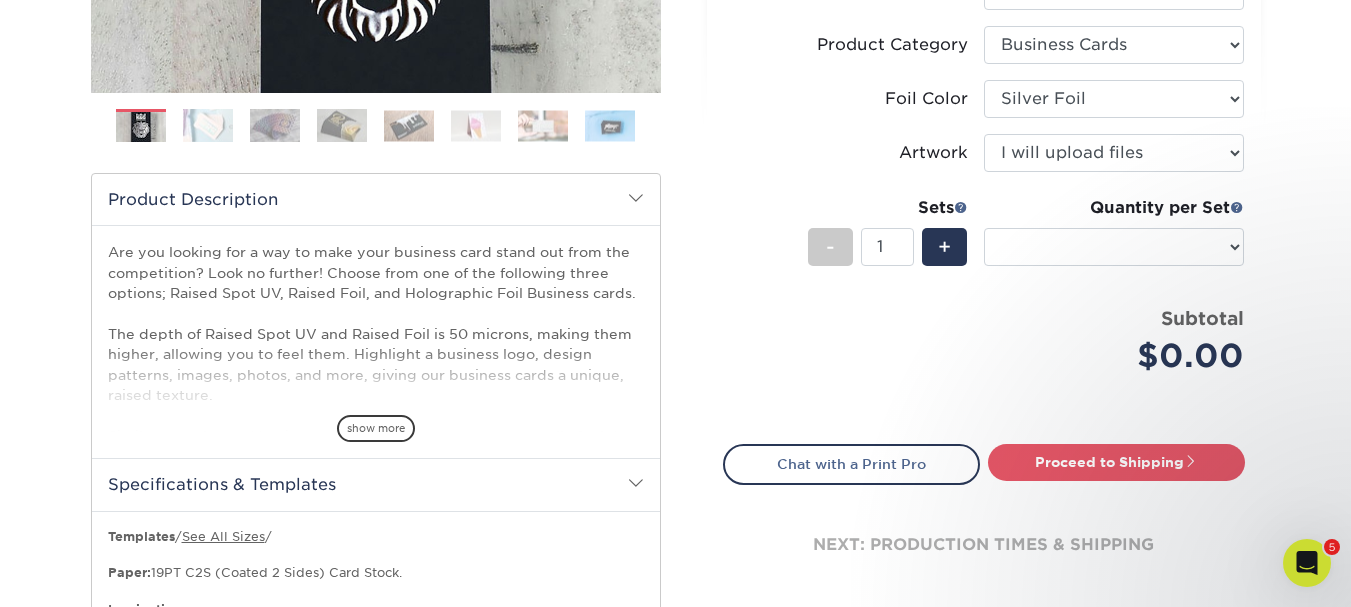 click 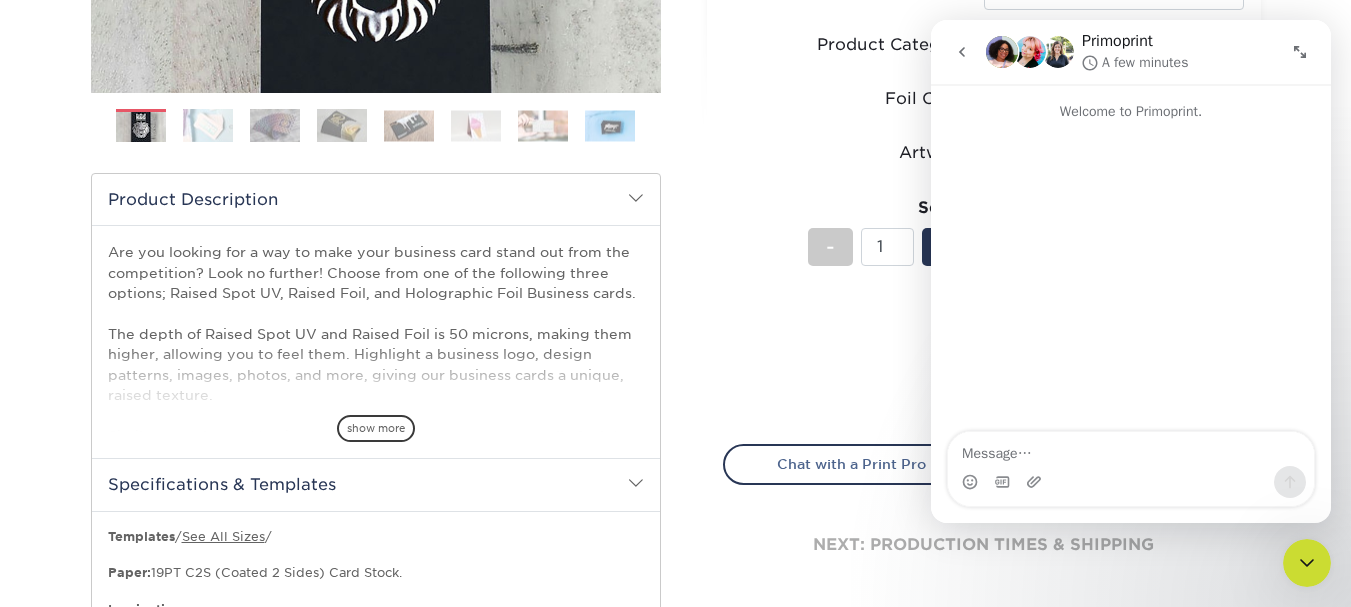 click on "Price per set
$0.00" at bounding box center [854, 343] 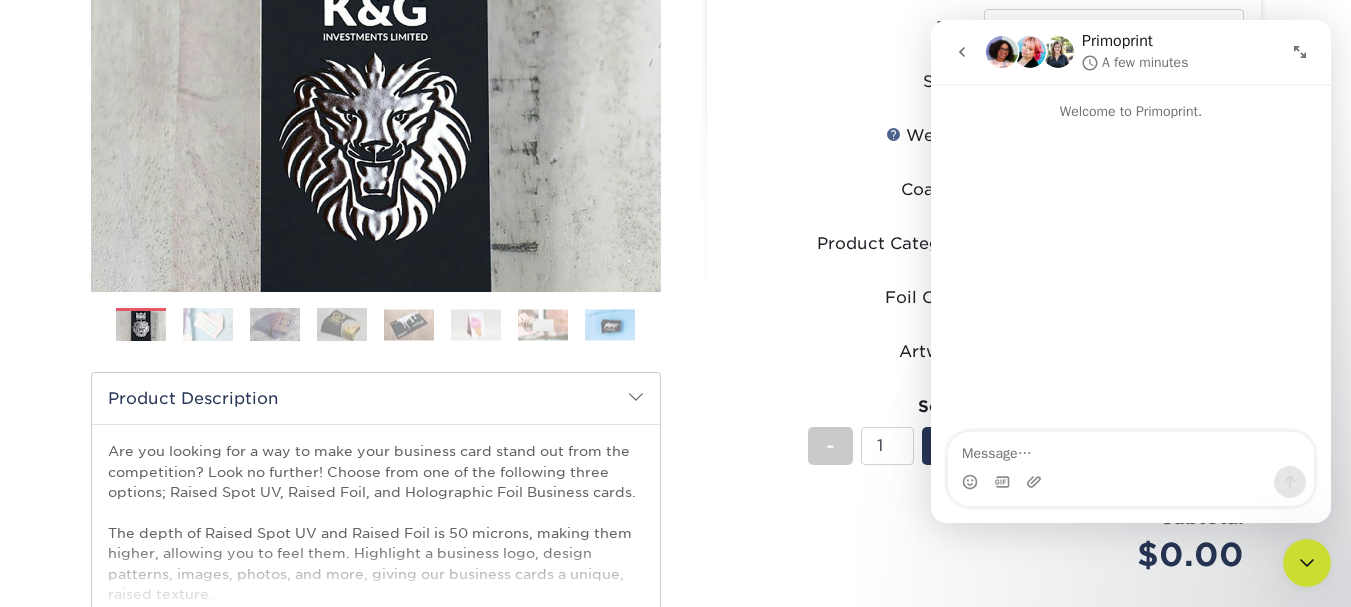 scroll, scrollTop: 300, scrollLeft: 0, axis: vertical 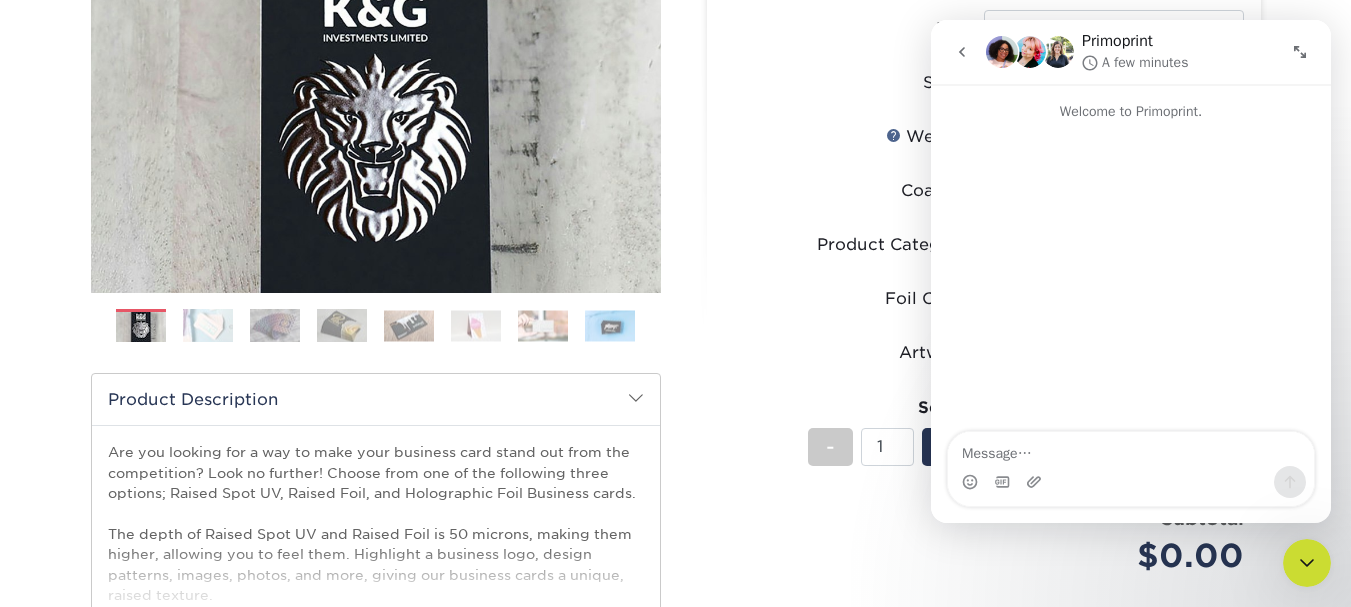 click at bounding box center [1307, 563] 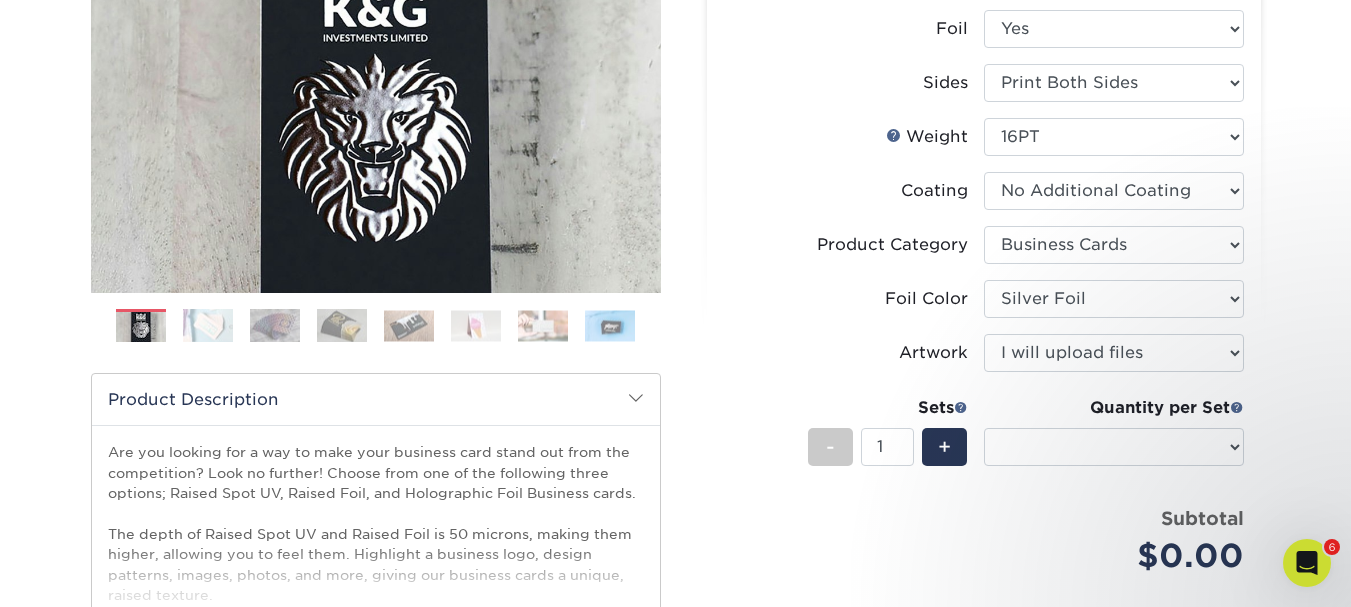 scroll, scrollTop: 0, scrollLeft: 0, axis: both 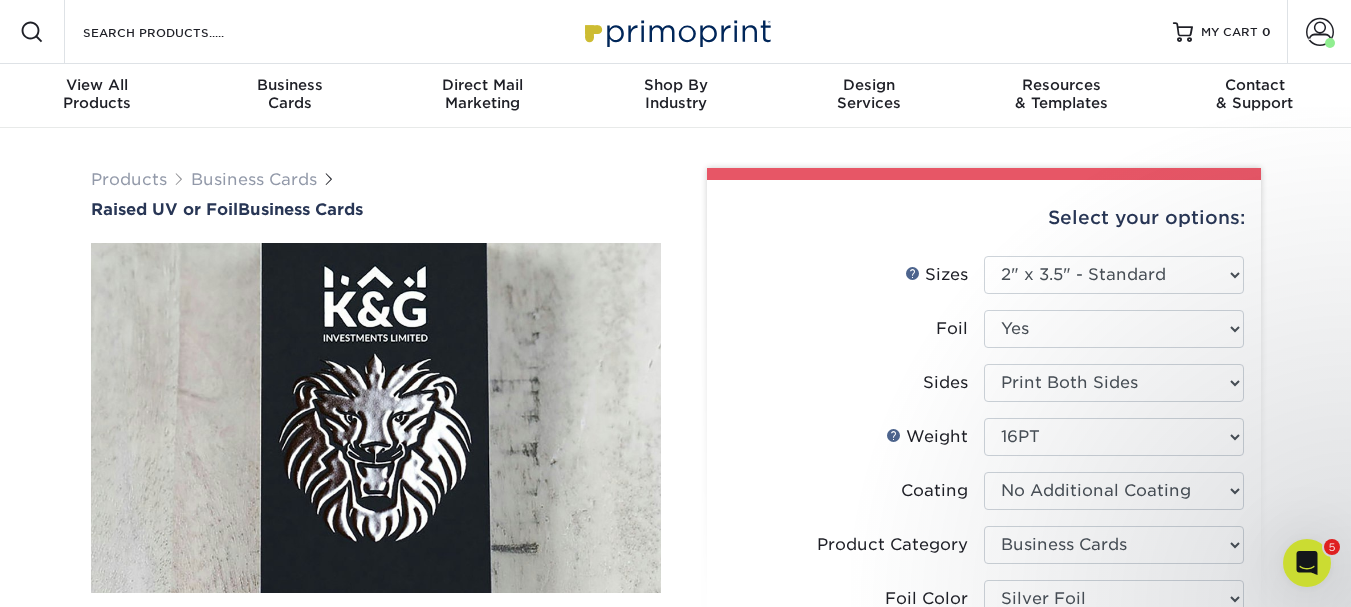 click 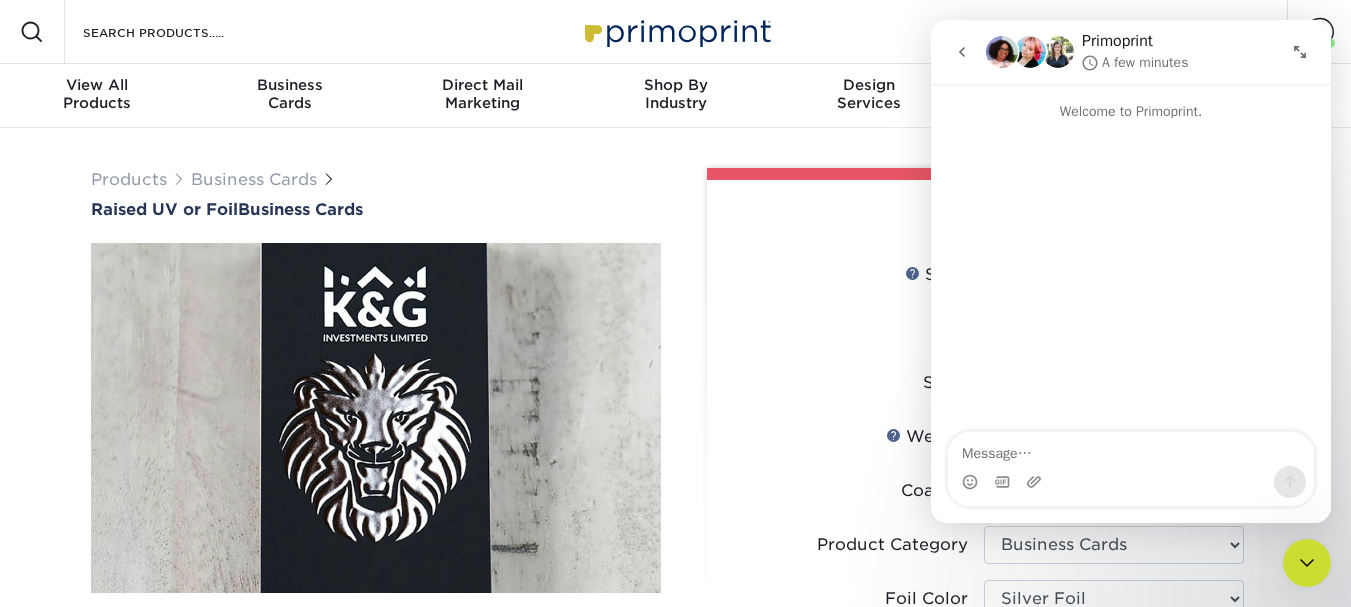 click at bounding box center (1300, 52) 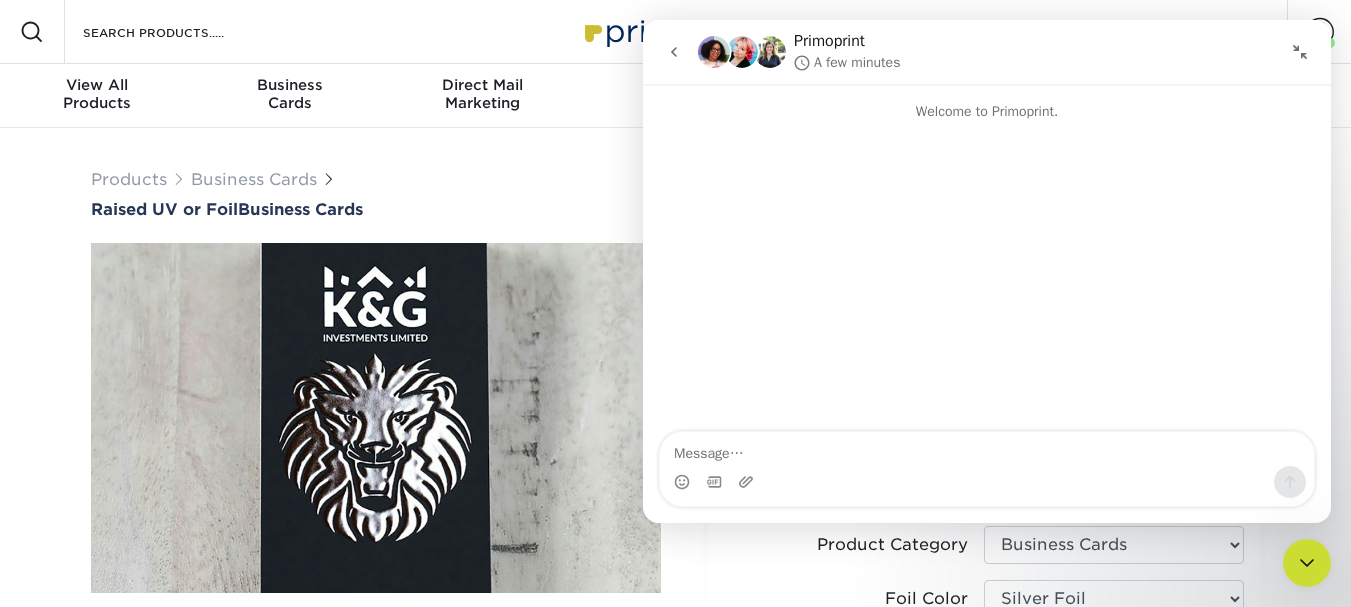 click 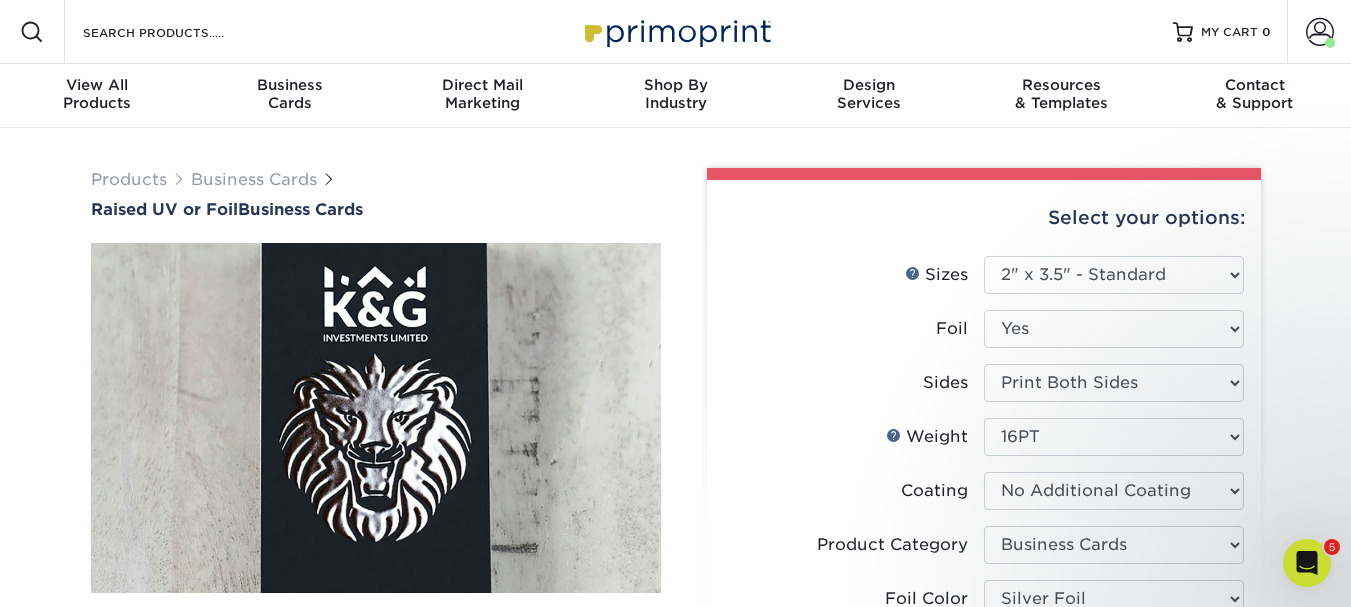 scroll, scrollTop: 0, scrollLeft: 0, axis: both 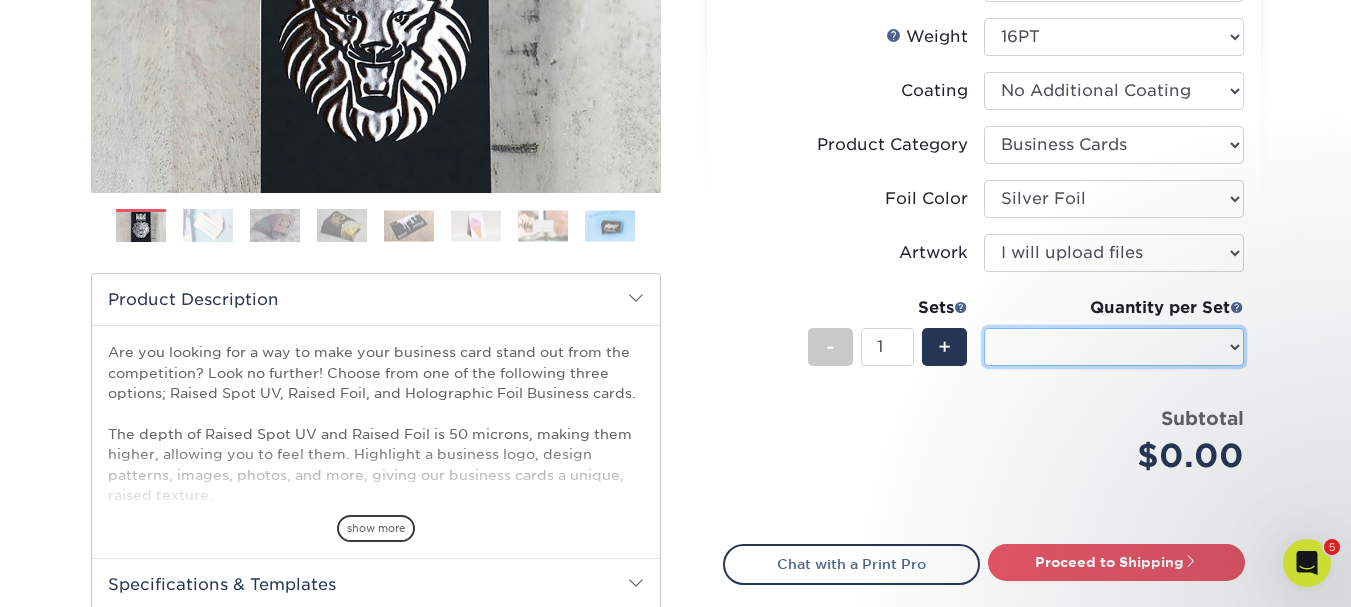 click on "Sizes Help Sizes" at bounding box center (1114, 347) 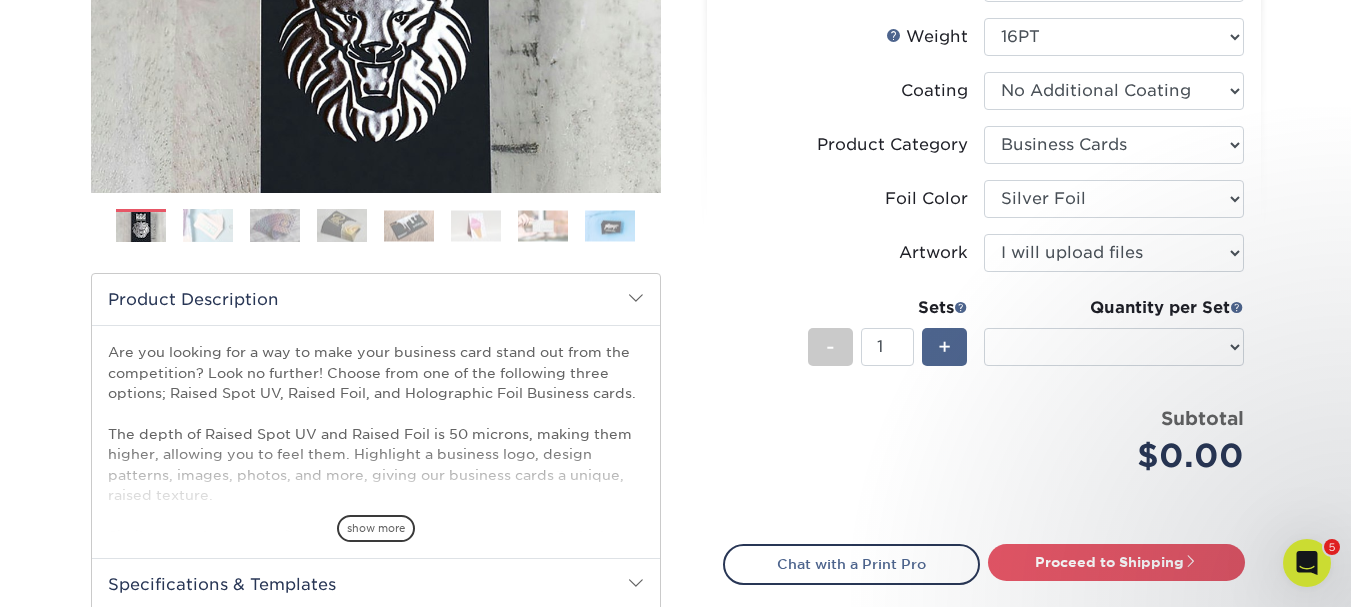 click on "+" at bounding box center (944, 347) 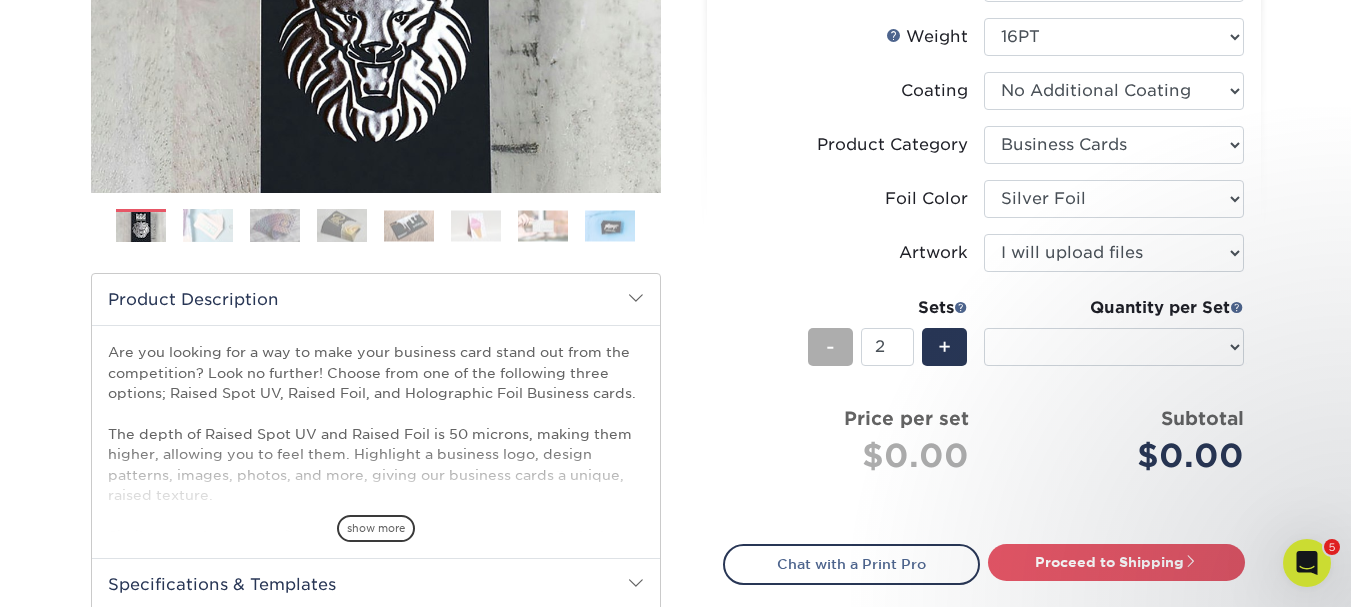 click on "-" at bounding box center (830, 347) 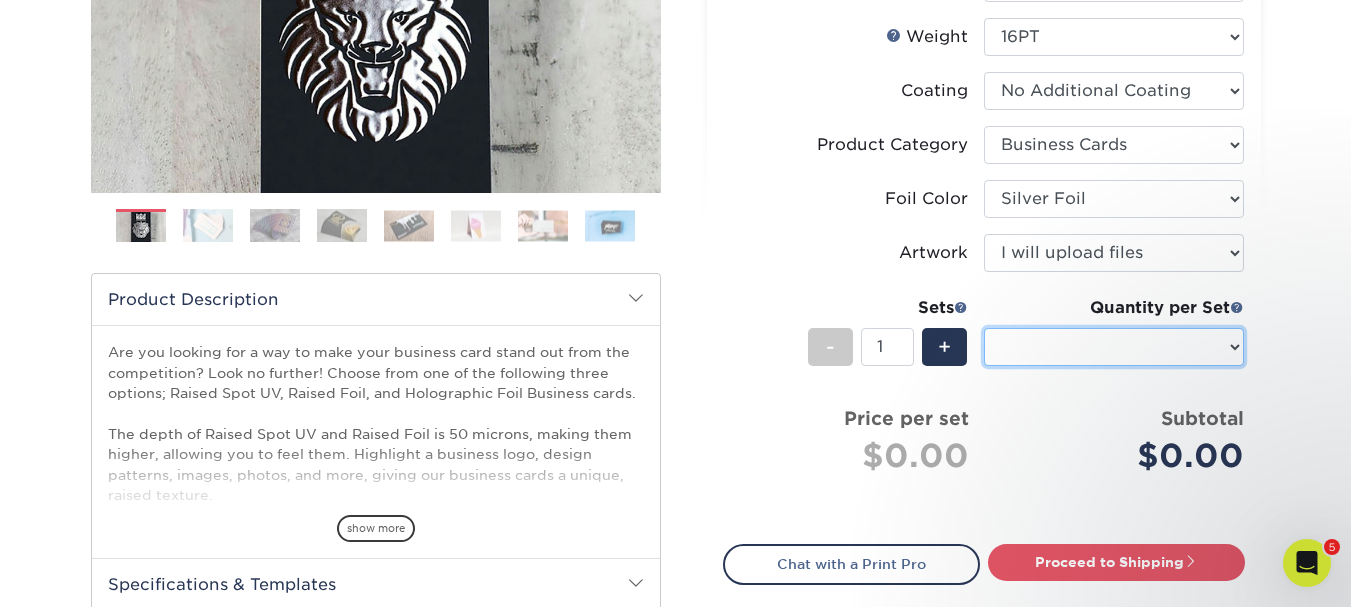 click on "Sizes Help Sizes" at bounding box center [1114, 347] 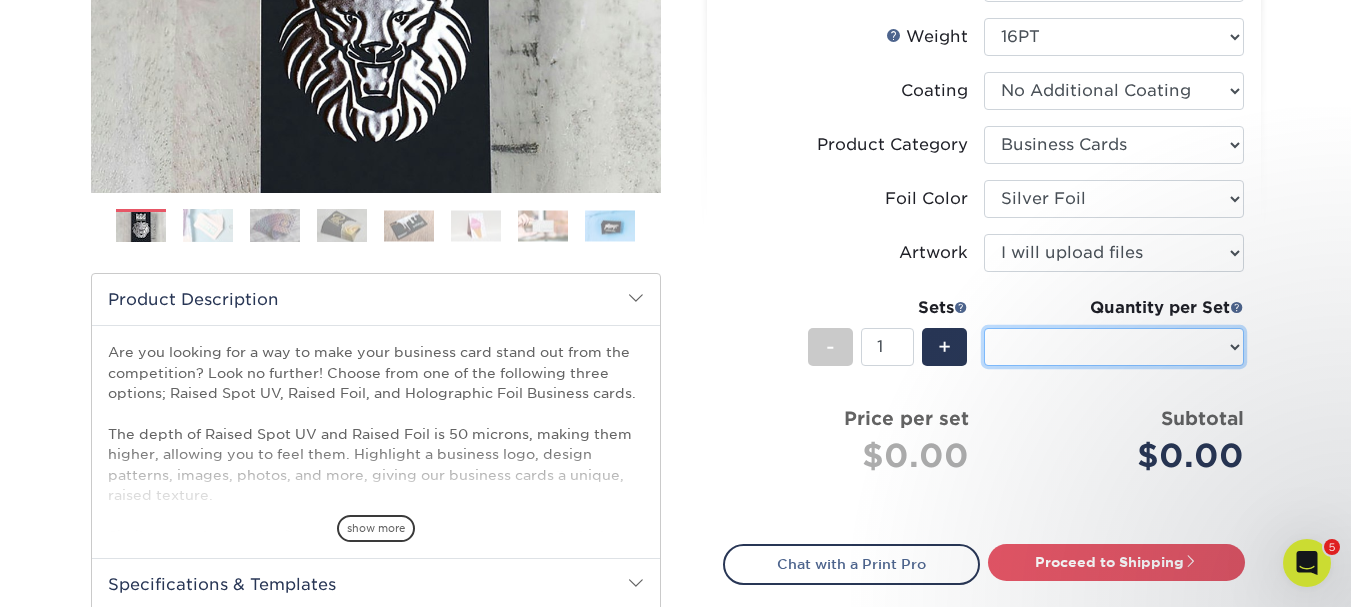 click on "Sizes Help Sizes" at bounding box center [1114, 347] 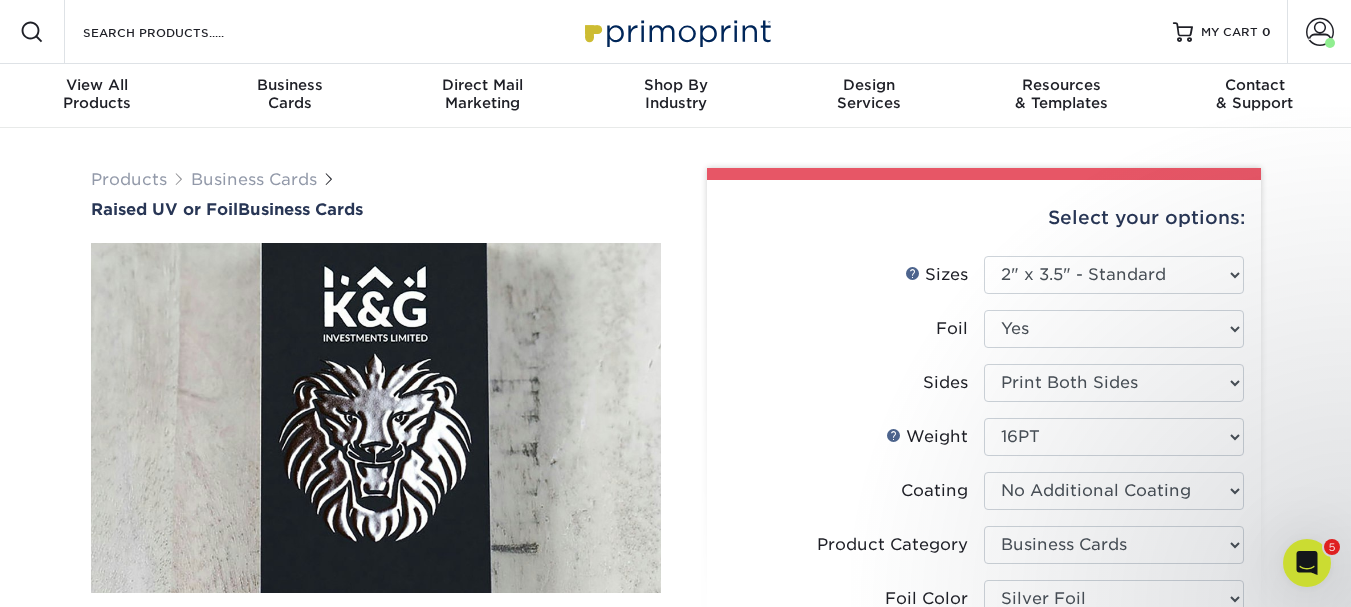 scroll, scrollTop: 200, scrollLeft: 0, axis: vertical 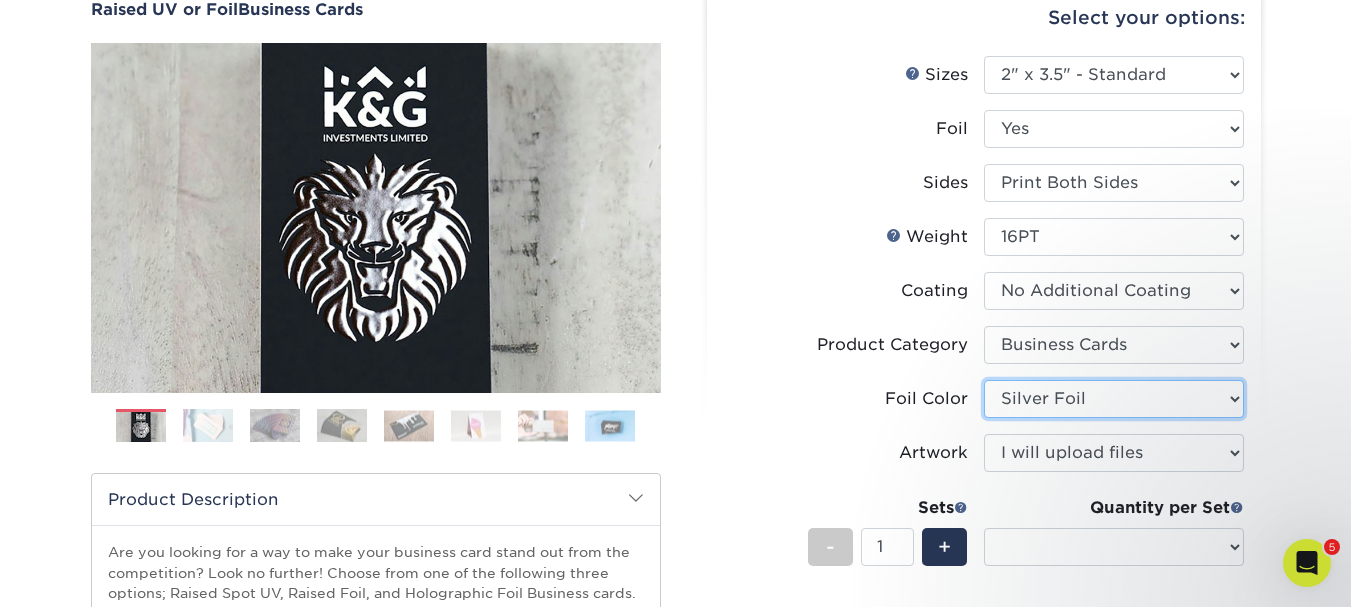 click on "Please Select Silver Foil Gold Foil Holographic Foil" at bounding box center (1114, 399) 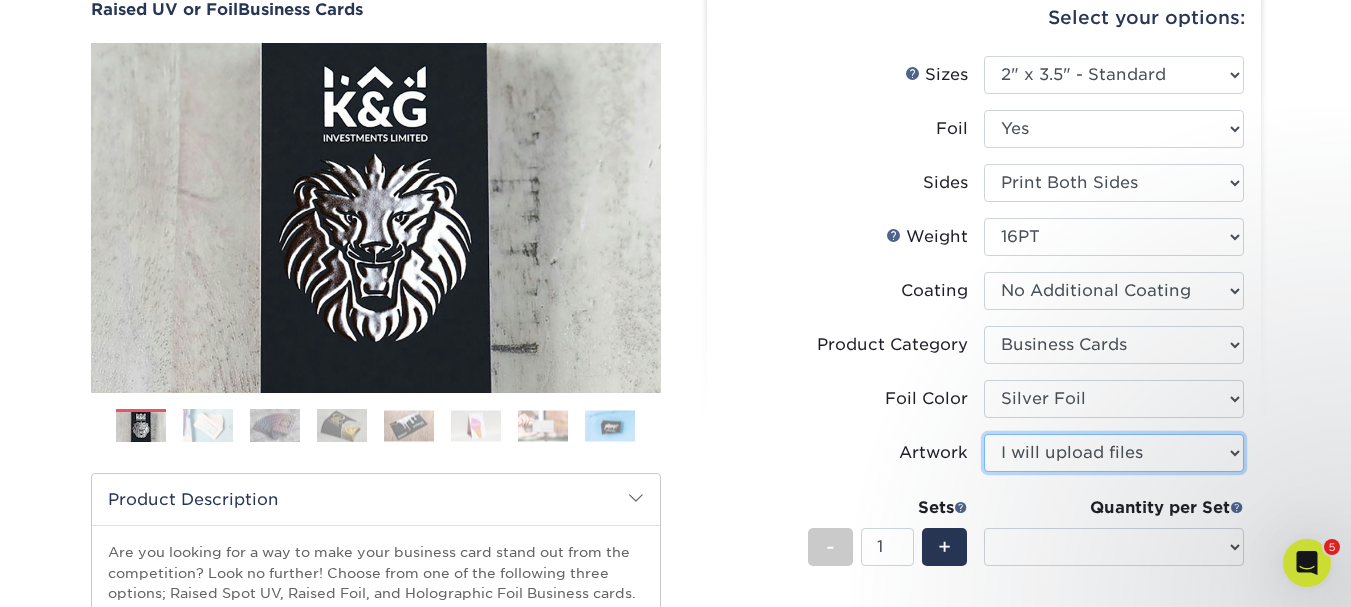 click on "Please Select I will upload files I need a design - $100" at bounding box center (1114, 453) 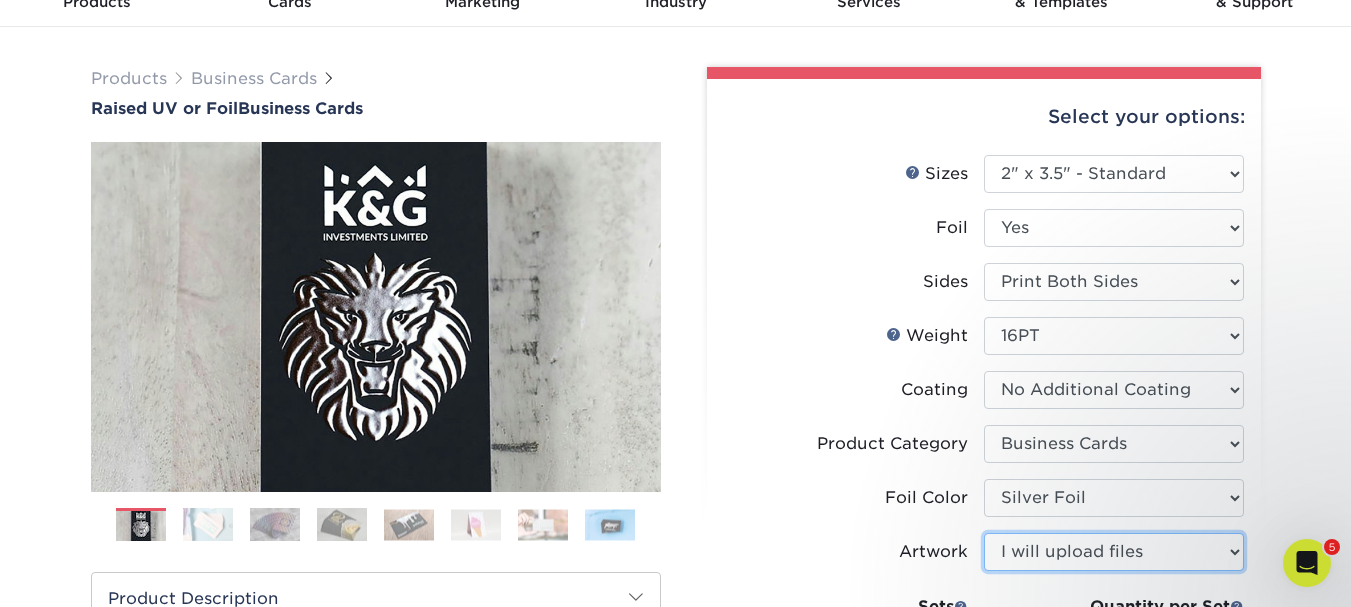 scroll, scrollTop: 100, scrollLeft: 0, axis: vertical 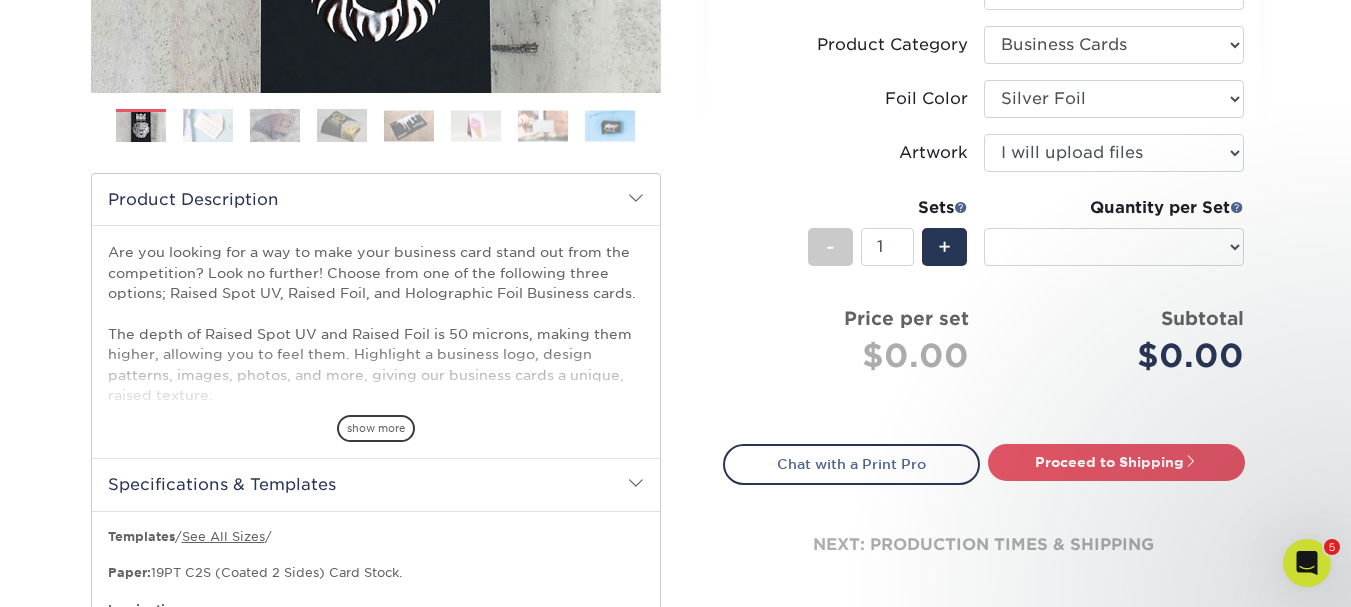 click at bounding box center (636, 198) 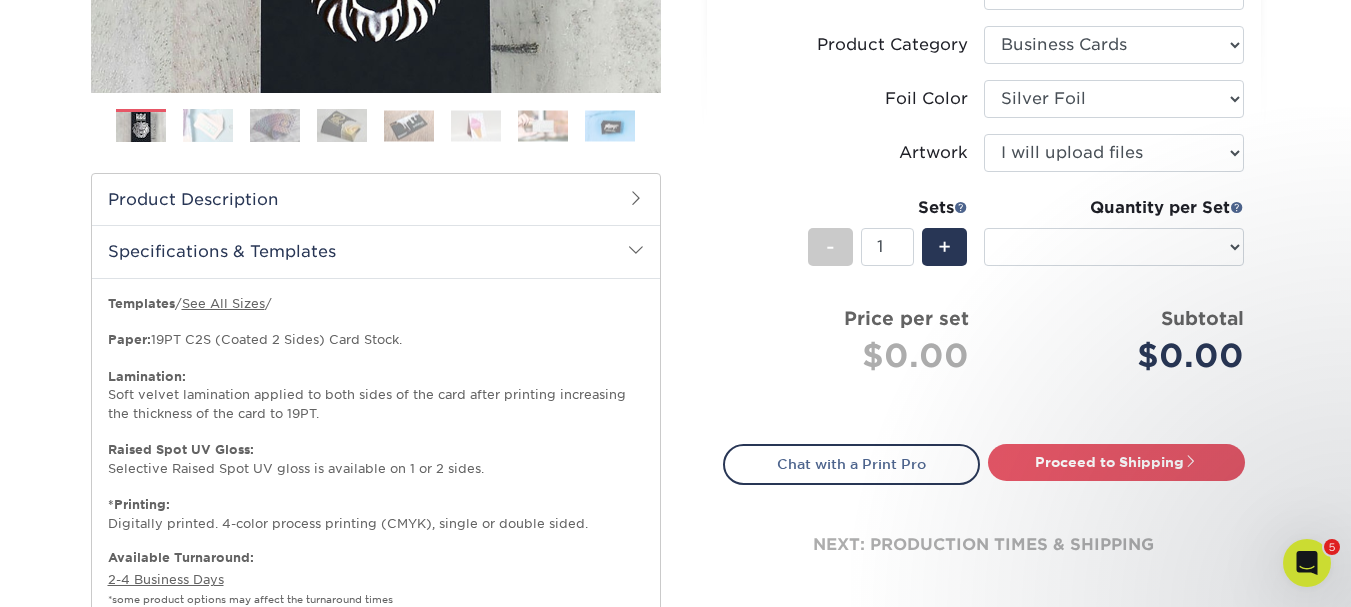 click at bounding box center [636, 250] 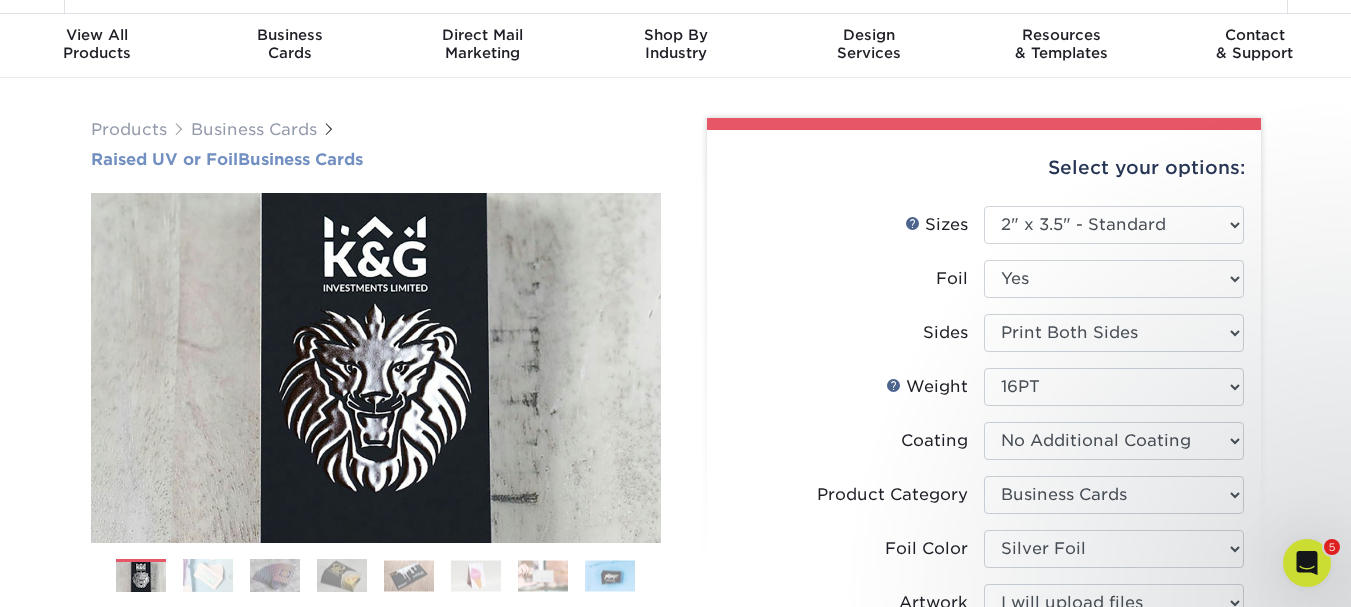 scroll, scrollTop: 0, scrollLeft: 0, axis: both 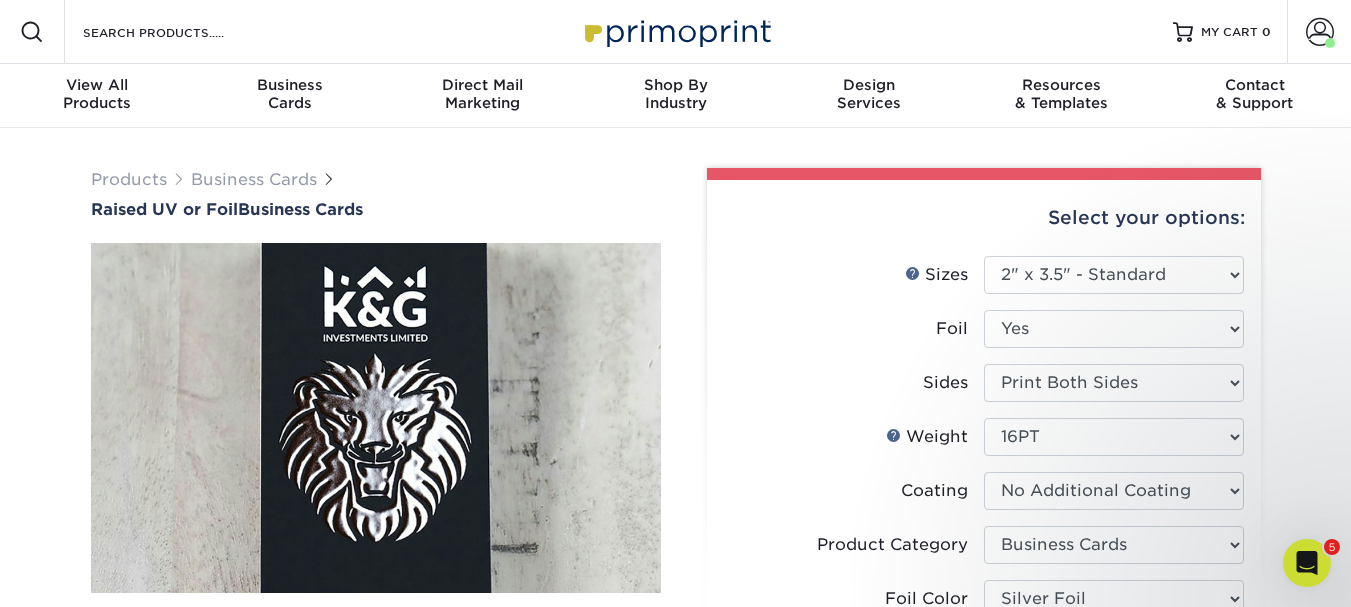 click at bounding box center (32, 32) 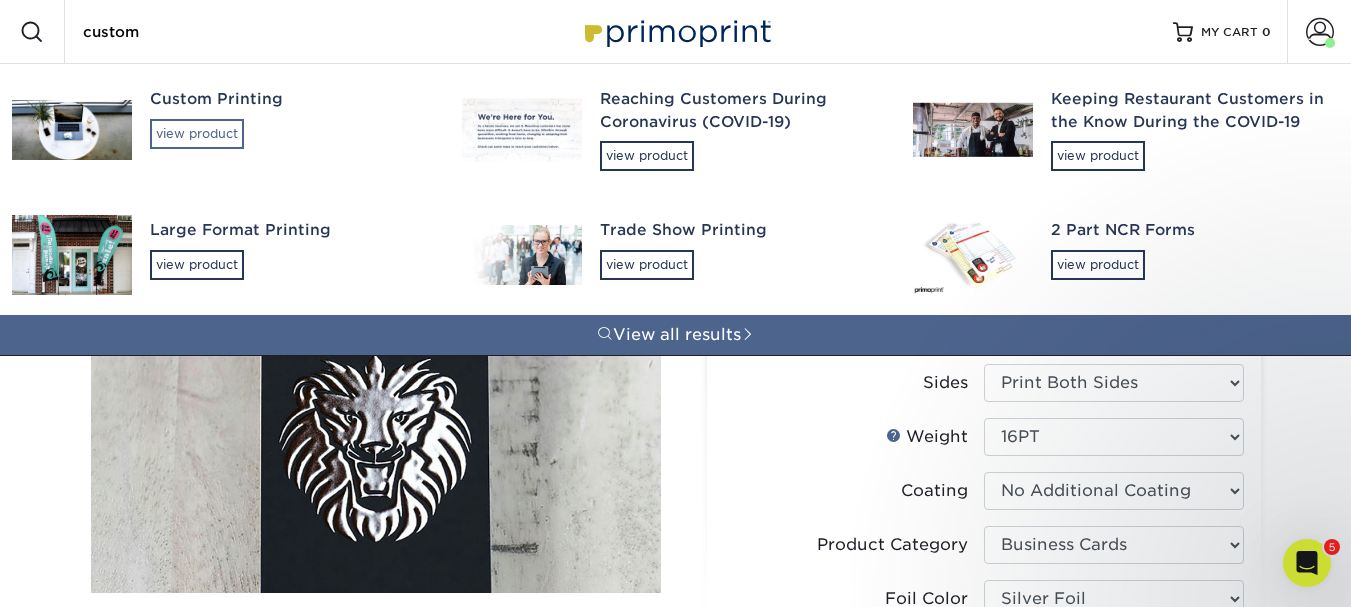 type on "custom" 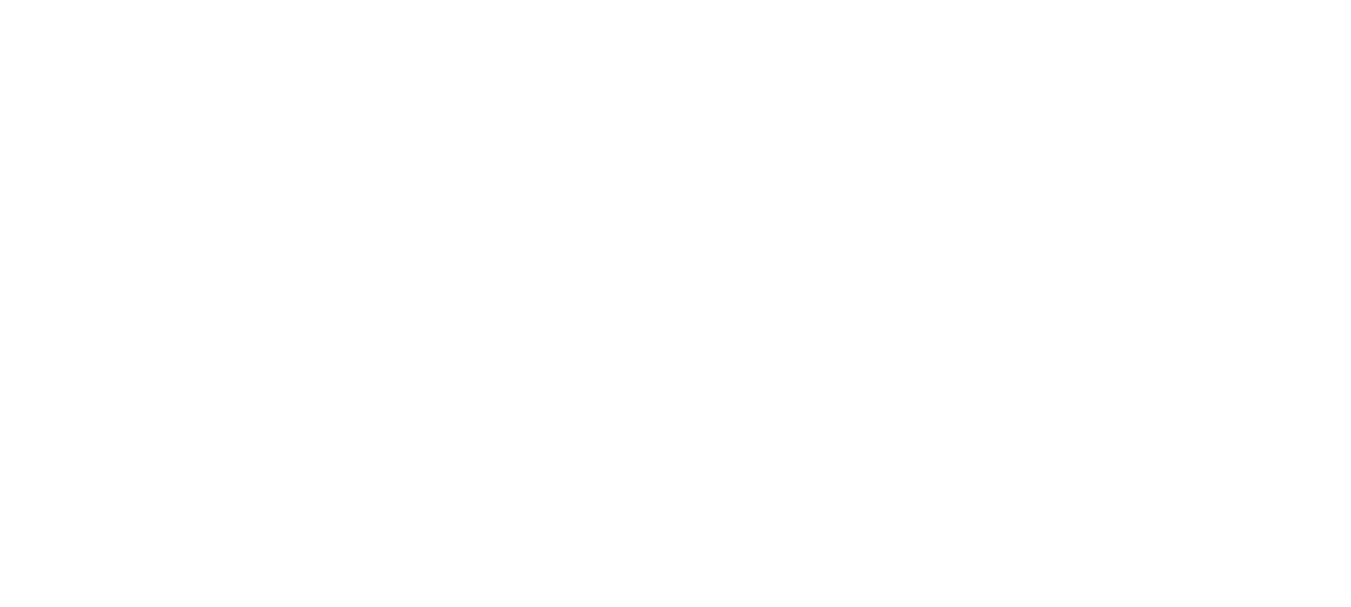 scroll, scrollTop: 0, scrollLeft: 0, axis: both 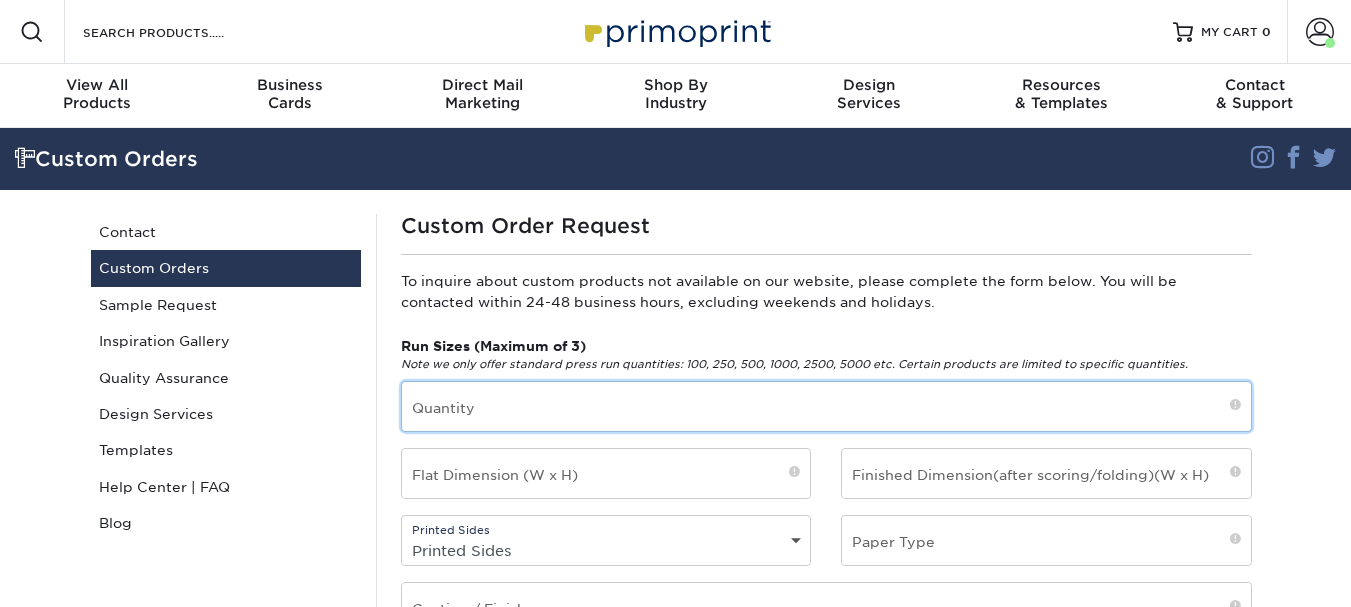 click at bounding box center (826, 406) 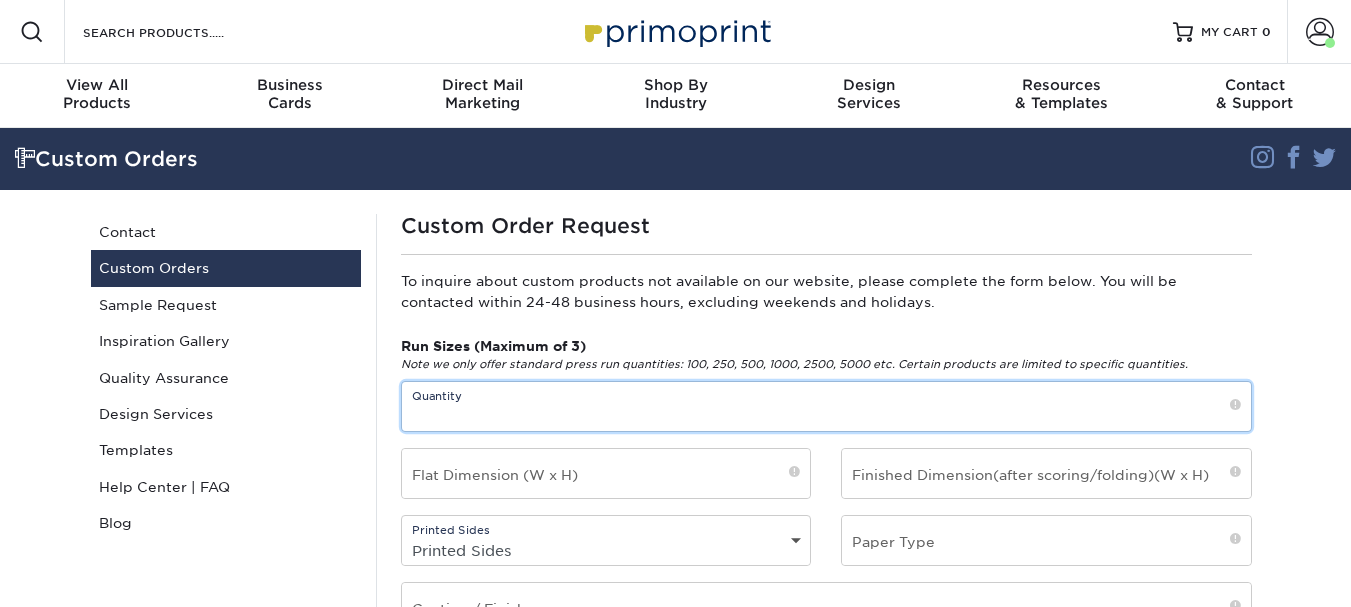 click at bounding box center (826, 406) 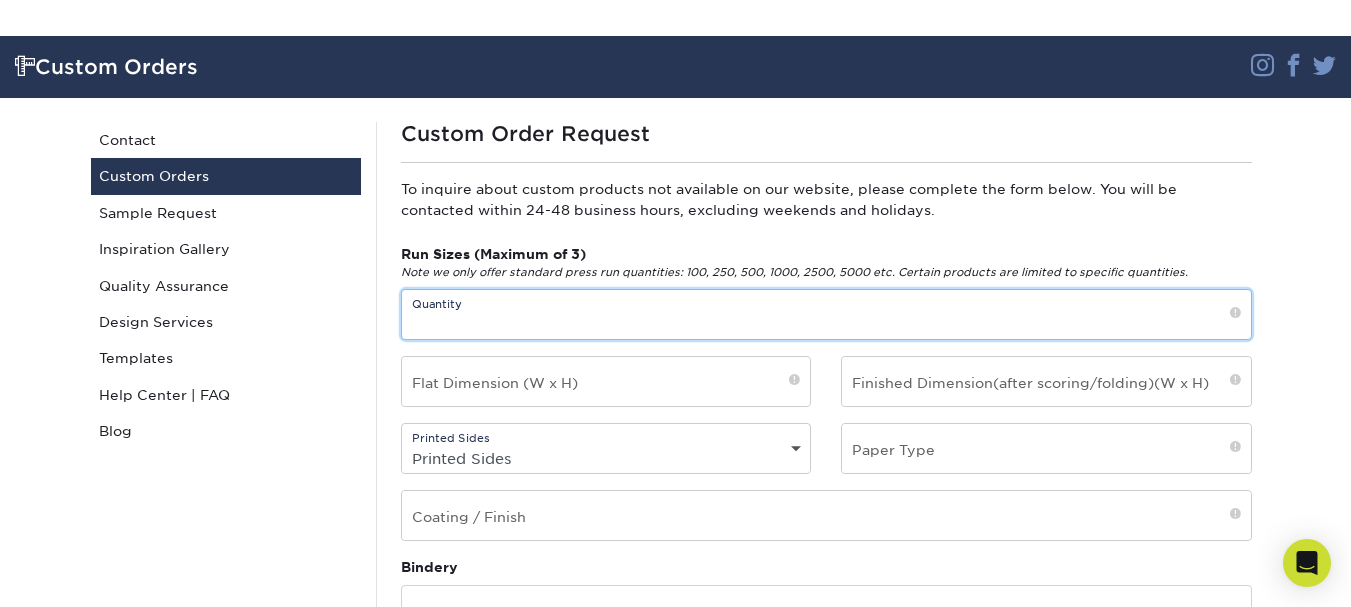 scroll, scrollTop: 200, scrollLeft: 0, axis: vertical 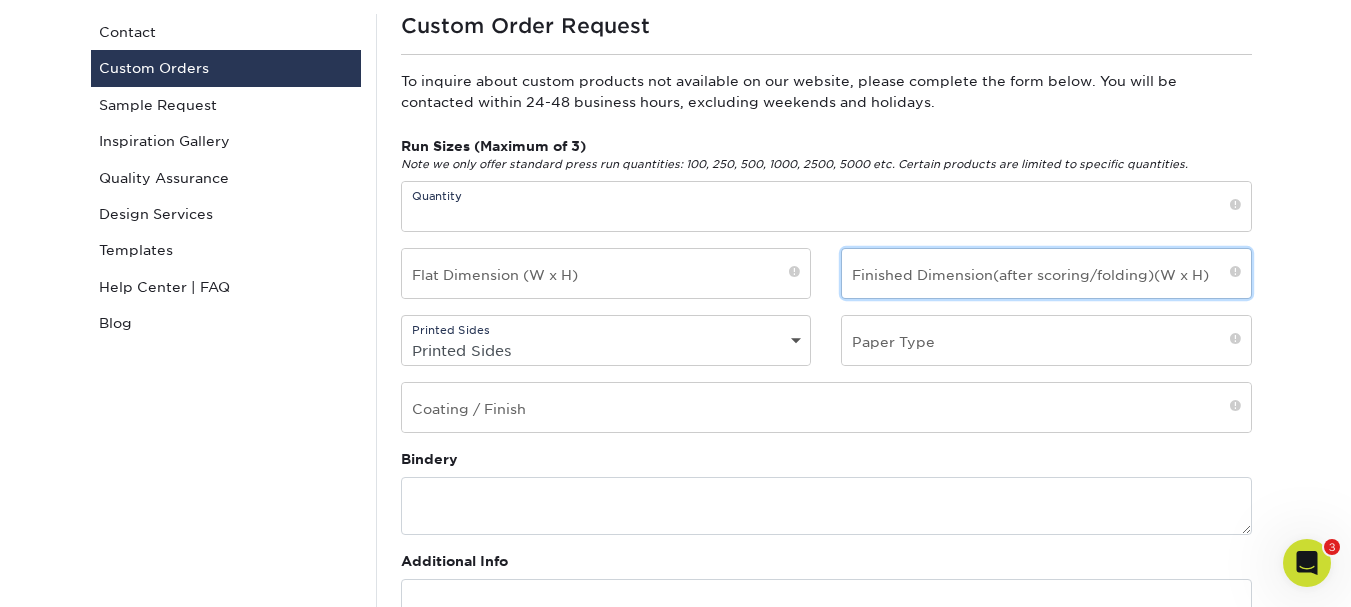 click at bounding box center [1046, 273] 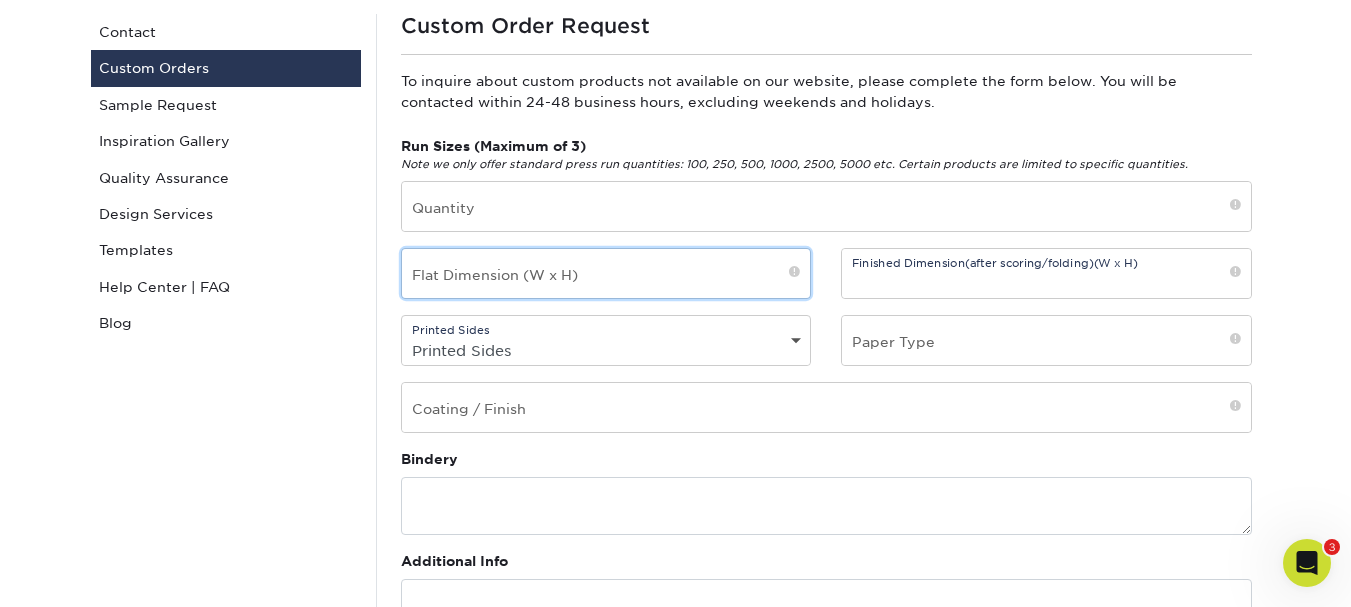 click at bounding box center [606, 273] 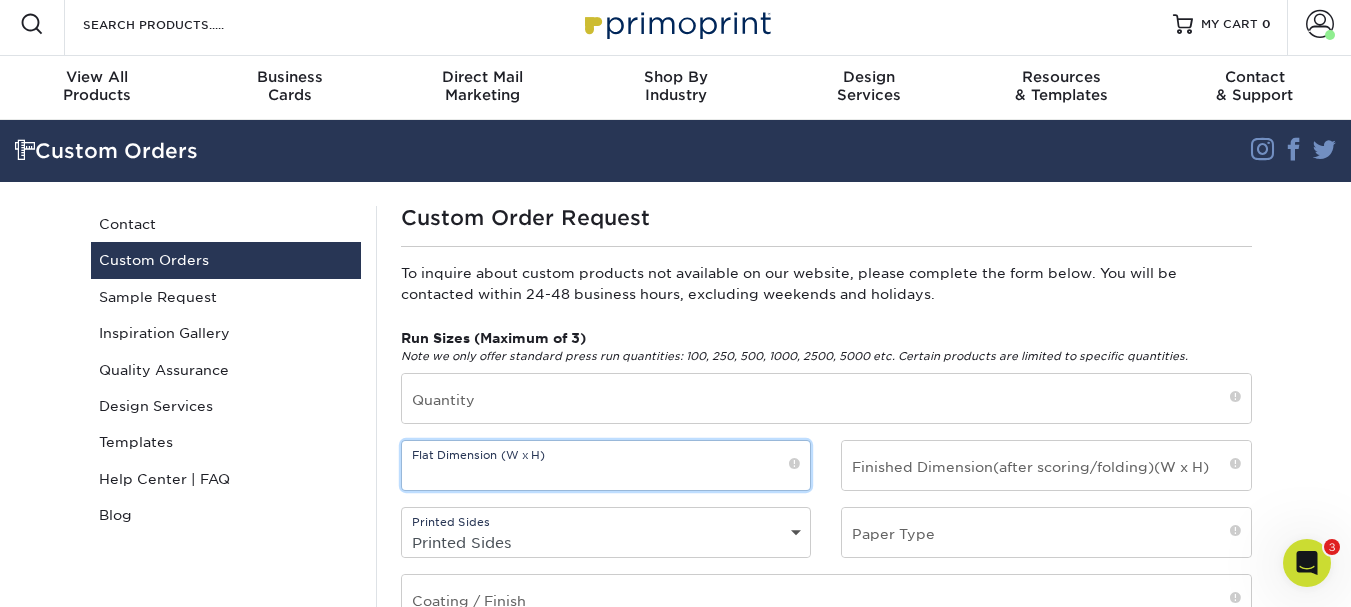 scroll, scrollTop: 0, scrollLeft: 0, axis: both 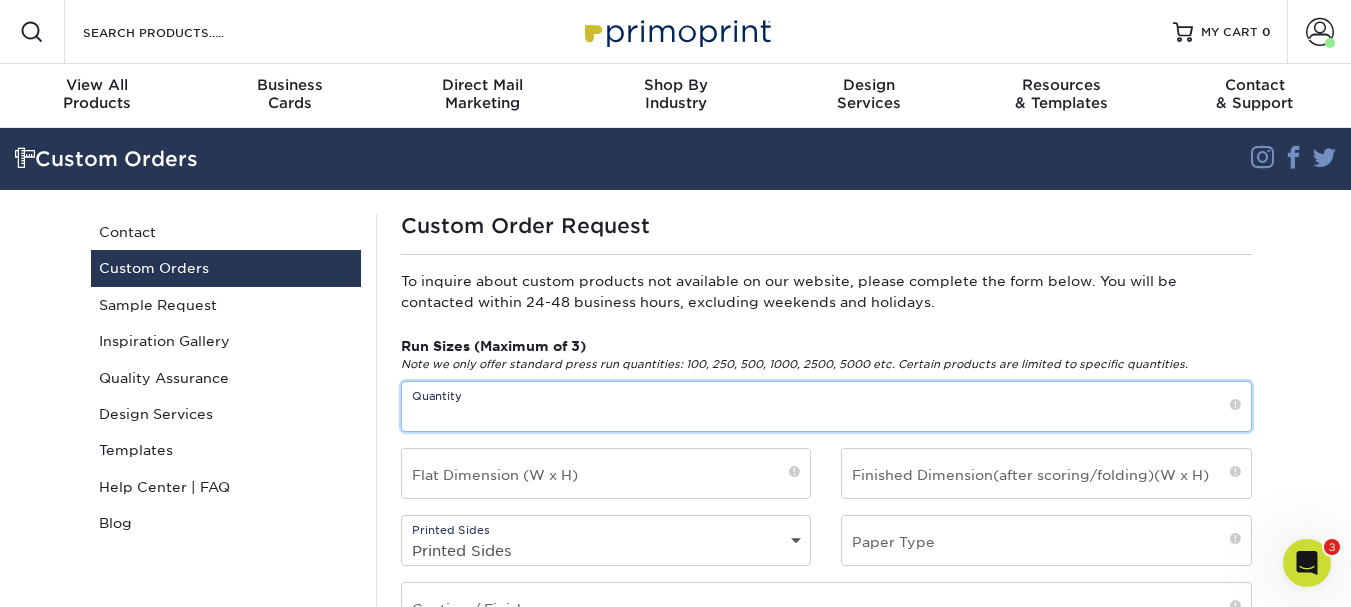 click at bounding box center [826, 406] 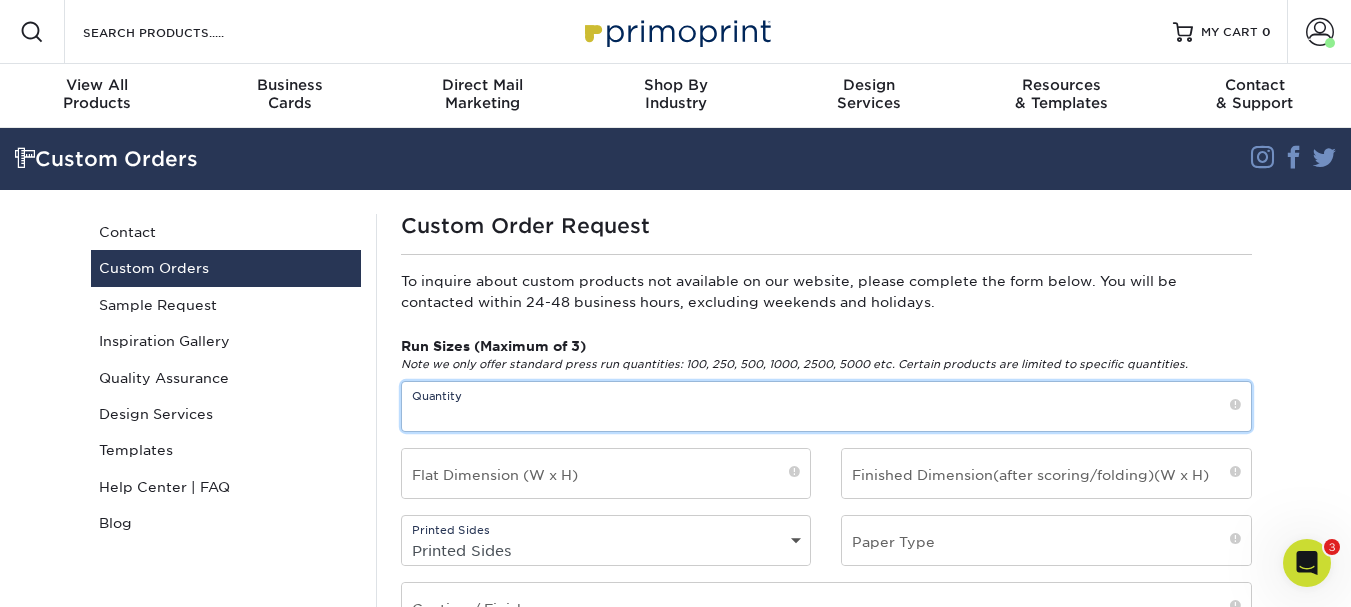 click at bounding box center [826, 406] 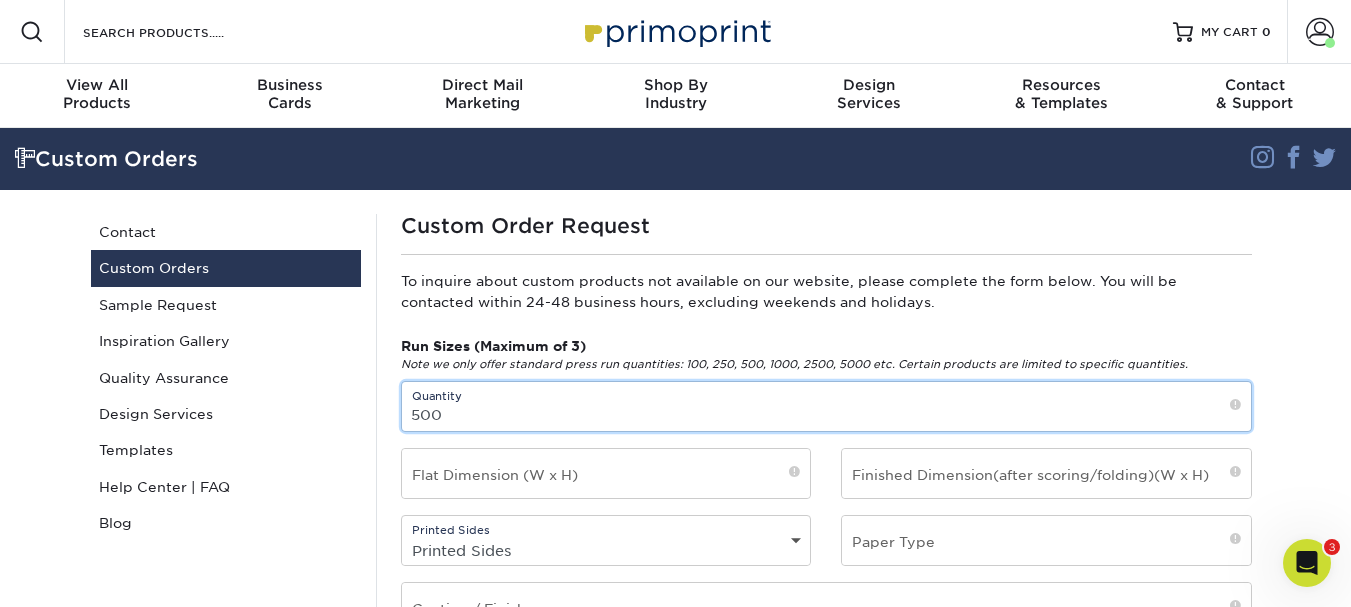 type on "500" 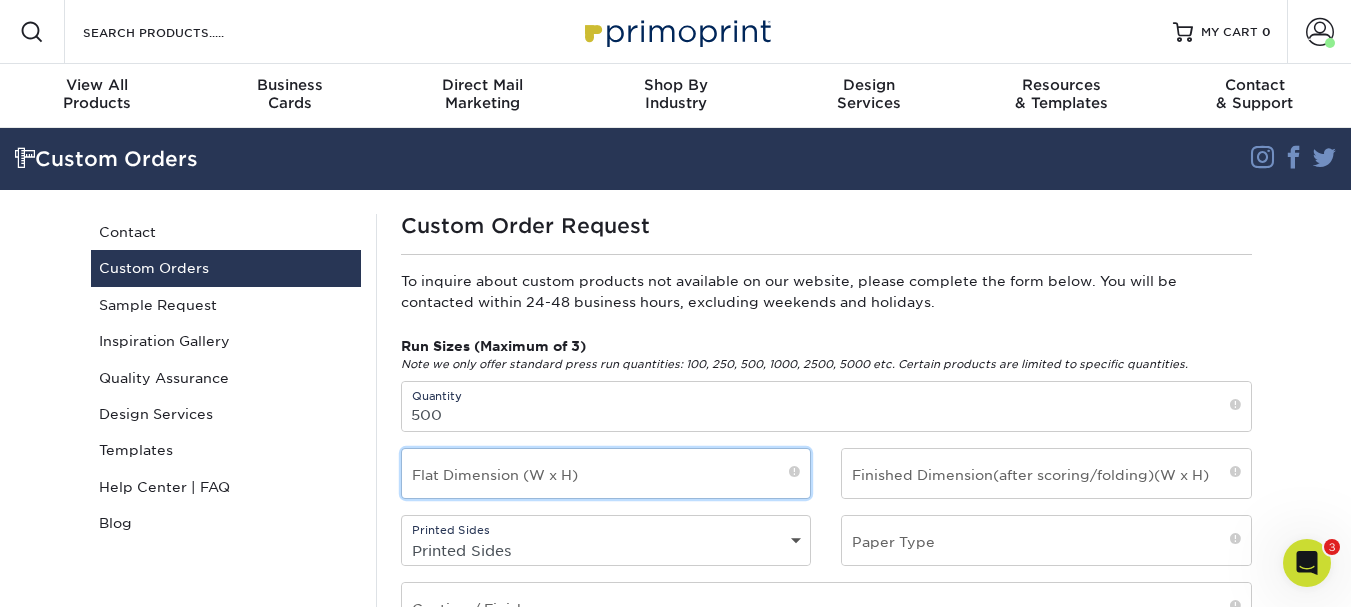 click at bounding box center (606, 473) 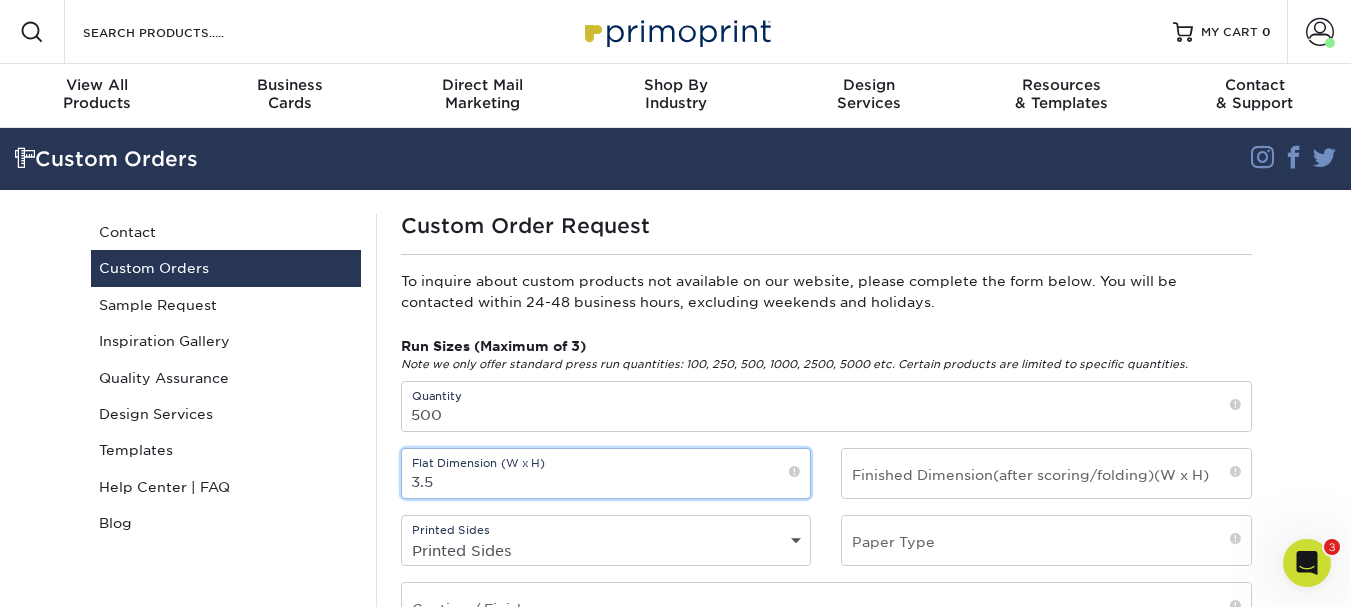 type on "3.5" 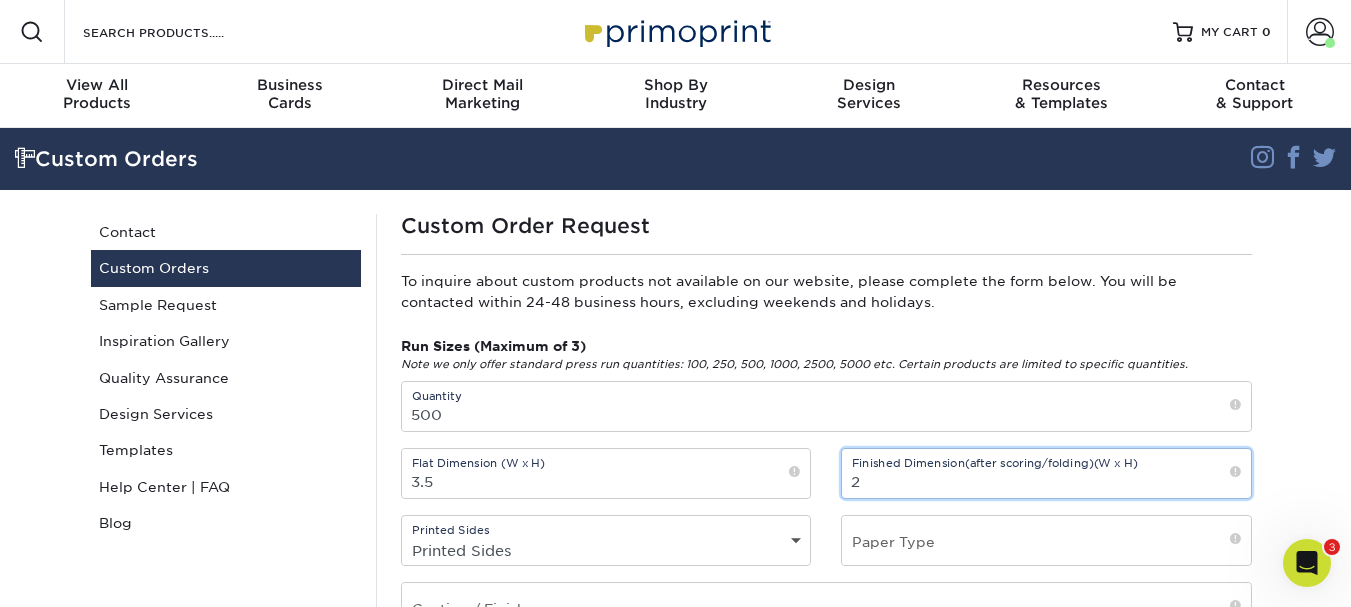 type on "2" 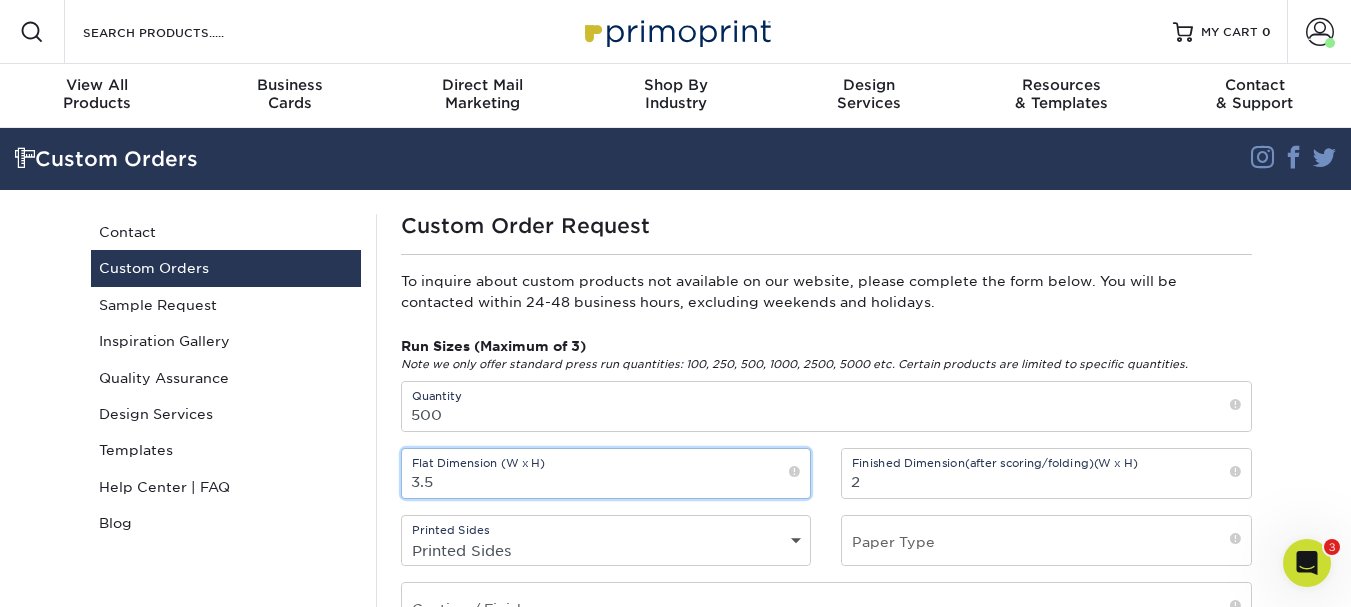 click on "3.5" at bounding box center (606, 473) 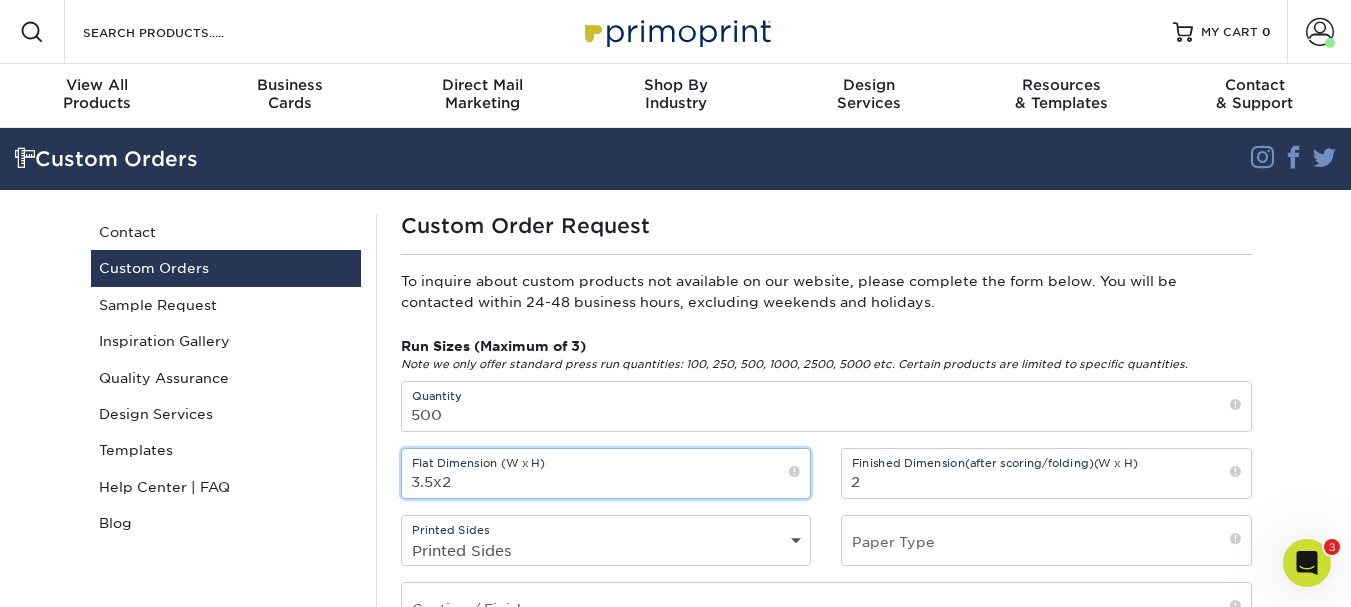 type on "3.5x2" 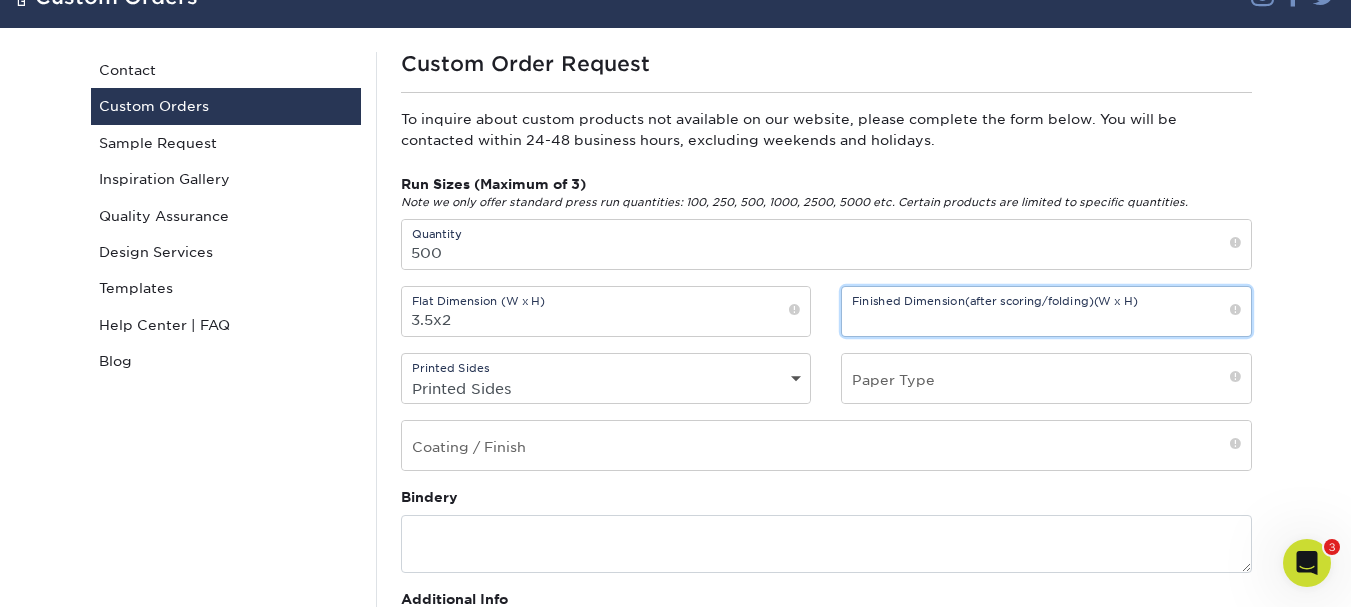 scroll, scrollTop: 200, scrollLeft: 0, axis: vertical 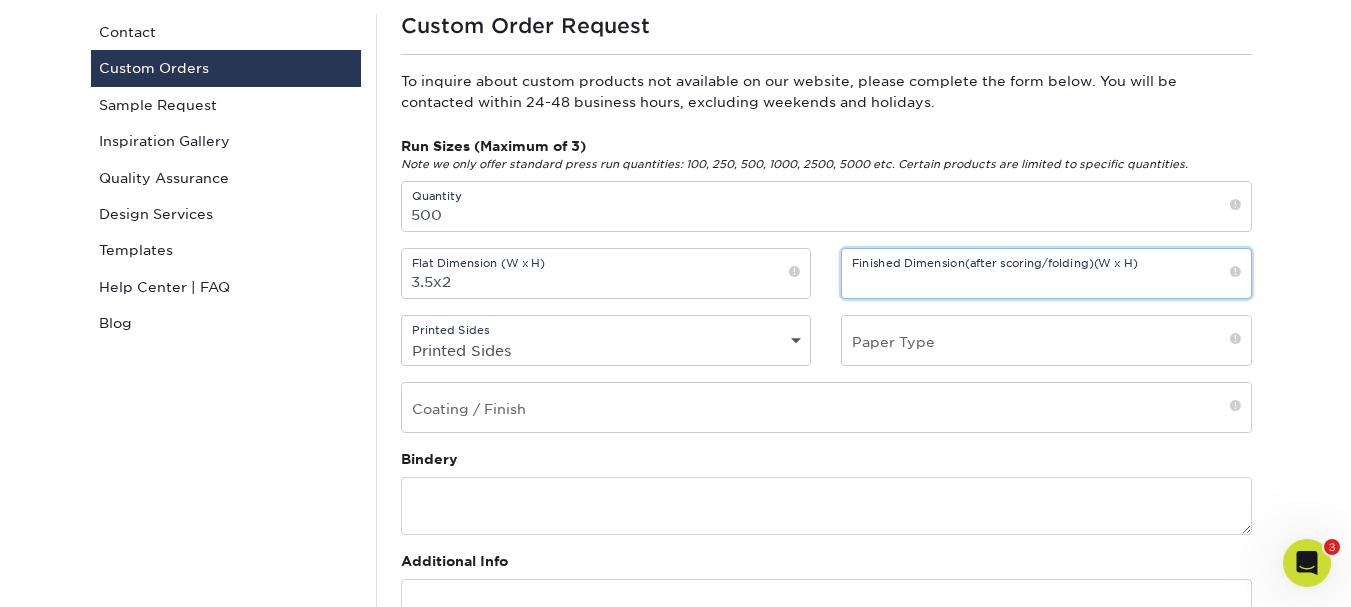 type 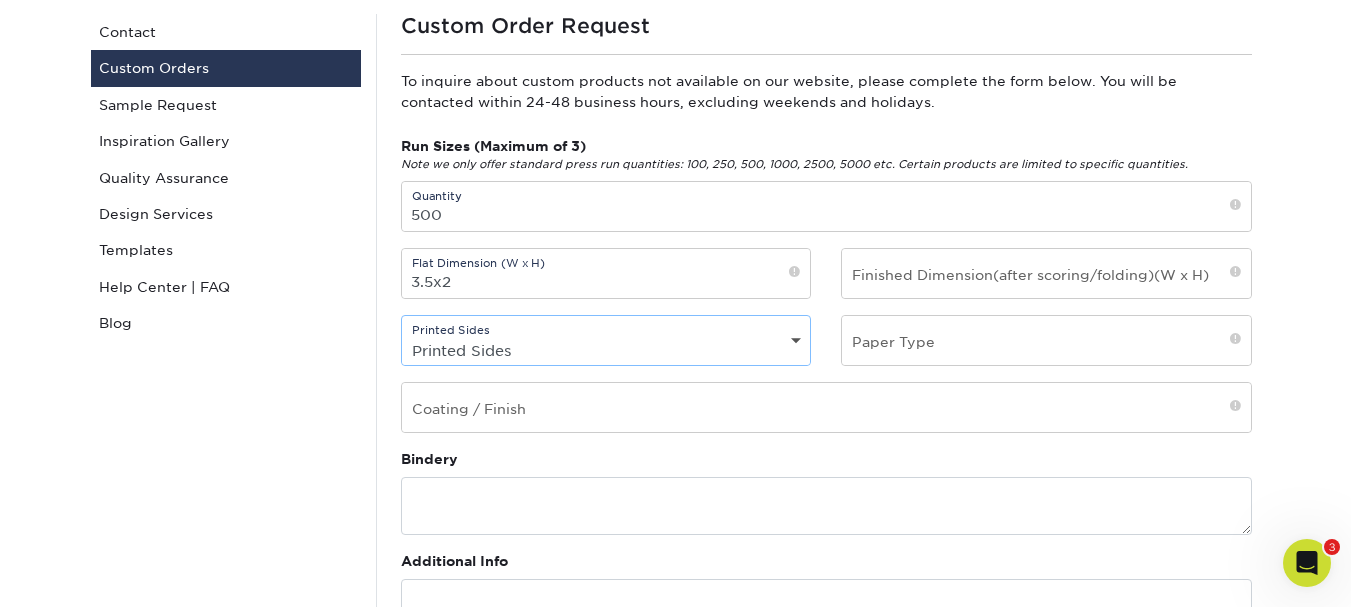 click on "Printed Sides
4/0 - Single Sided
4/4 - Double Sided" at bounding box center [606, 350] 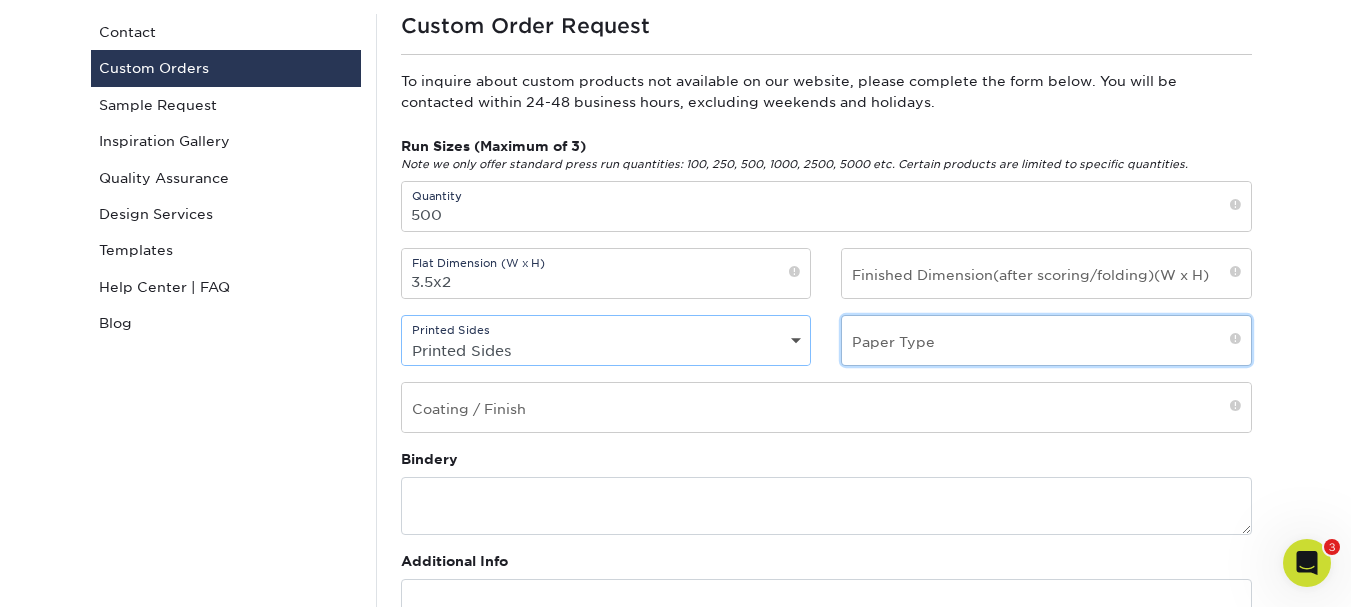 click at bounding box center (1046, 340) 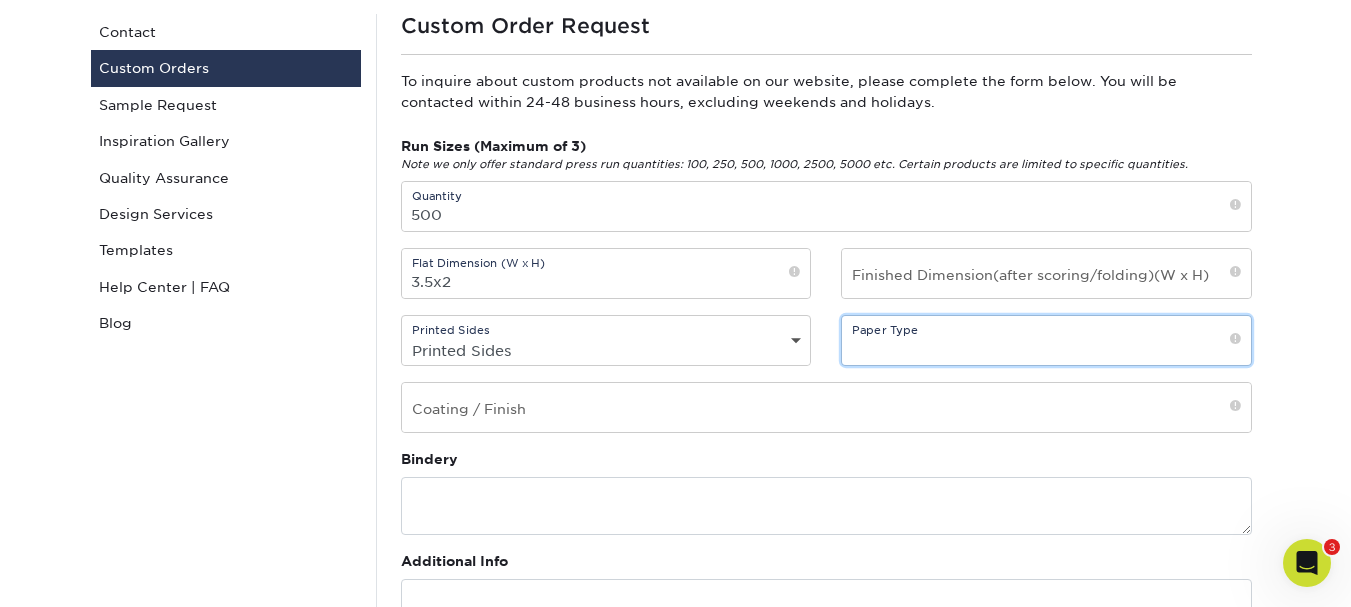 click at bounding box center (1046, 340) 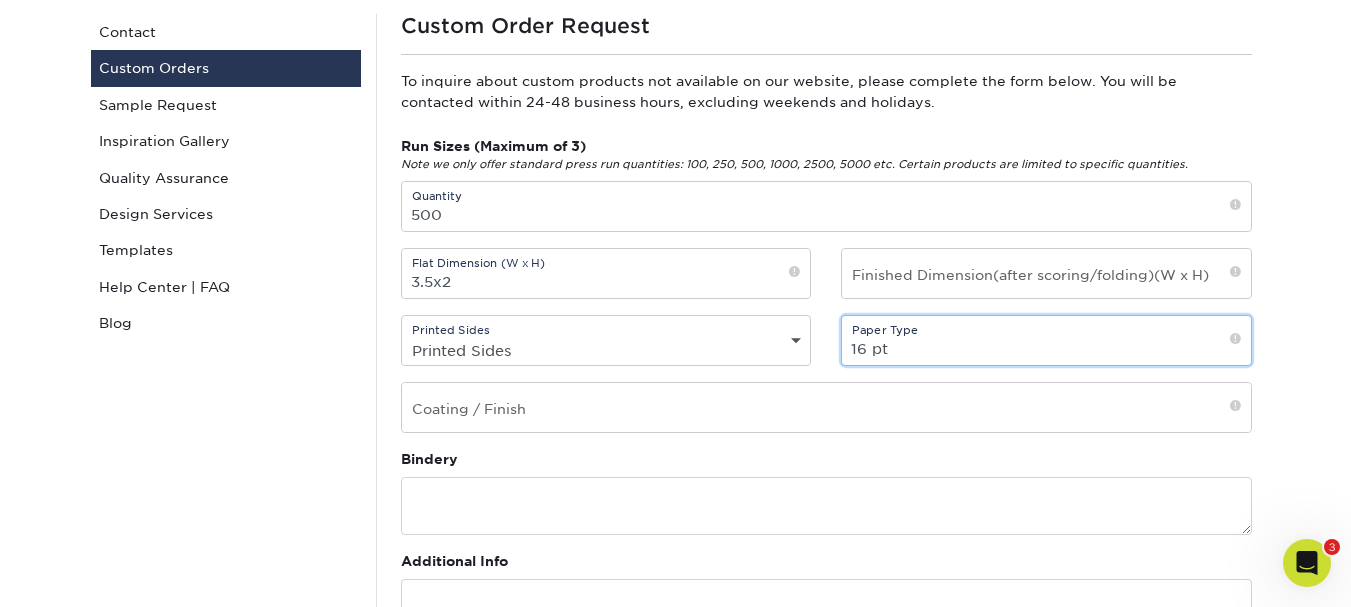 type on "16 pt" 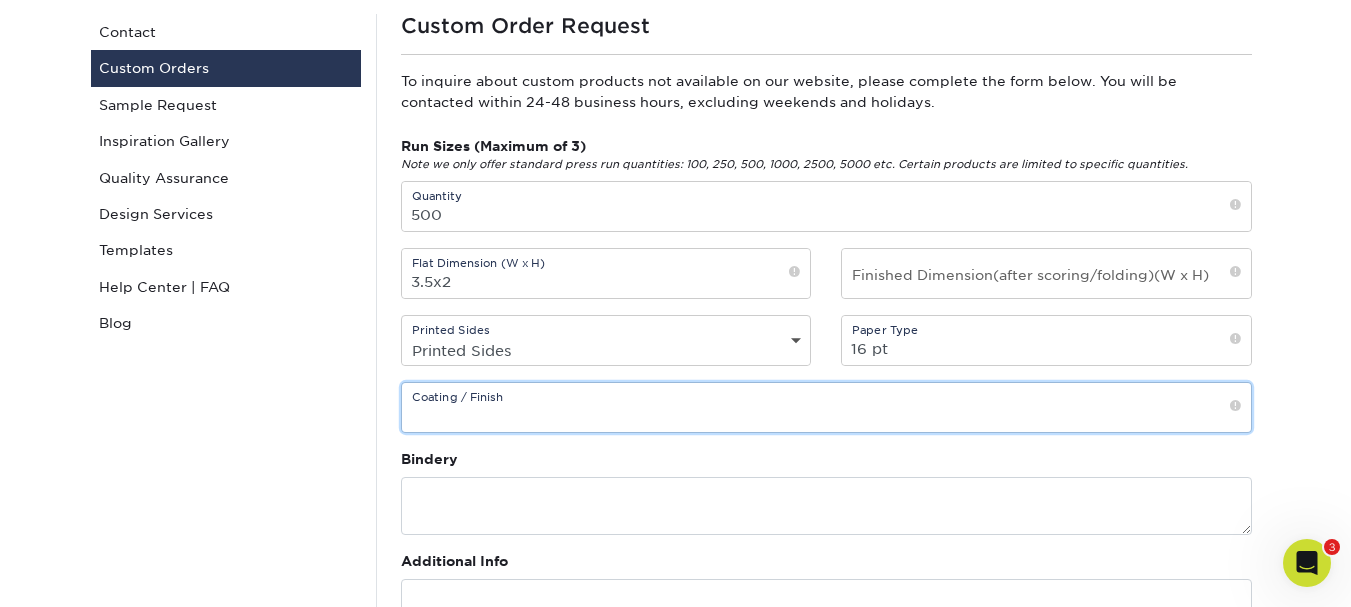 click at bounding box center [826, 407] 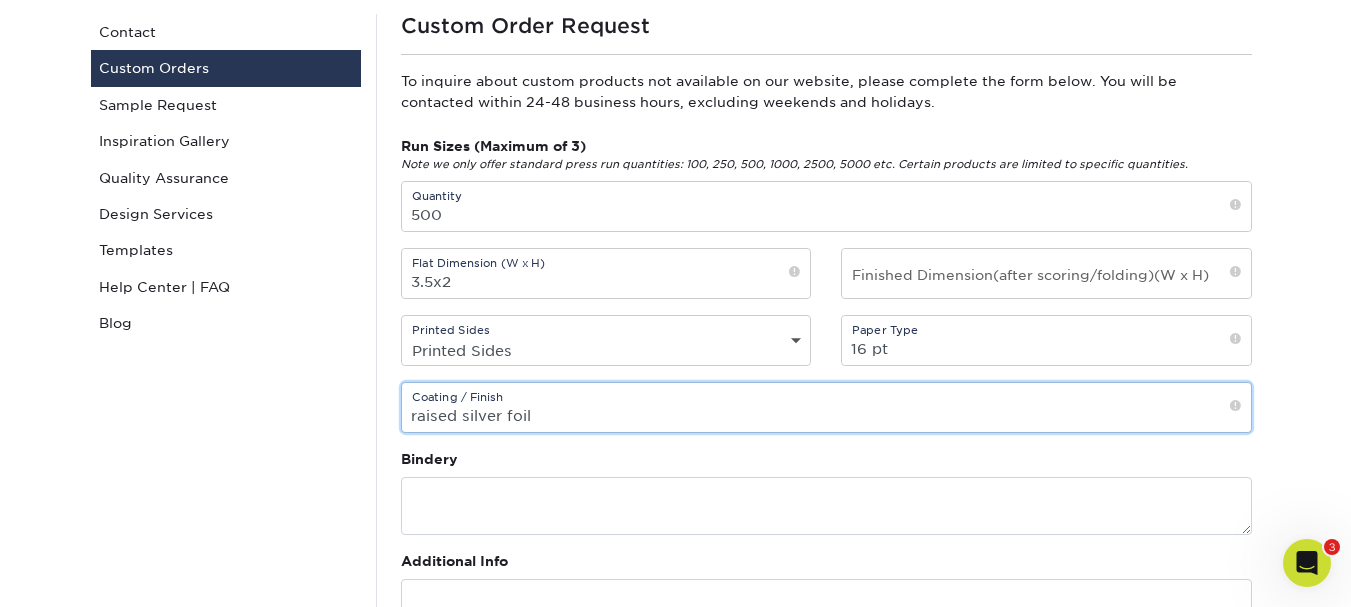 type on "raised silver foil" 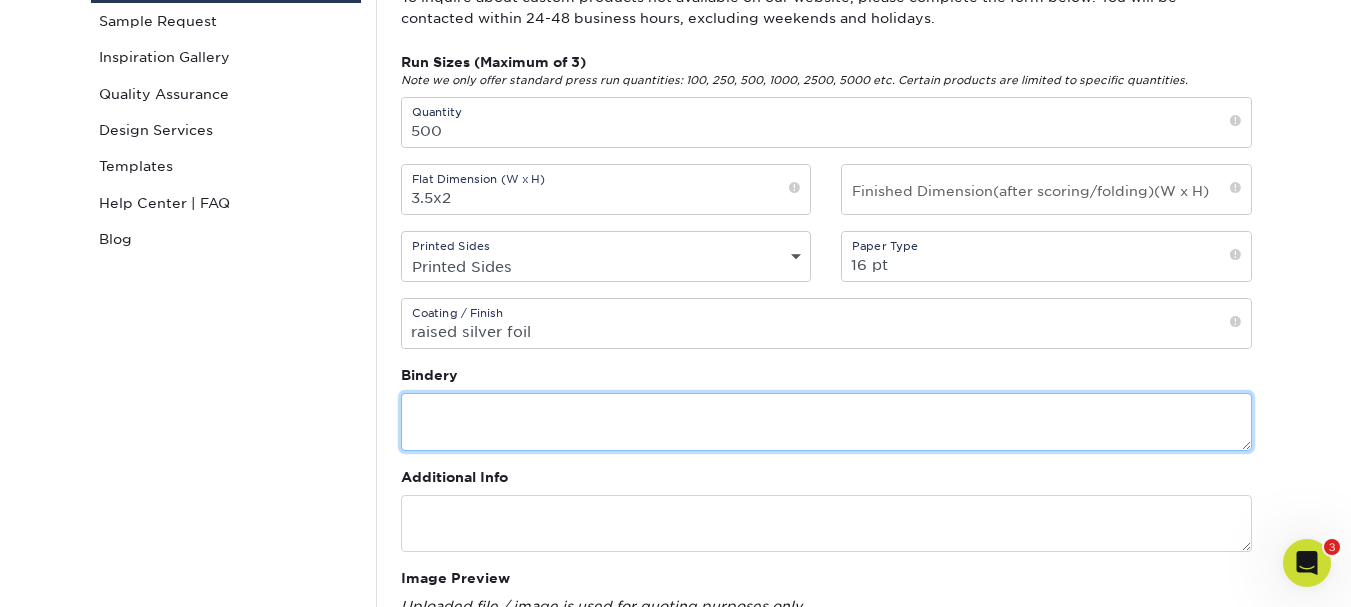 scroll, scrollTop: 400, scrollLeft: 0, axis: vertical 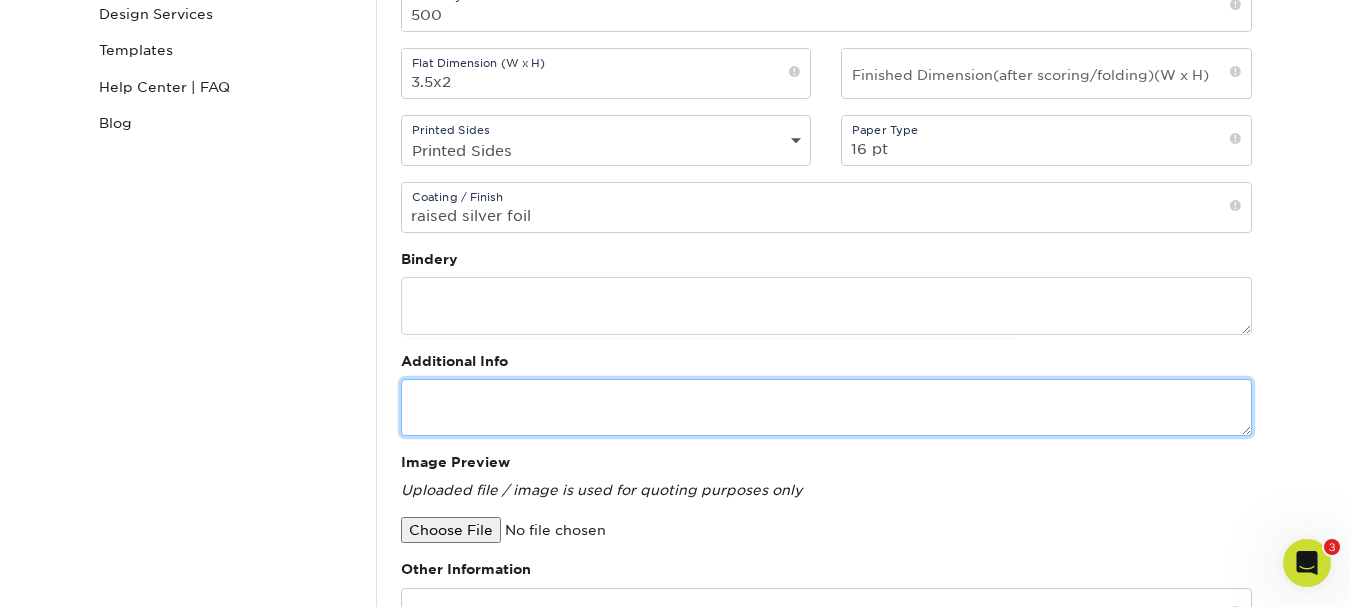 click at bounding box center (826, 407) 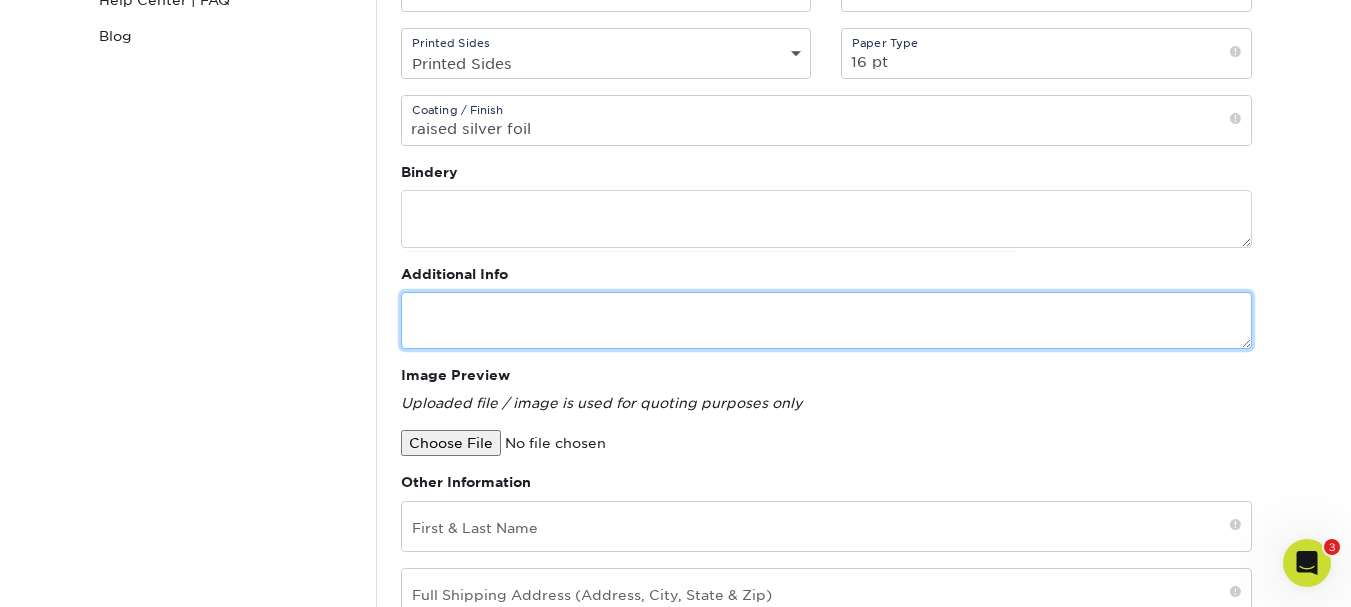 scroll, scrollTop: 600, scrollLeft: 0, axis: vertical 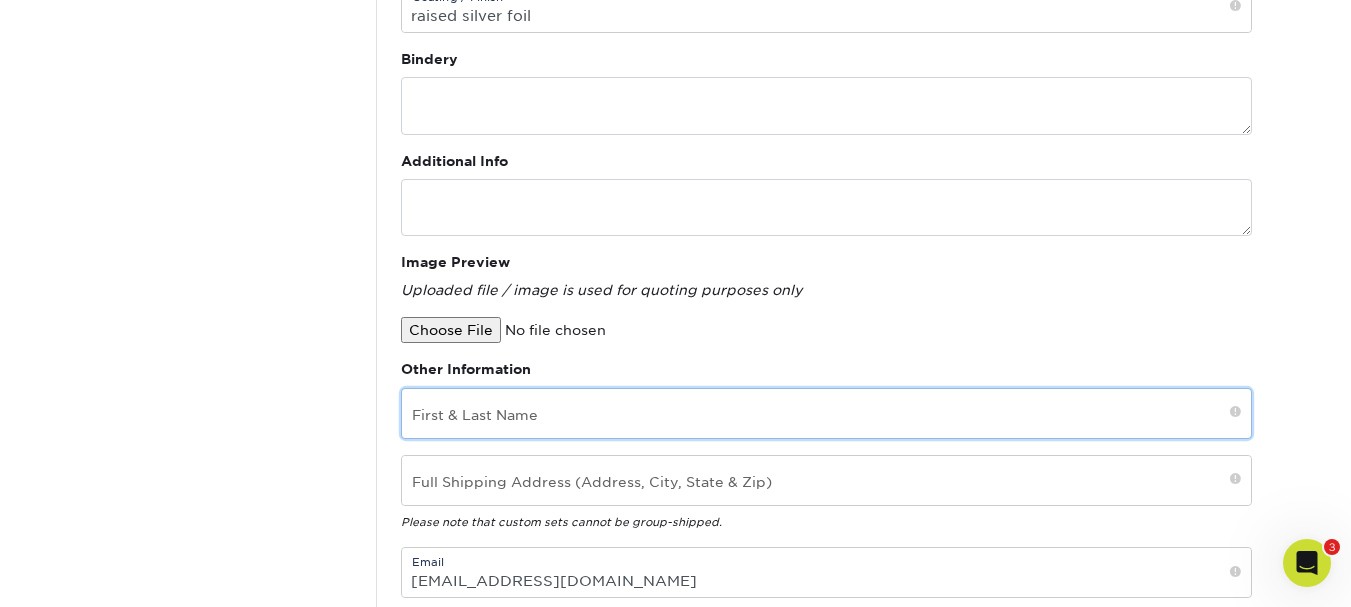 click at bounding box center [826, 413] 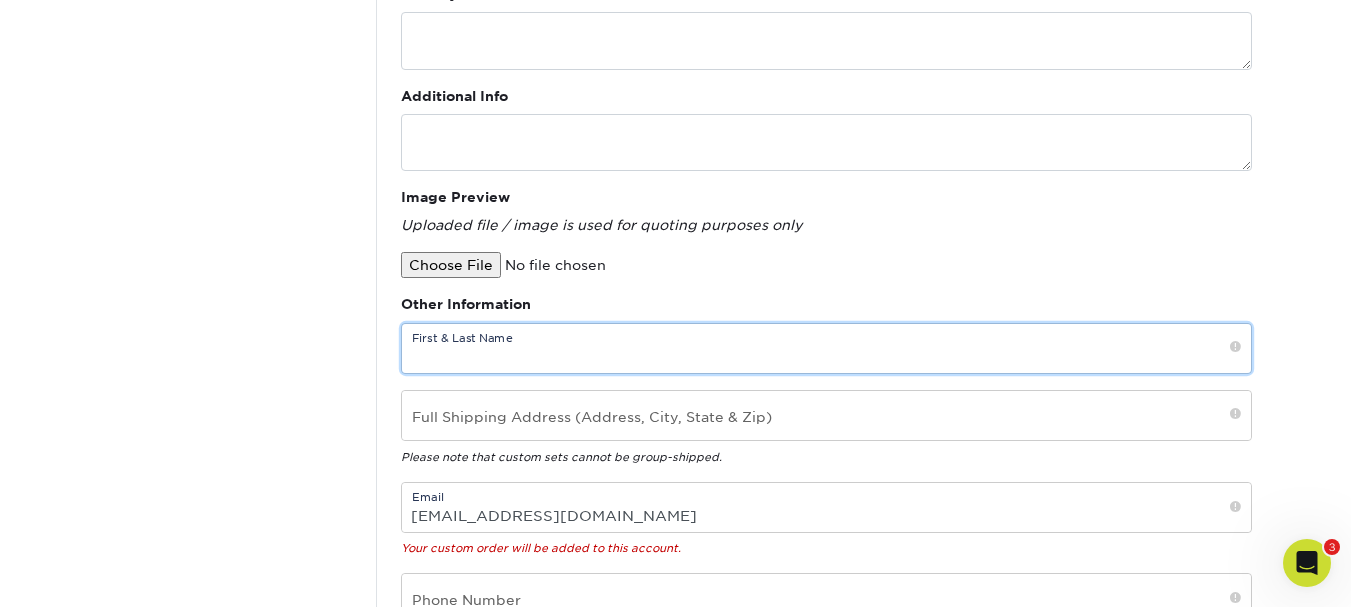 scroll, scrollTop: 700, scrollLeft: 0, axis: vertical 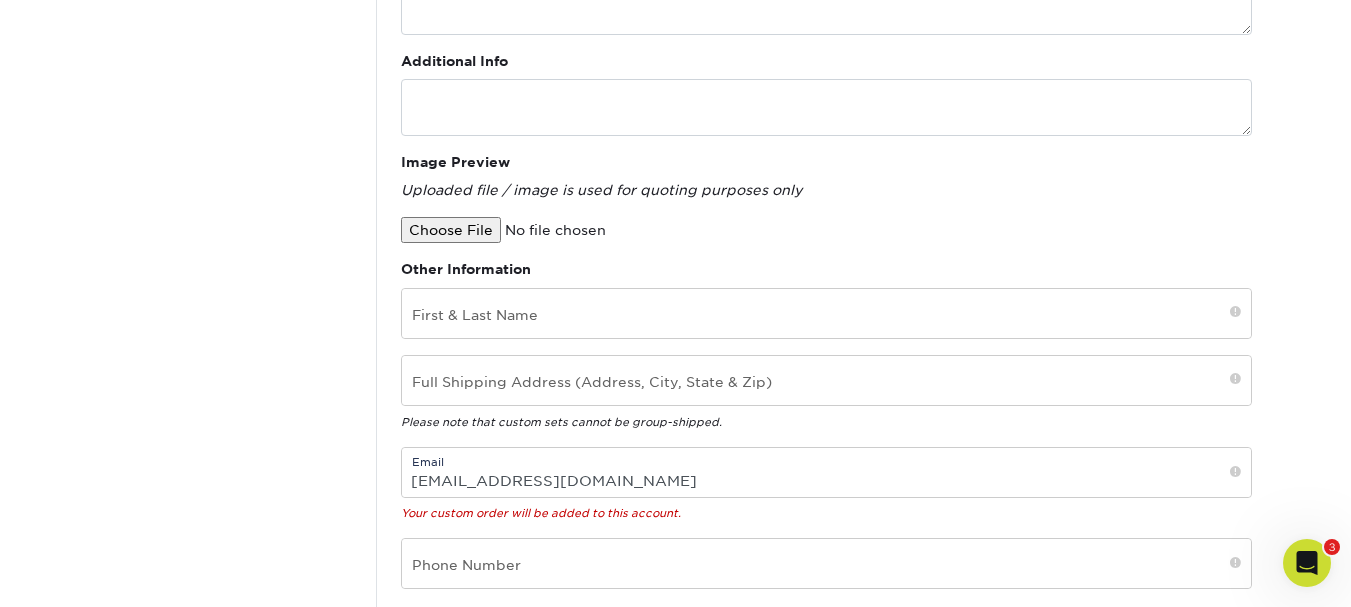 click at bounding box center [571, 230] 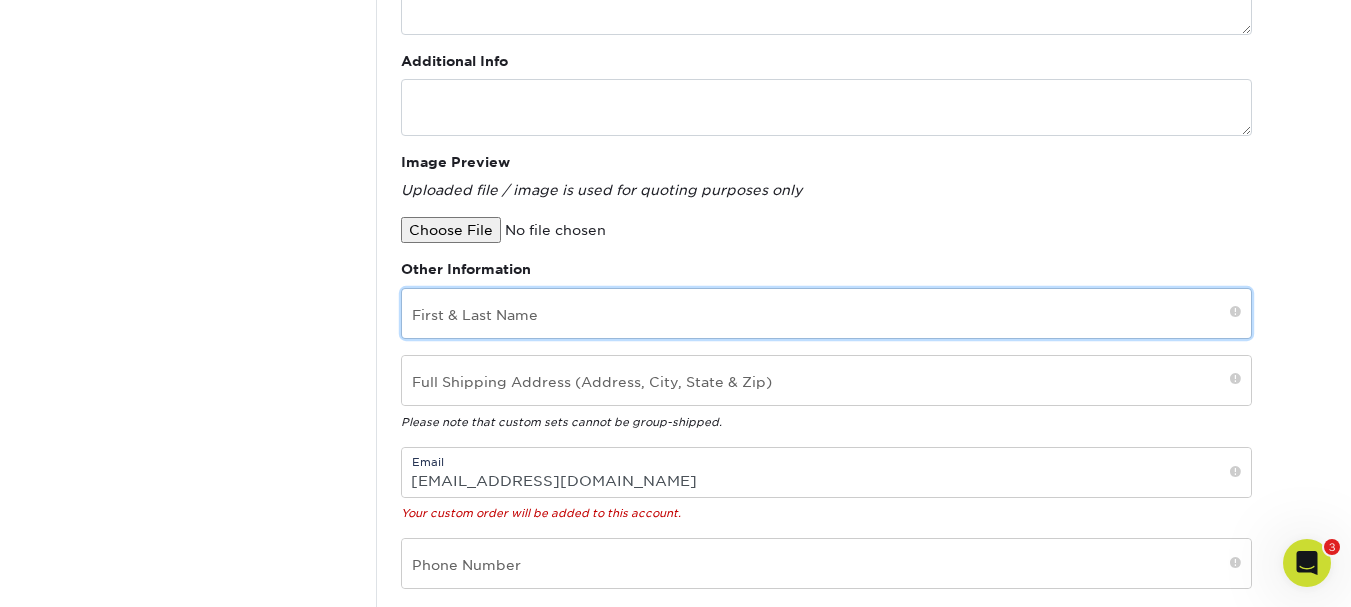 click at bounding box center [826, 313] 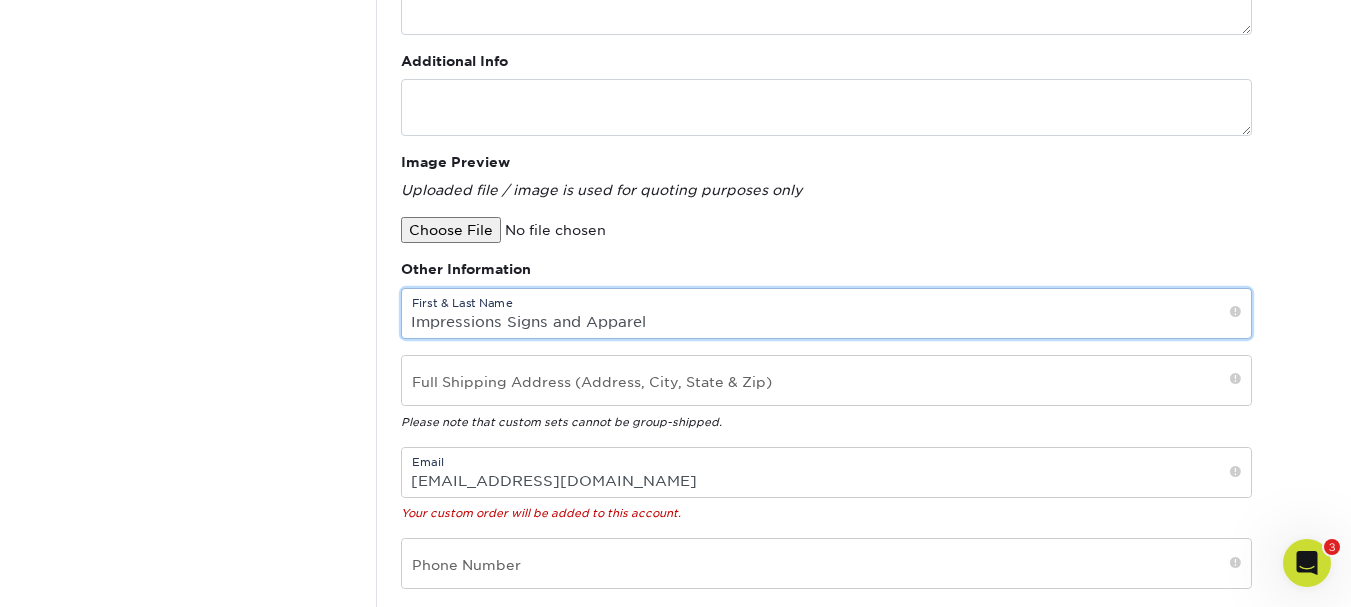 type on "Impressions Signs and Apparel" 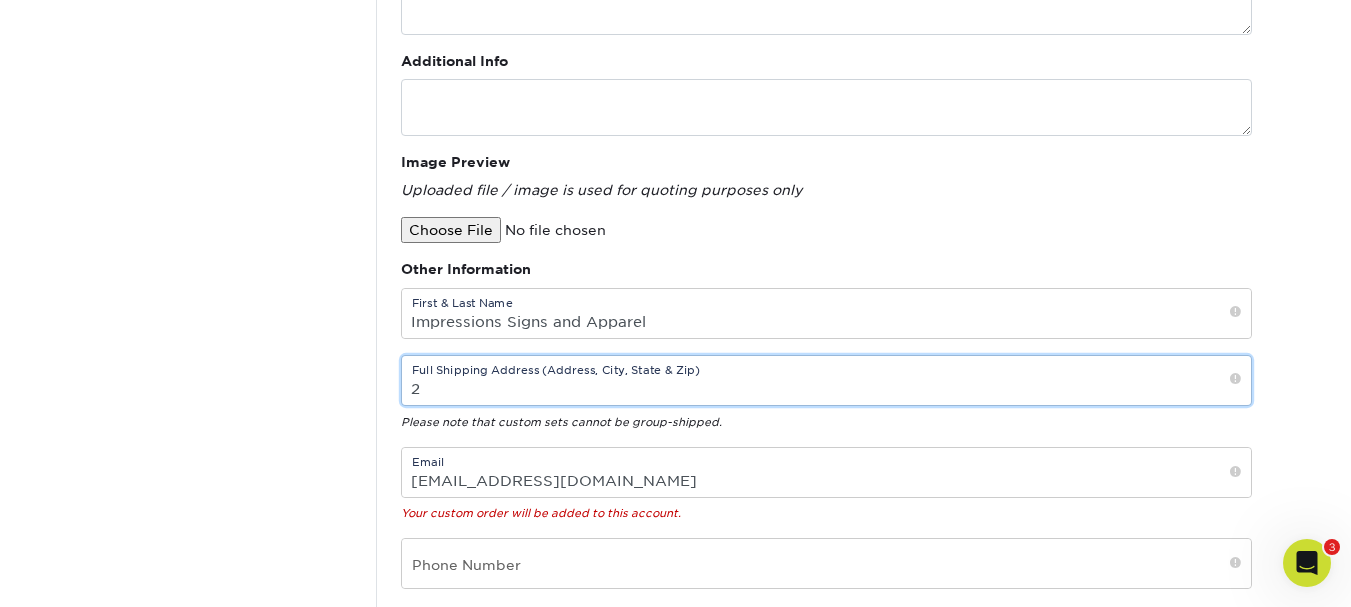 type on "2377 hendersonville rd, suite 2" 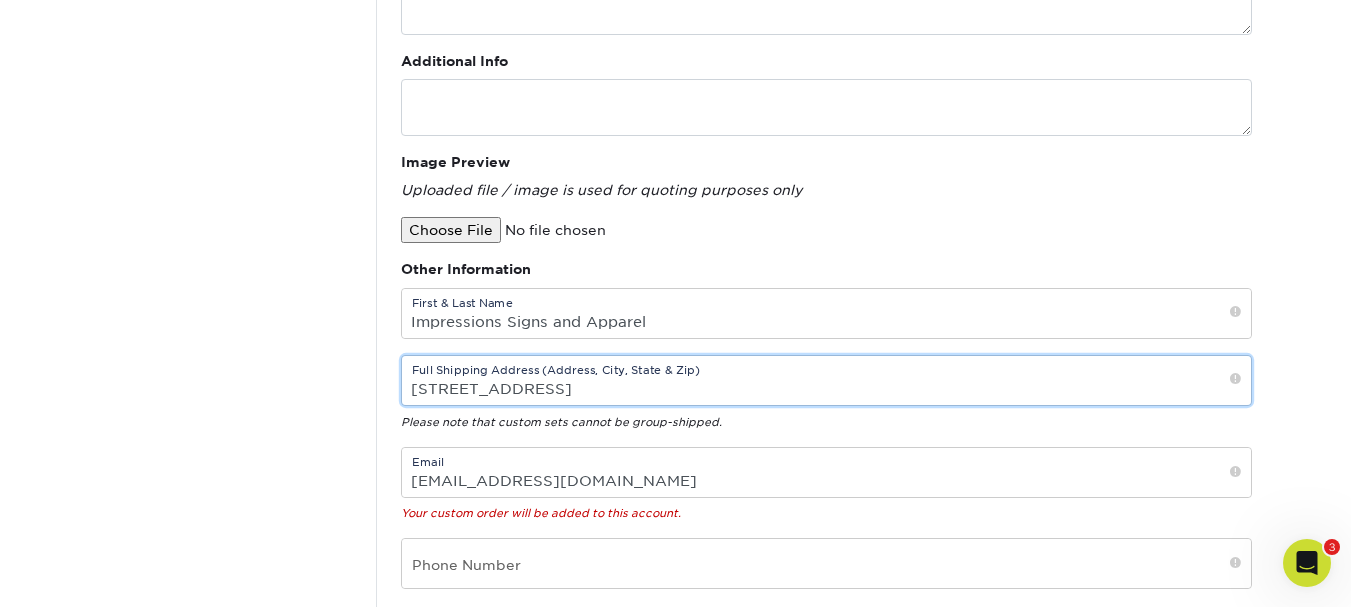 type on "8282906512" 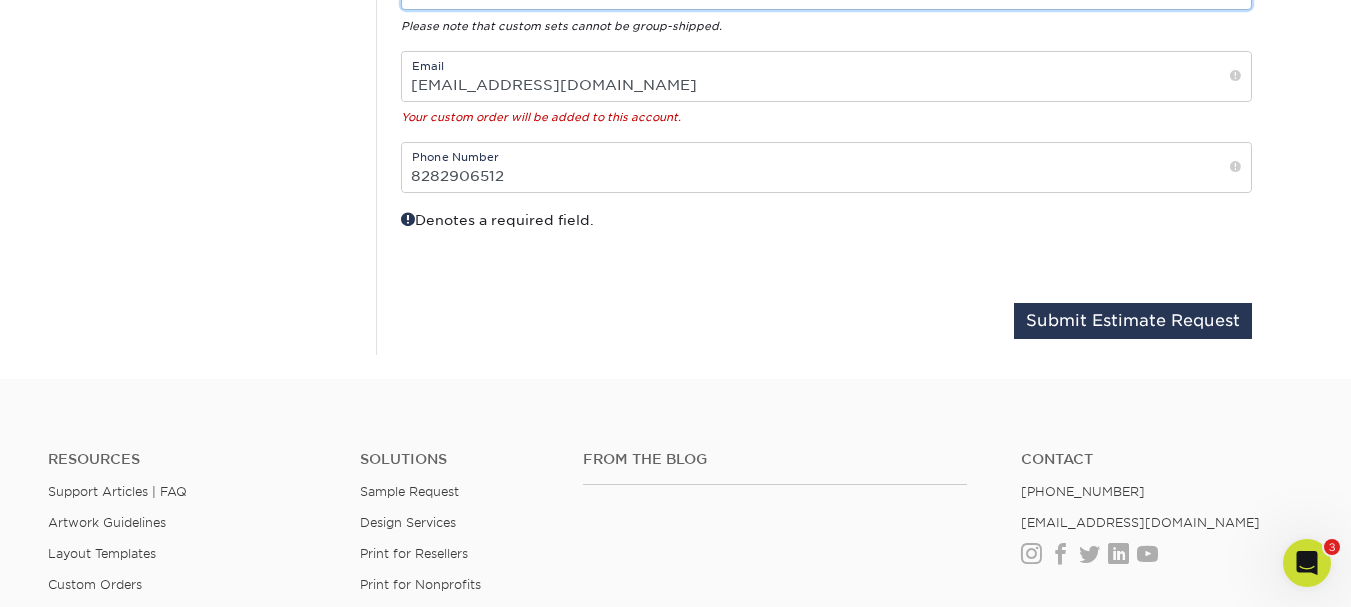 scroll, scrollTop: 1100, scrollLeft: 0, axis: vertical 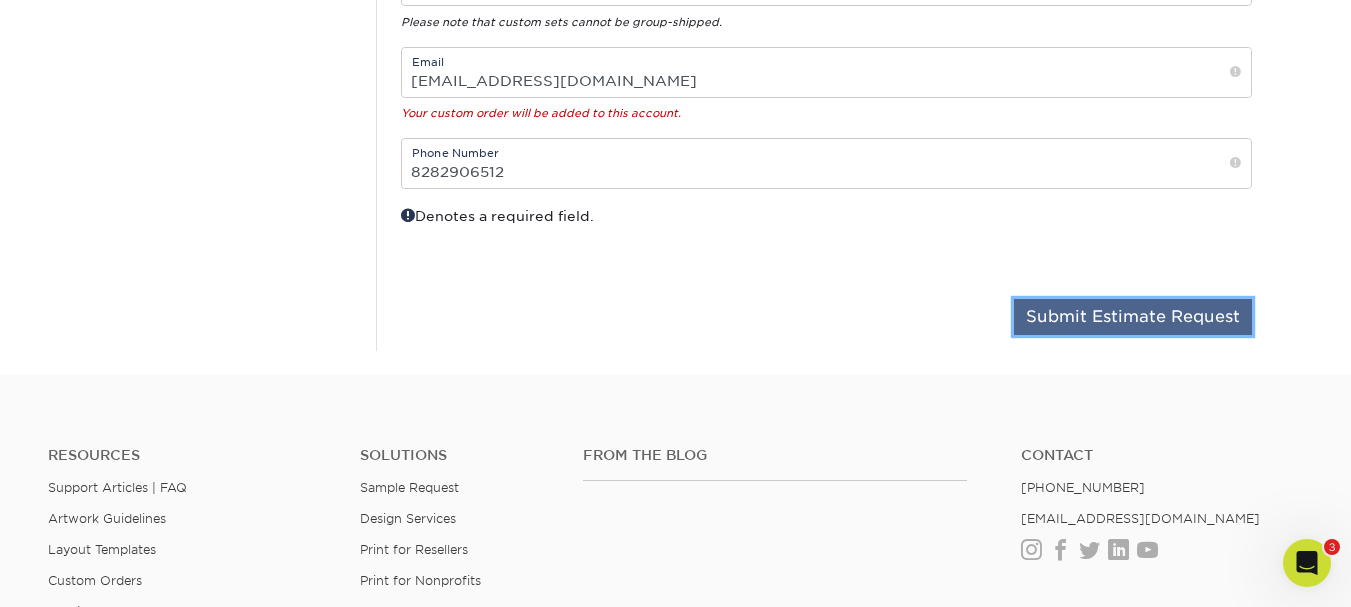 click on "Submit Estimate Request" at bounding box center (1133, 317) 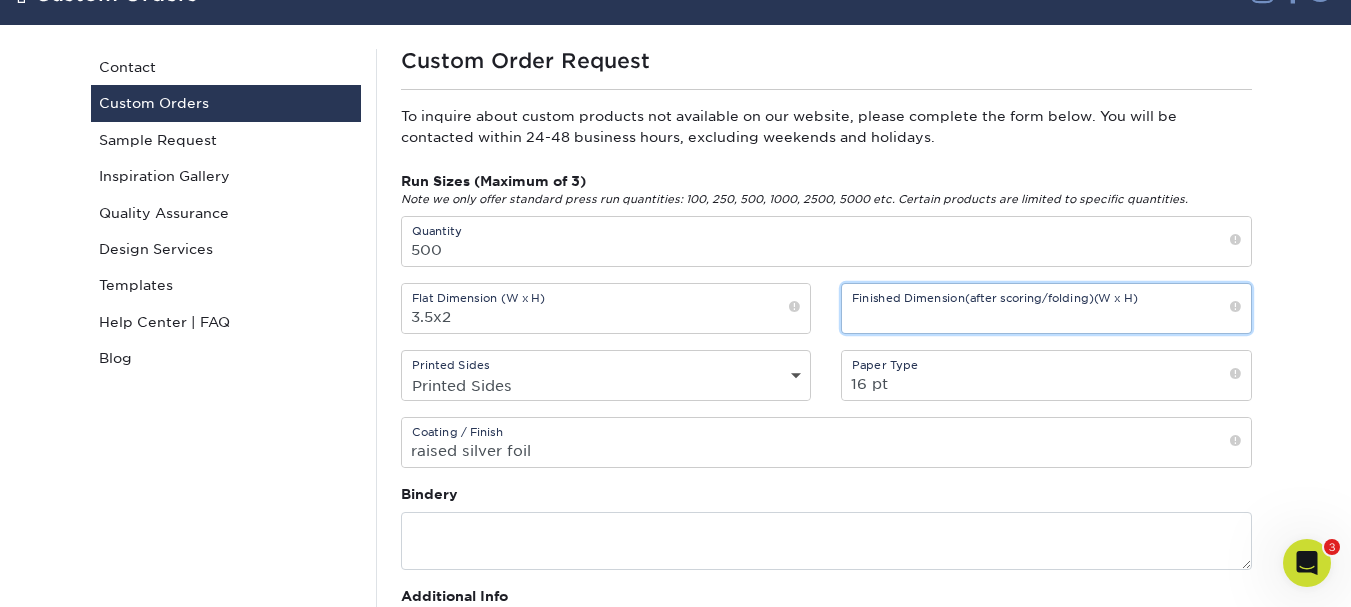 scroll, scrollTop: 49, scrollLeft: 0, axis: vertical 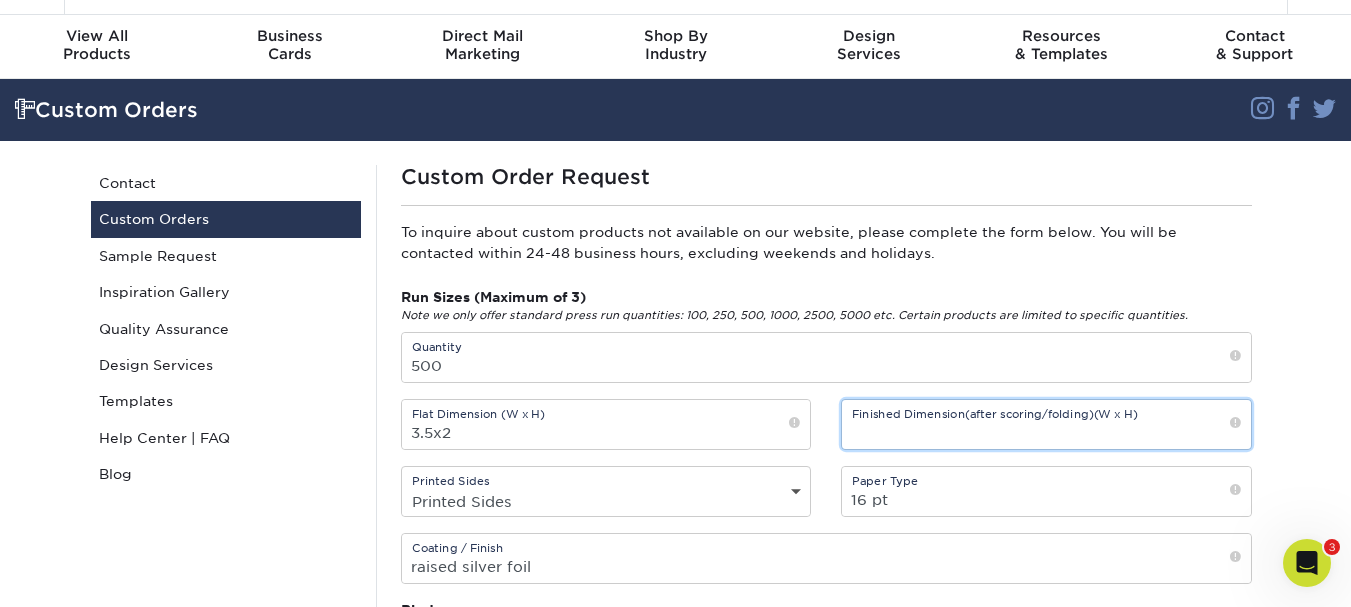 click at bounding box center (1046, 424) 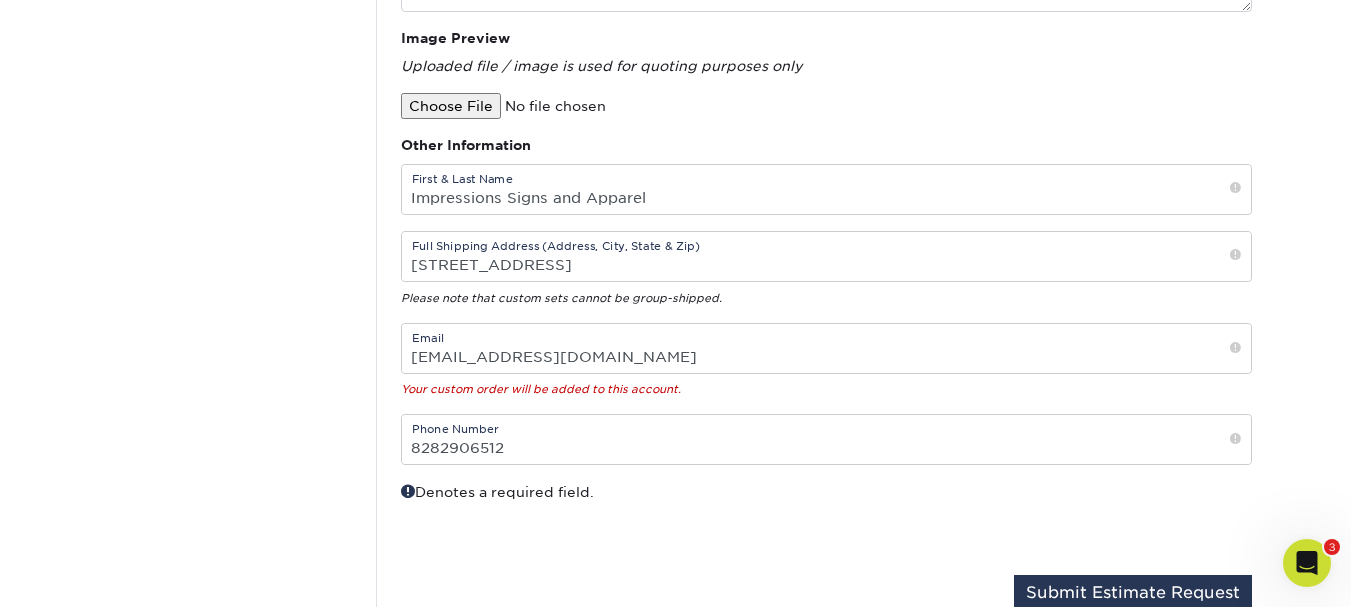 scroll, scrollTop: 849, scrollLeft: 0, axis: vertical 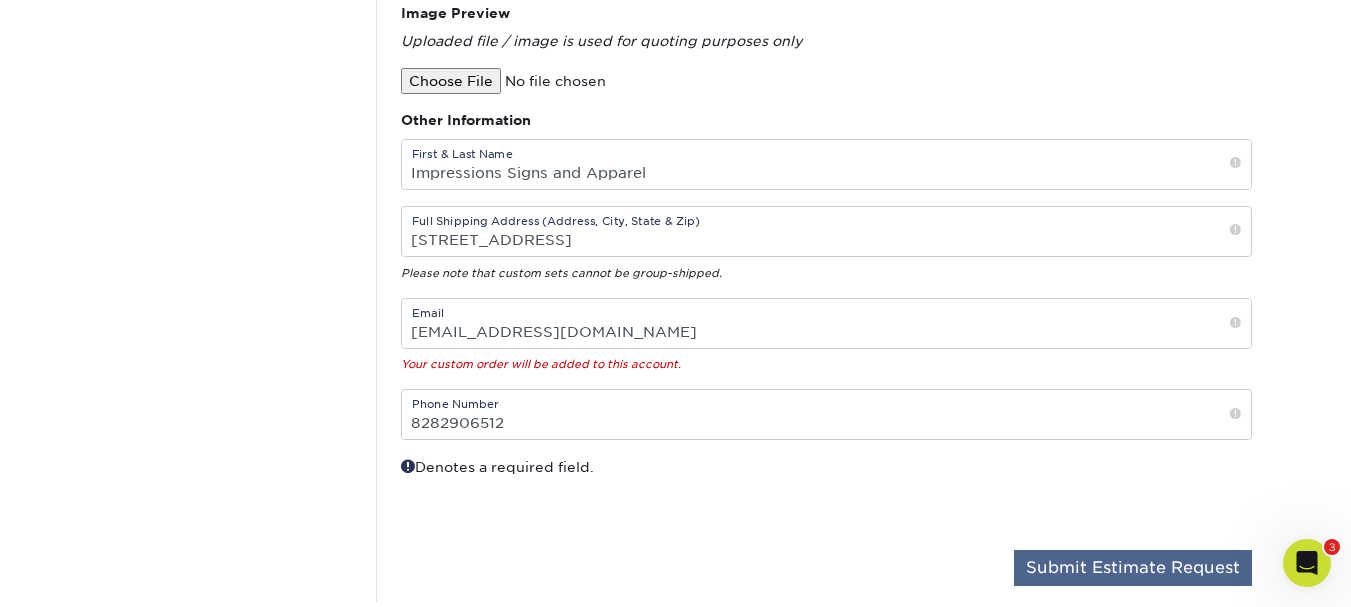 type on "3.5x2" 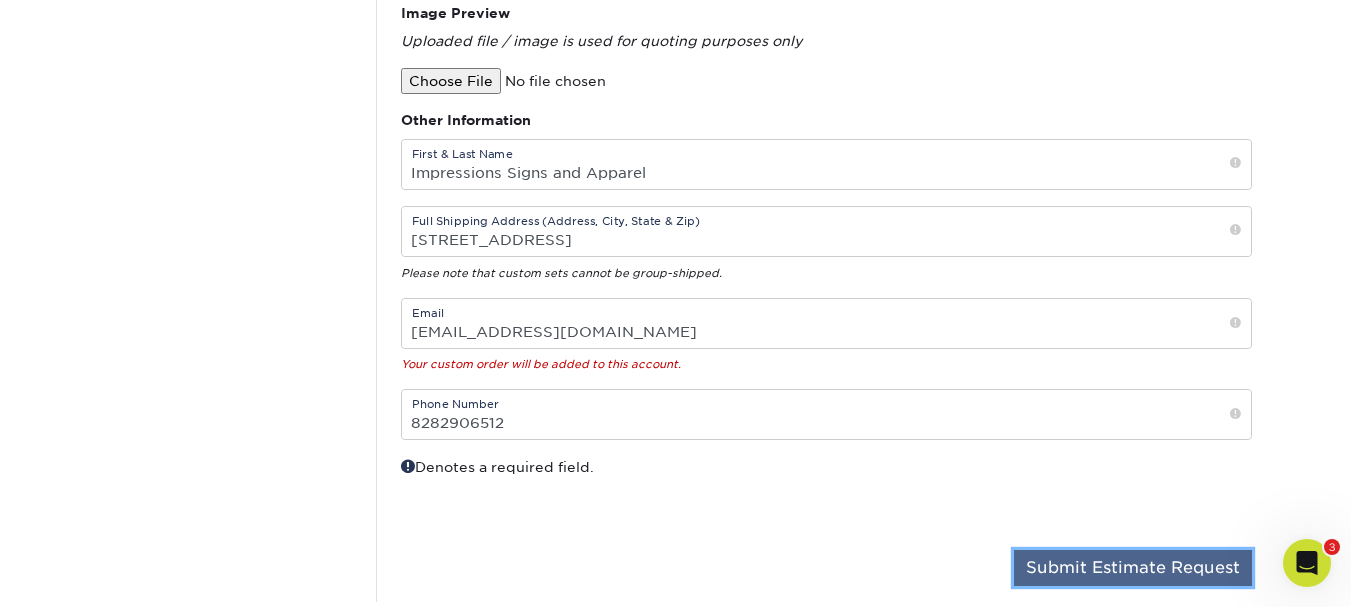 click on "Submit Estimate Request" at bounding box center [1133, 568] 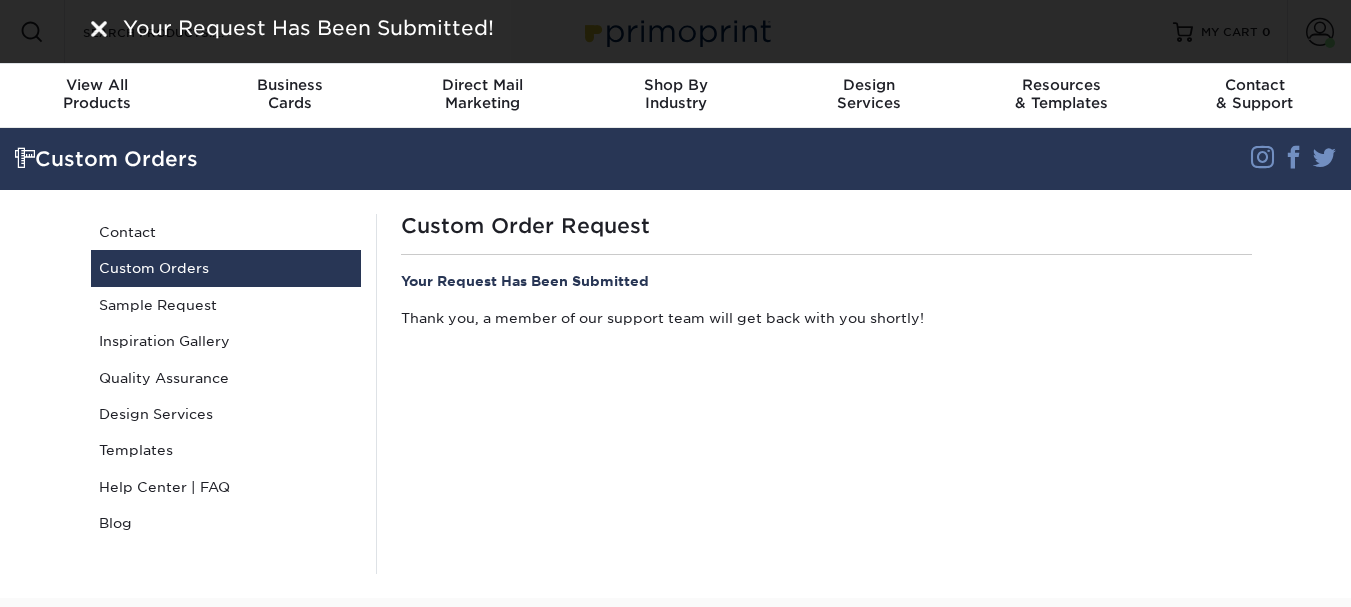 scroll, scrollTop: 0, scrollLeft: 0, axis: both 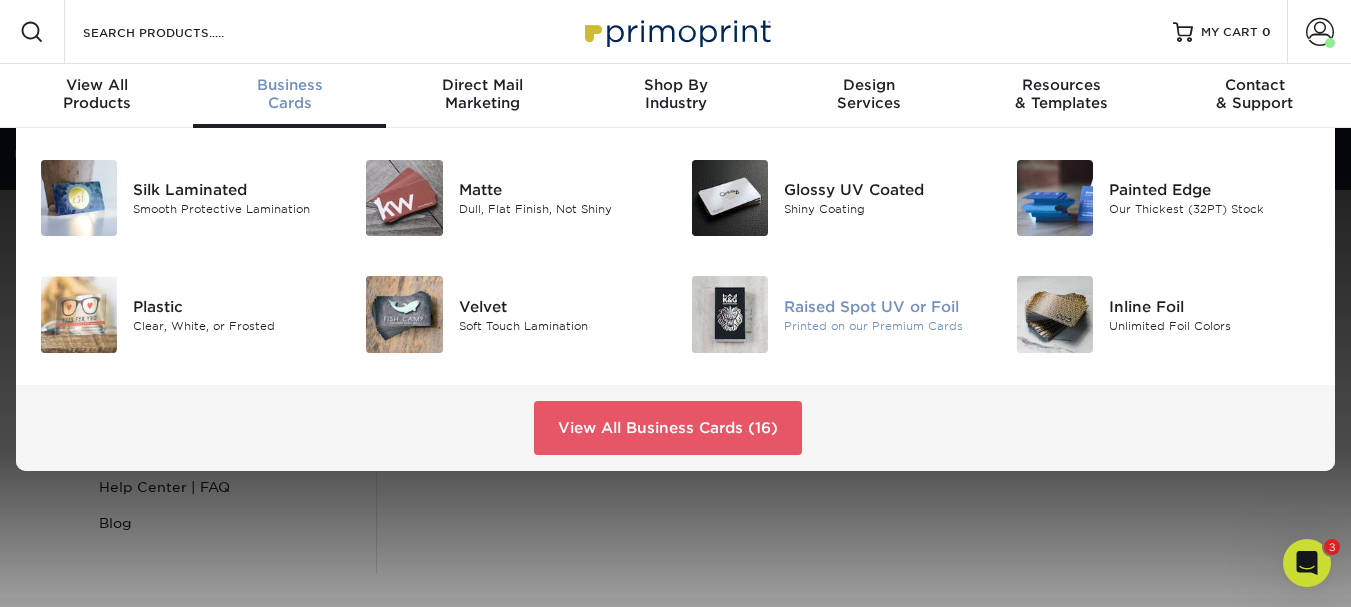 click on "Raised Spot UV or Foil" at bounding box center (885, 306) 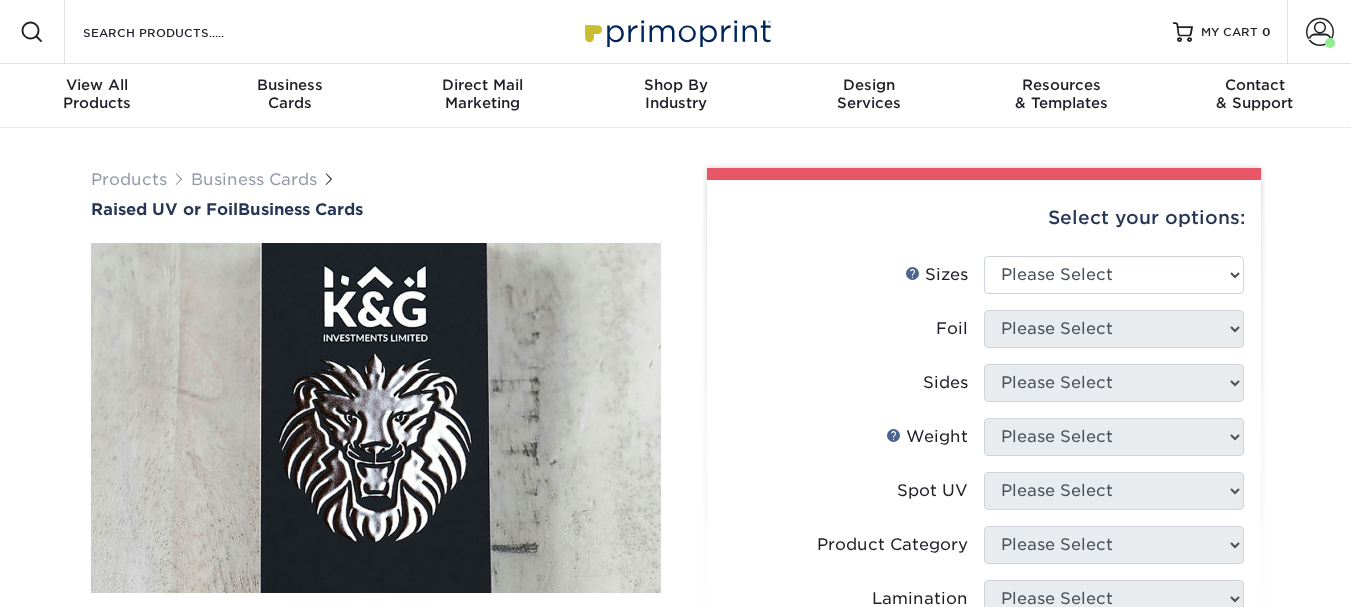 scroll, scrollTop: 0, scrollLeft: 0, axis: both 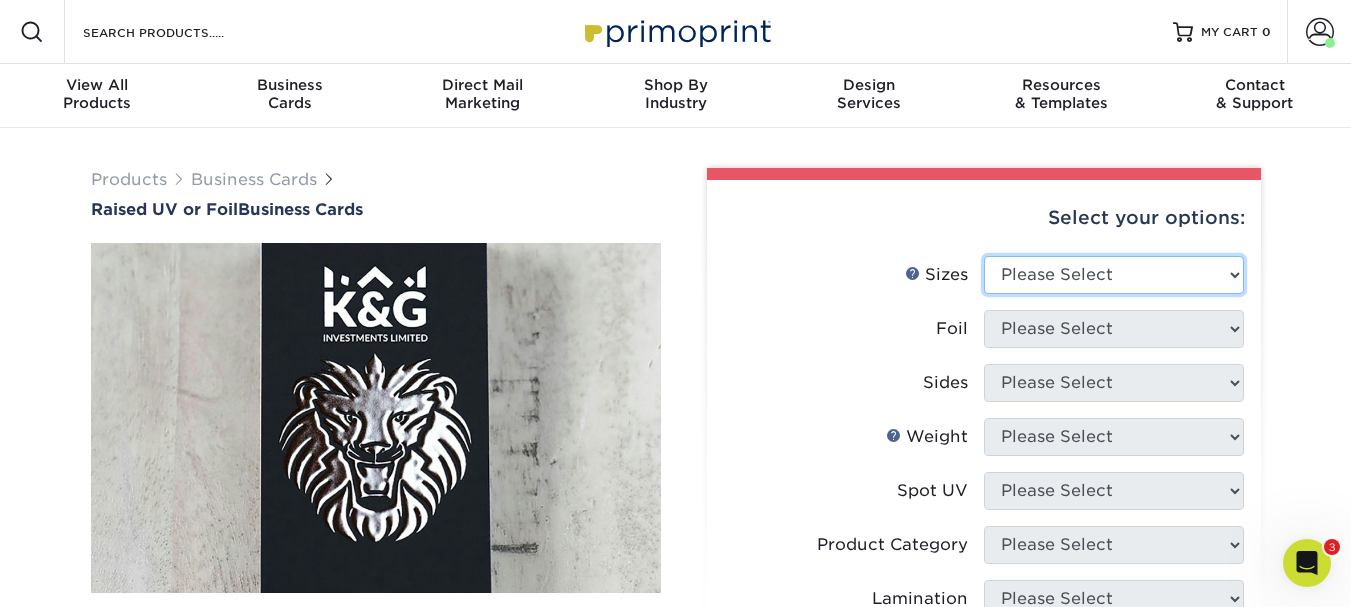 click on "Please Select
2" x 2" - Square
2" x 3.5" - Standard" at bounding box center [1114, 275] 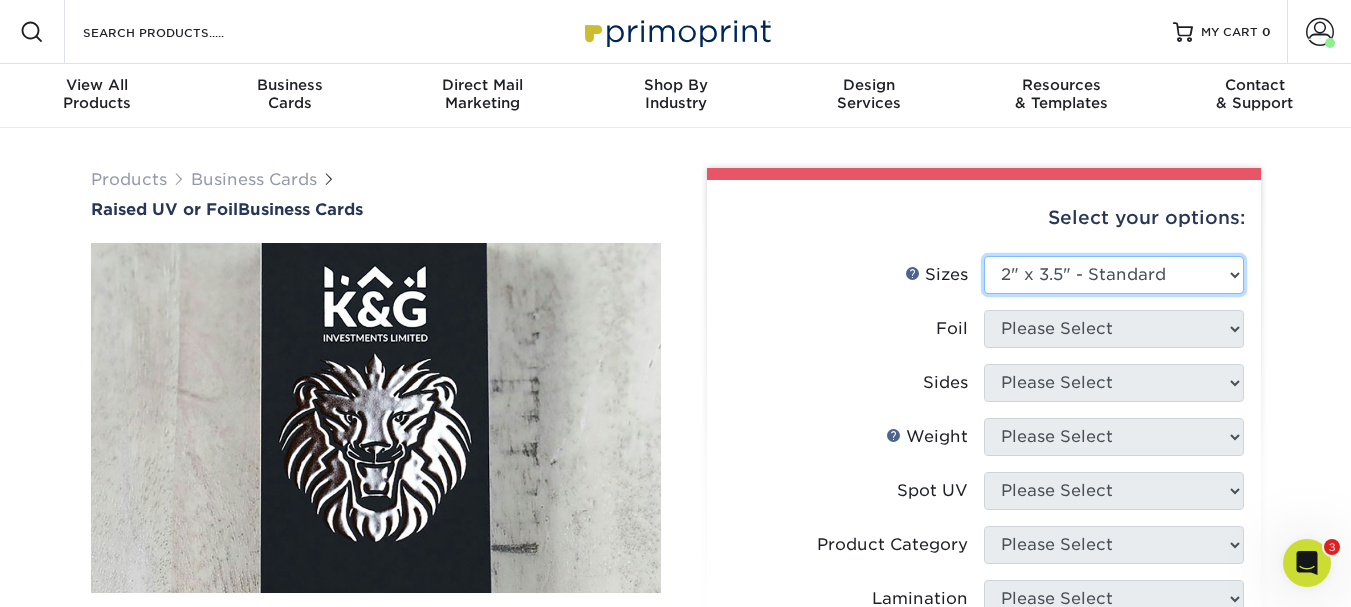 click on "Please Select
2" x 2" - Square
2" x 3.5" - Standard" at bounding box center [1114, 275] 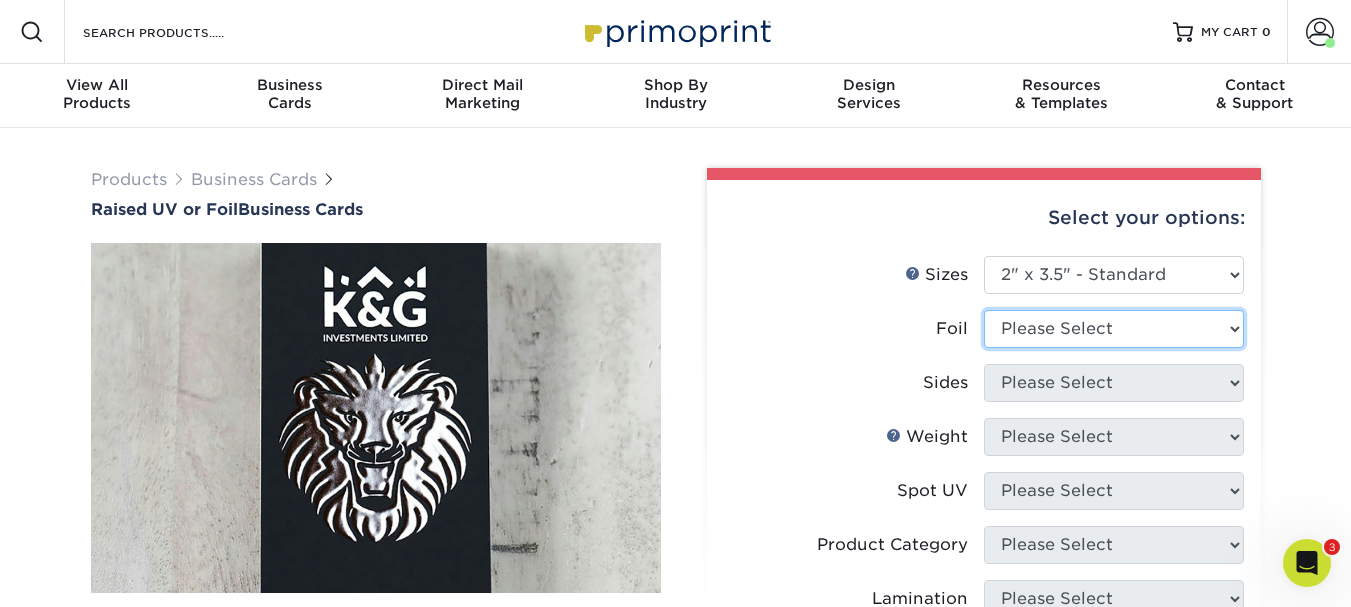 drag, startPoint x: 1148, startPoint y: 332, endPoint x: 1146, endPoint y: 346, distance: 14.142136 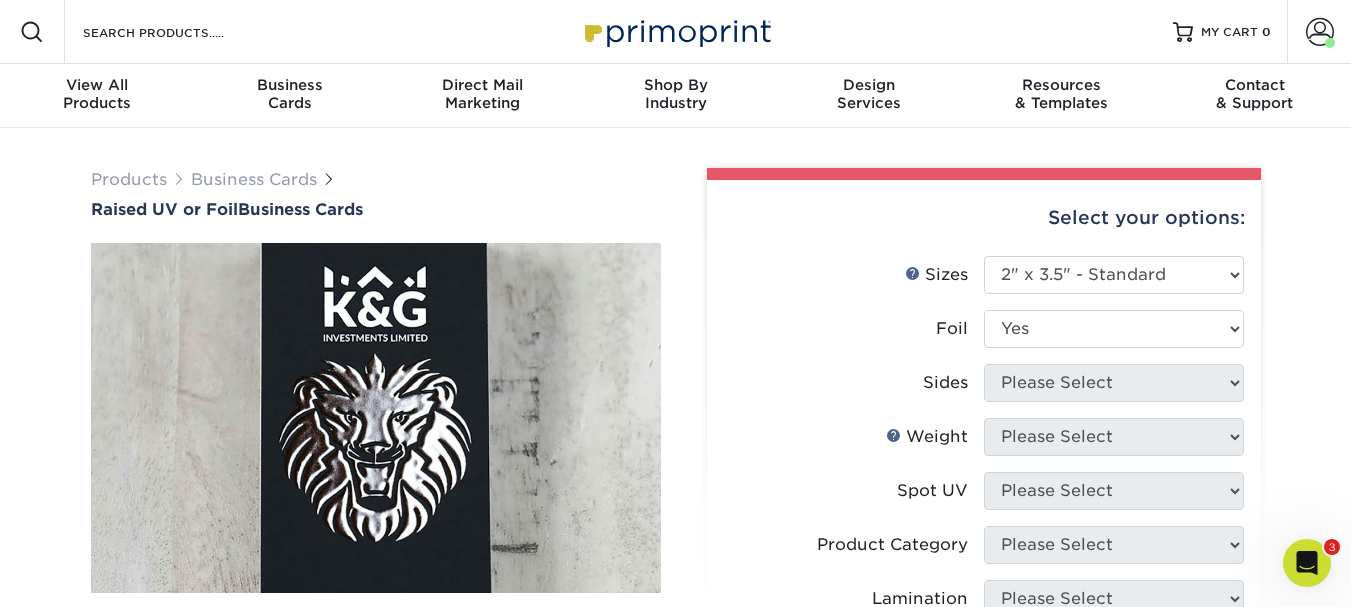 click on "Please Select No Yes" at bounding box center (1114, 329) 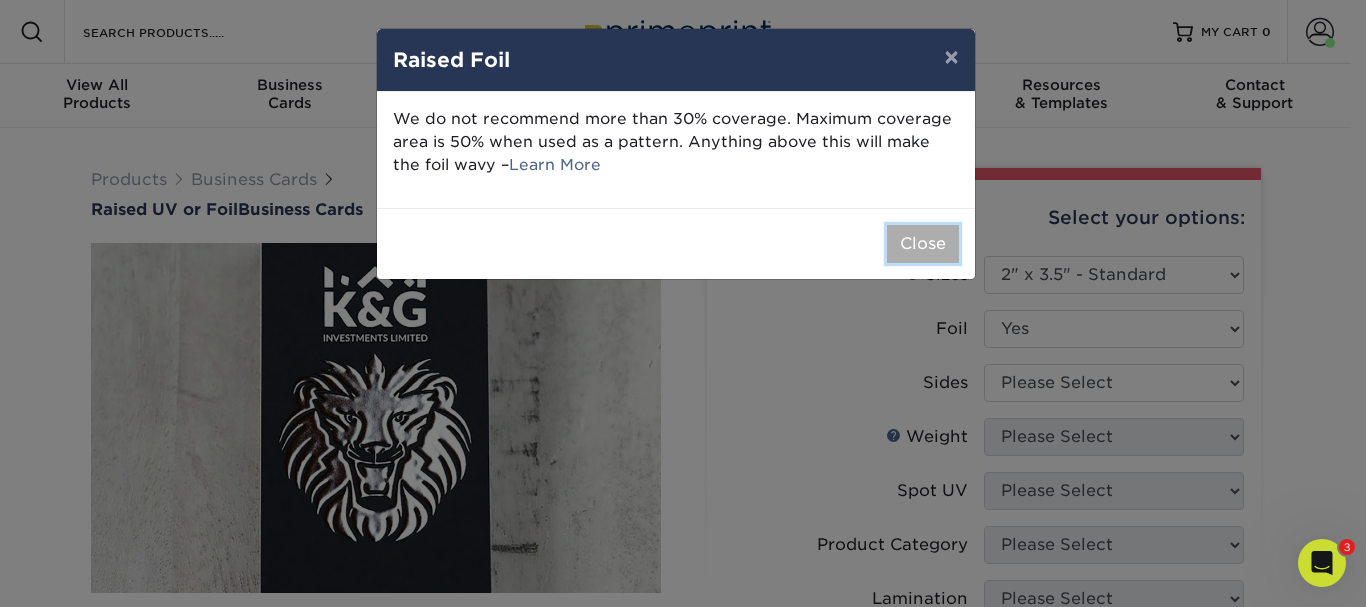 click on "Close" at bounding box center [923, 244] 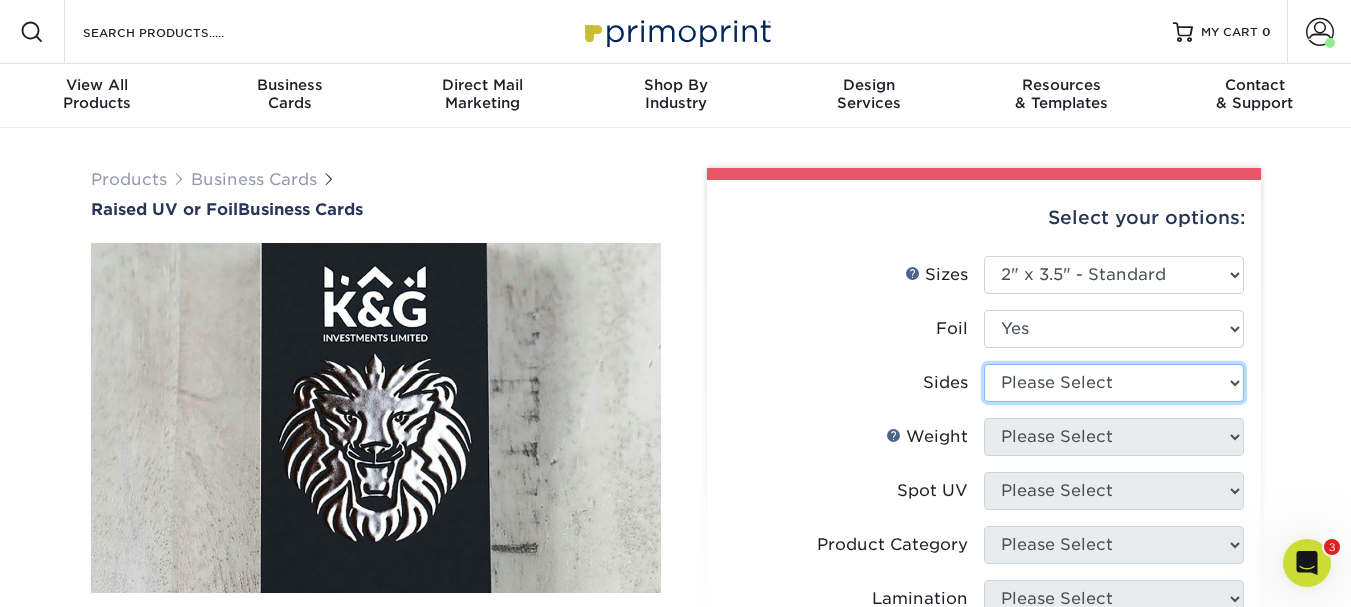 click on "Please Select Print Both Sides Print Both Sides - Foil Both Sides Print Front Only" at bounding box center (1114, 383) 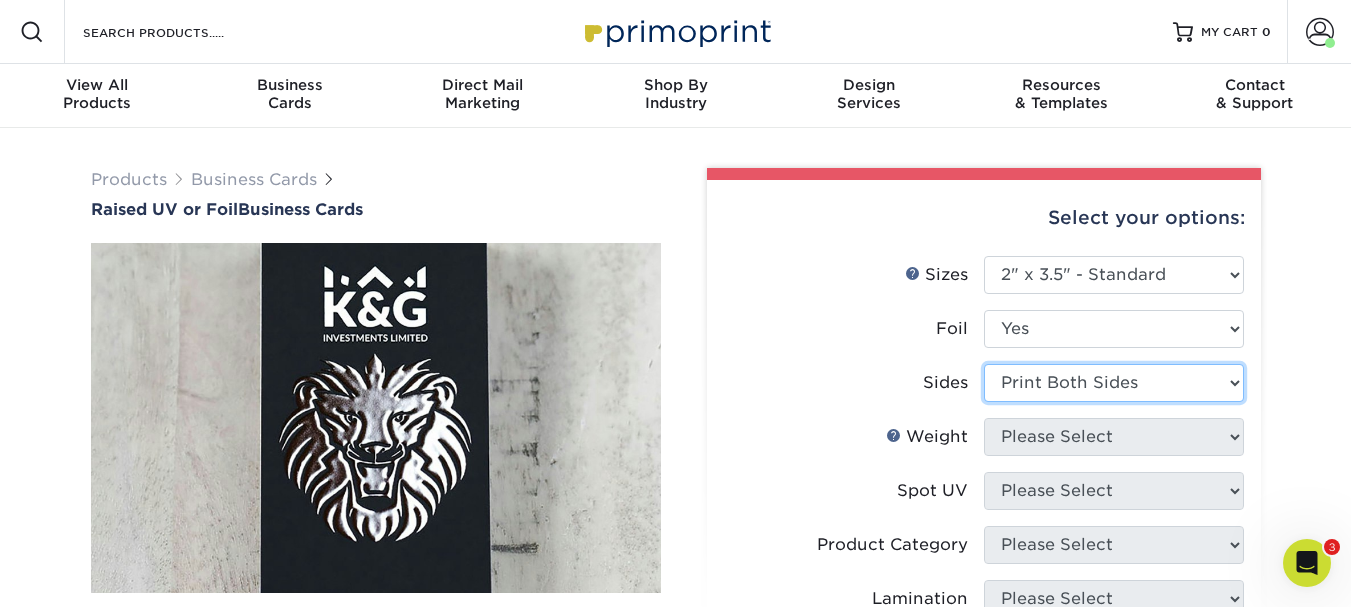 click on "Please Select Print Both Sides Print Both Sides - Foil Both Sides Print Front Only" at bounding box center (1114, 383) 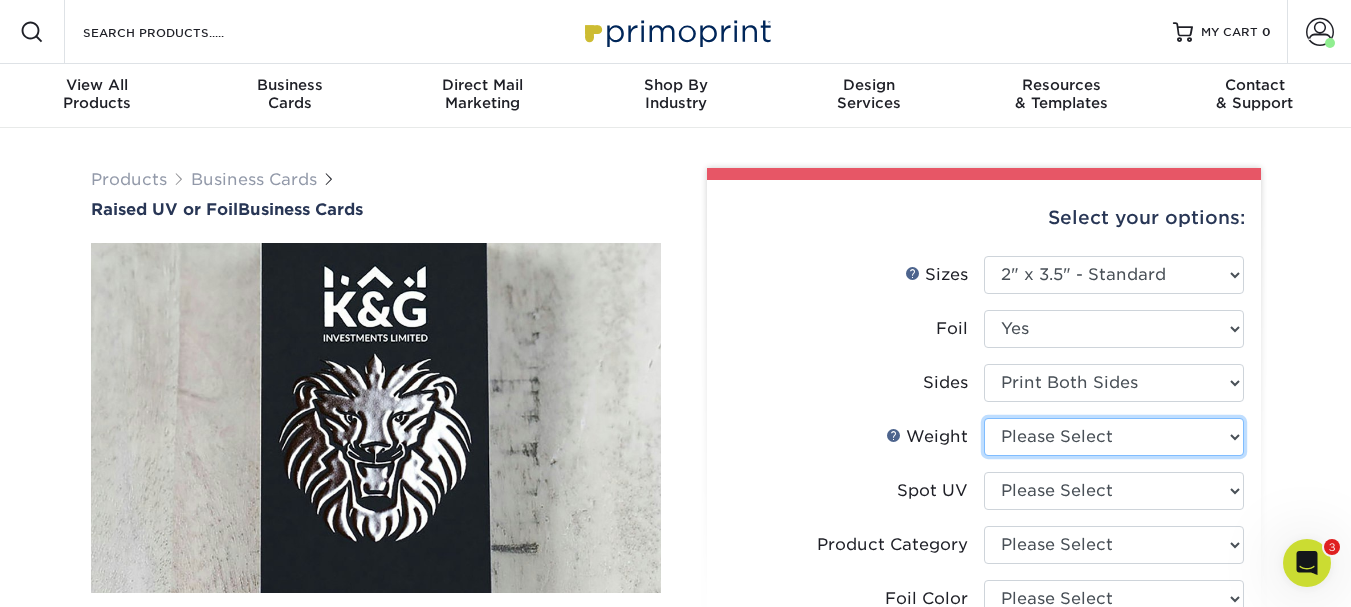 click on "Please Select 16PT" at bounding box center [1114, 437] 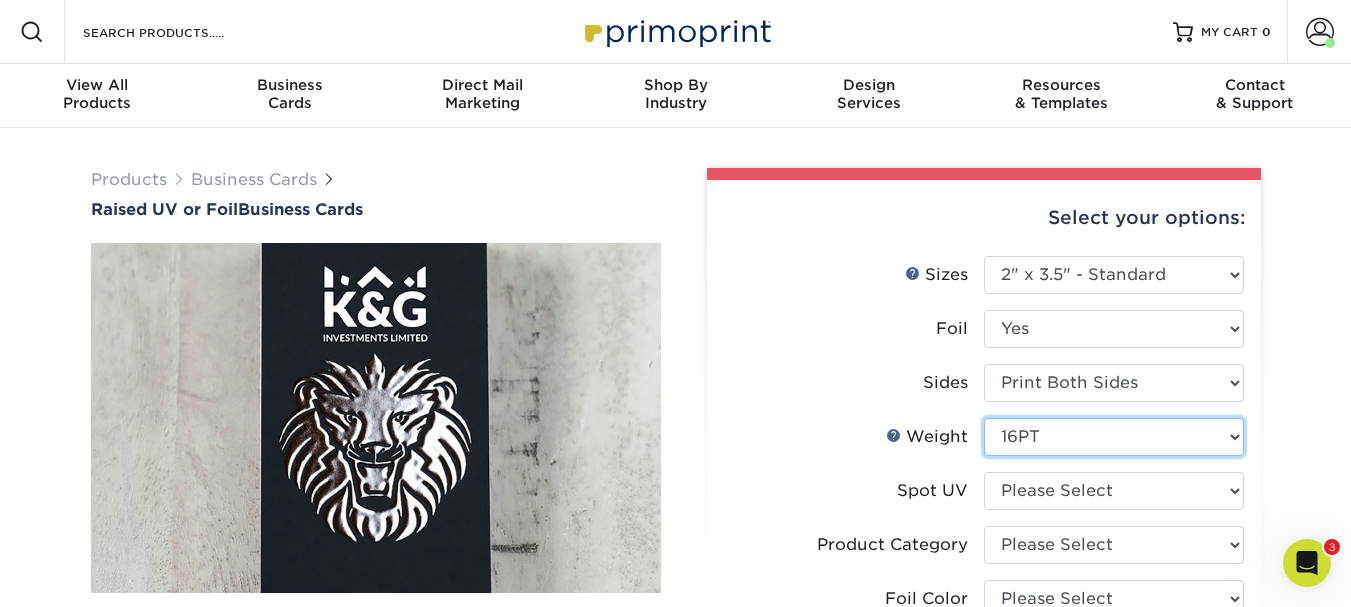 click on "Please Select 16PT" at bounding box center [1114, 437] 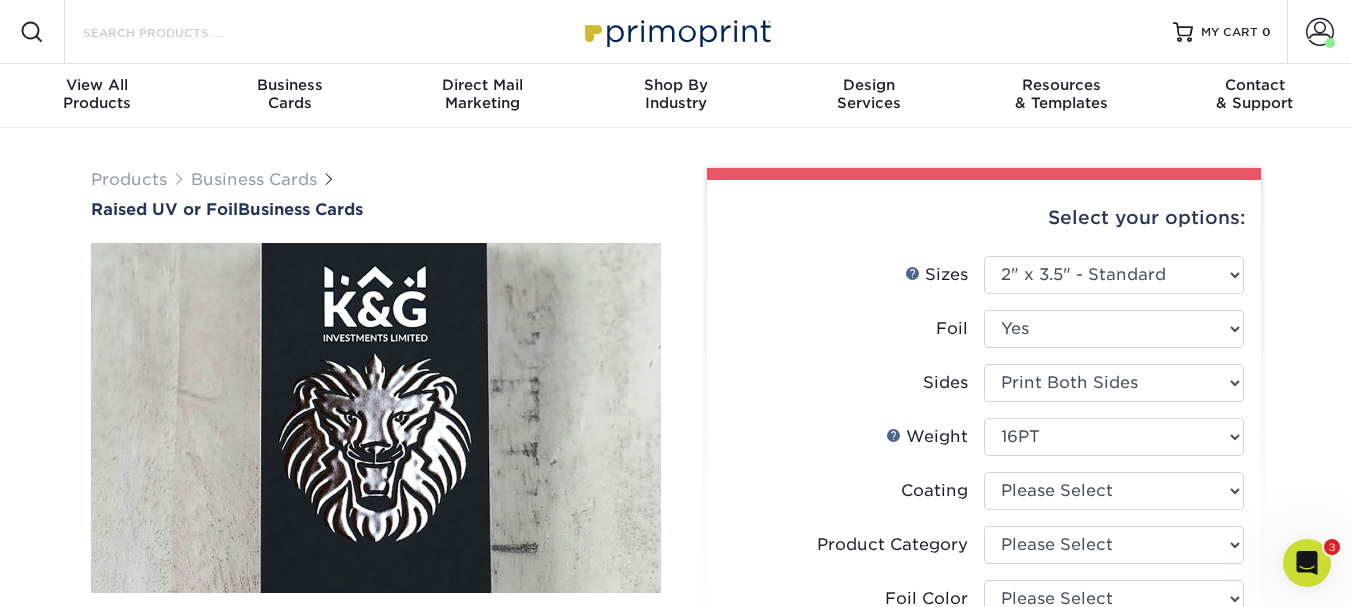 click on "Search Products" at bounding box center [178, 32] 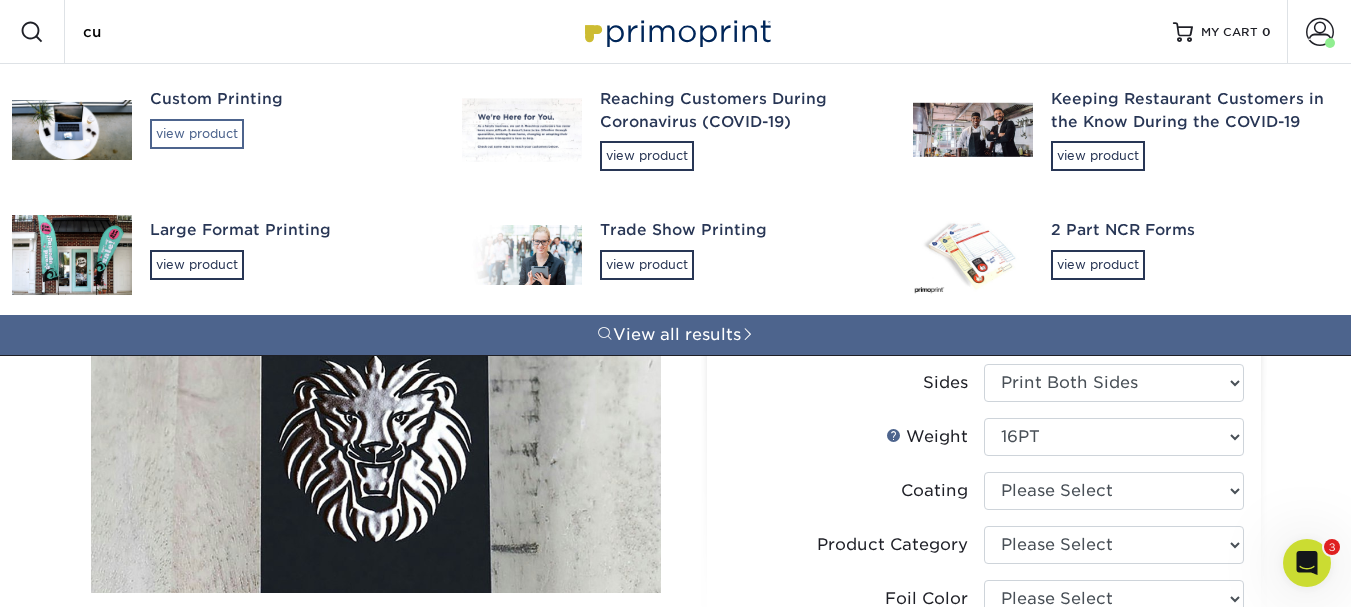 type on "cu" 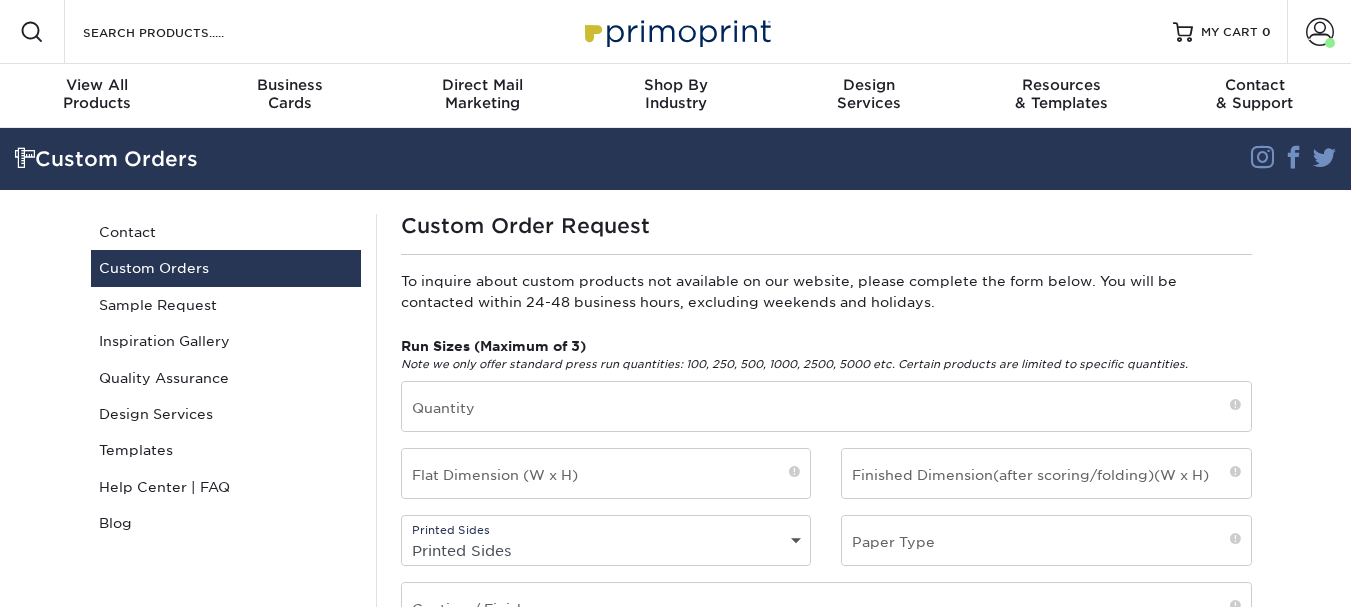 scroll, scrollTop: 0, scrollLeft: 0, axis: both 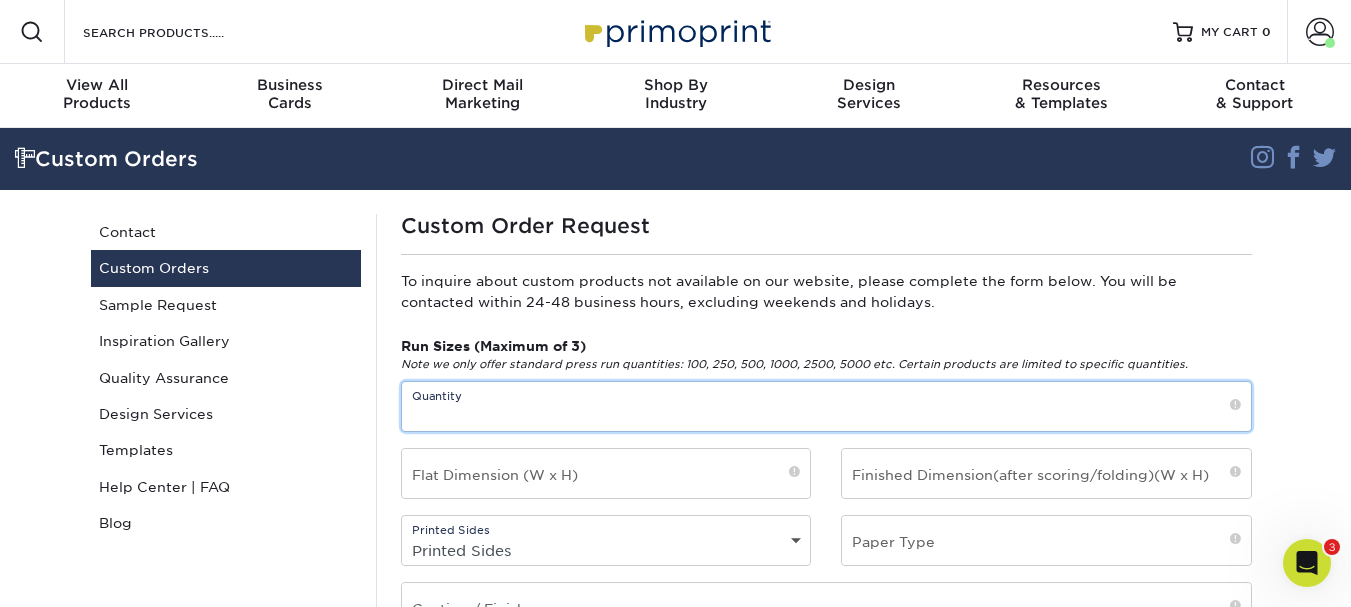 click at bounding box center (826, 406) 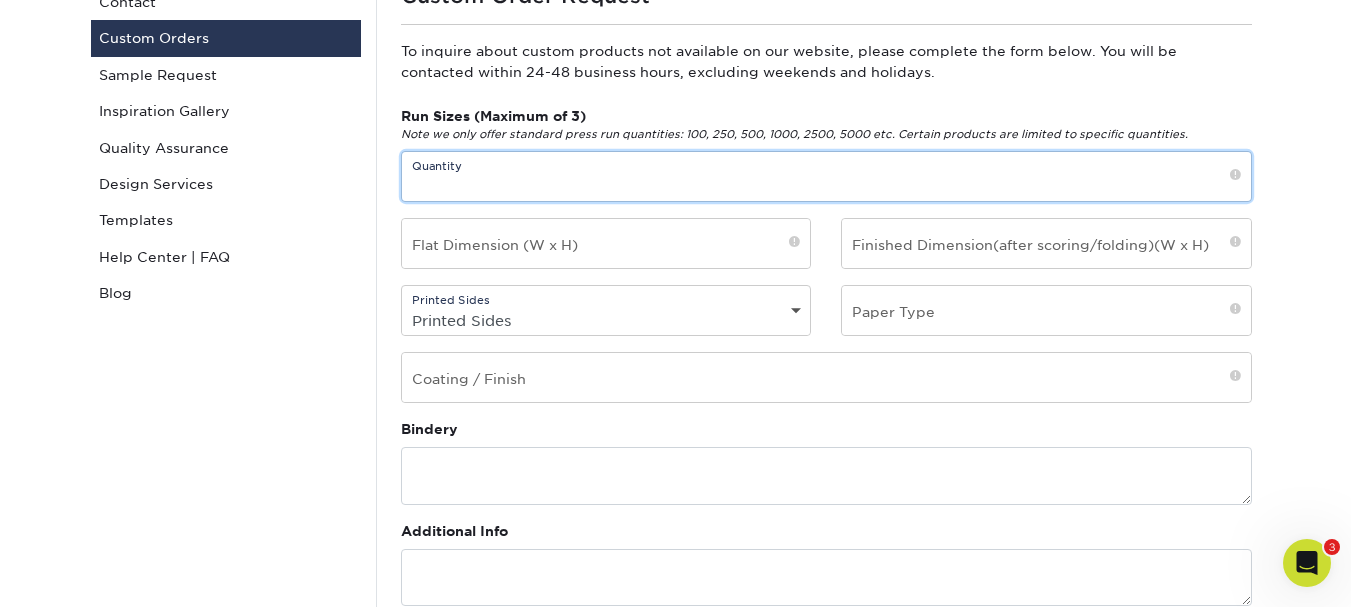 scroll, scrollTop: 300, scrollLeft: 0, axis: vertical 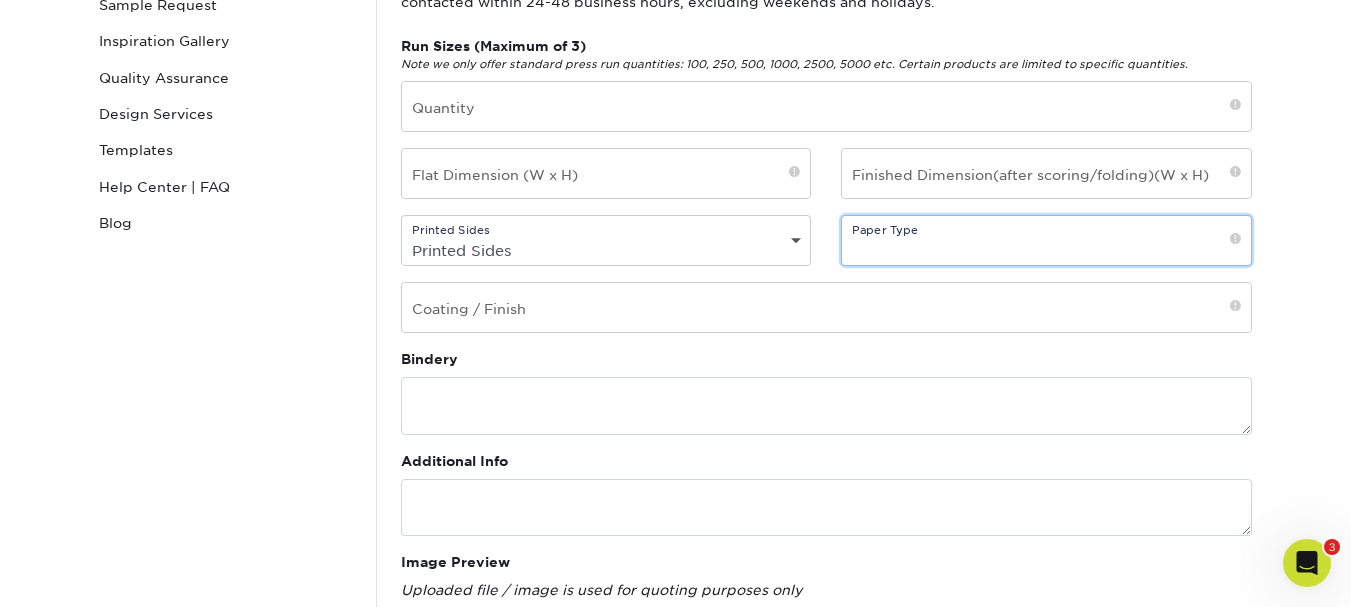 click at bounding box center (1046, 240) 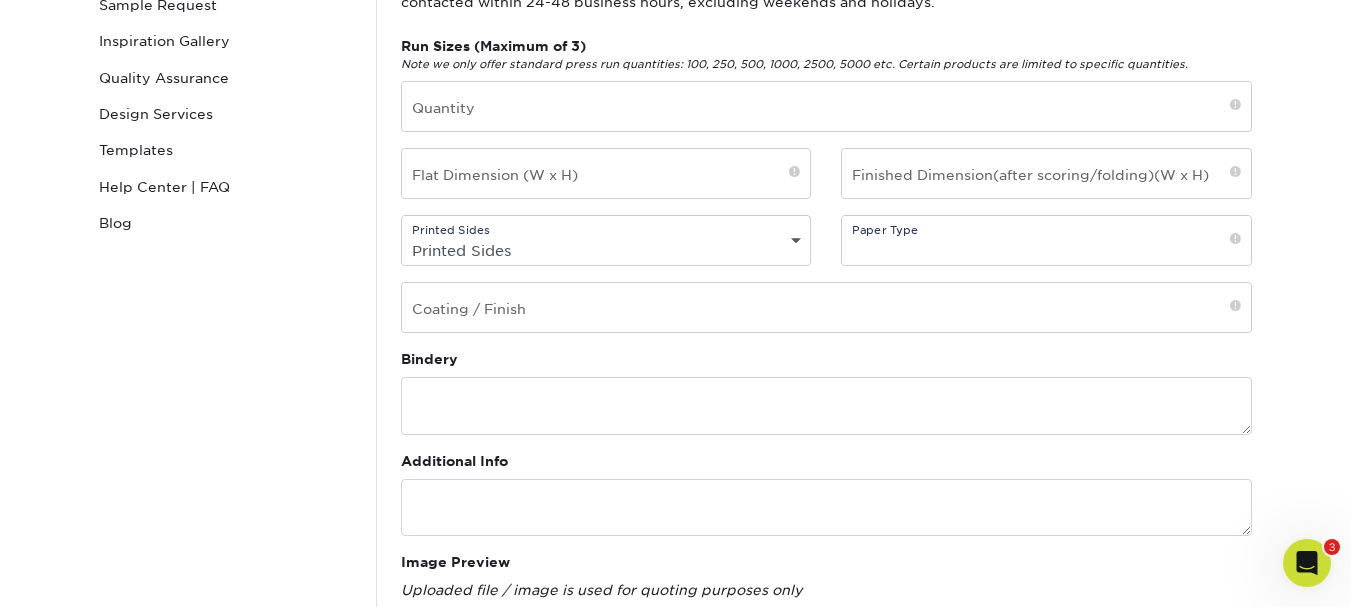 click on "Custom Orders
Instagram
Facebook
Twitter
Custom Orders
Contact
Custom Orders
Sample Request
Inspiration Gallery
Quality Assurance
Design Services
Templates
Help Center | FAQ
Blog
Custom Order Request
To inquire about custom products not available on our website, please complete the form below. You will be contacted within 24-48 business hours, excluding weekends and holidays.
Run Sizes (Maximum of 3) Quantity Email" at bounding box center [675, 501] 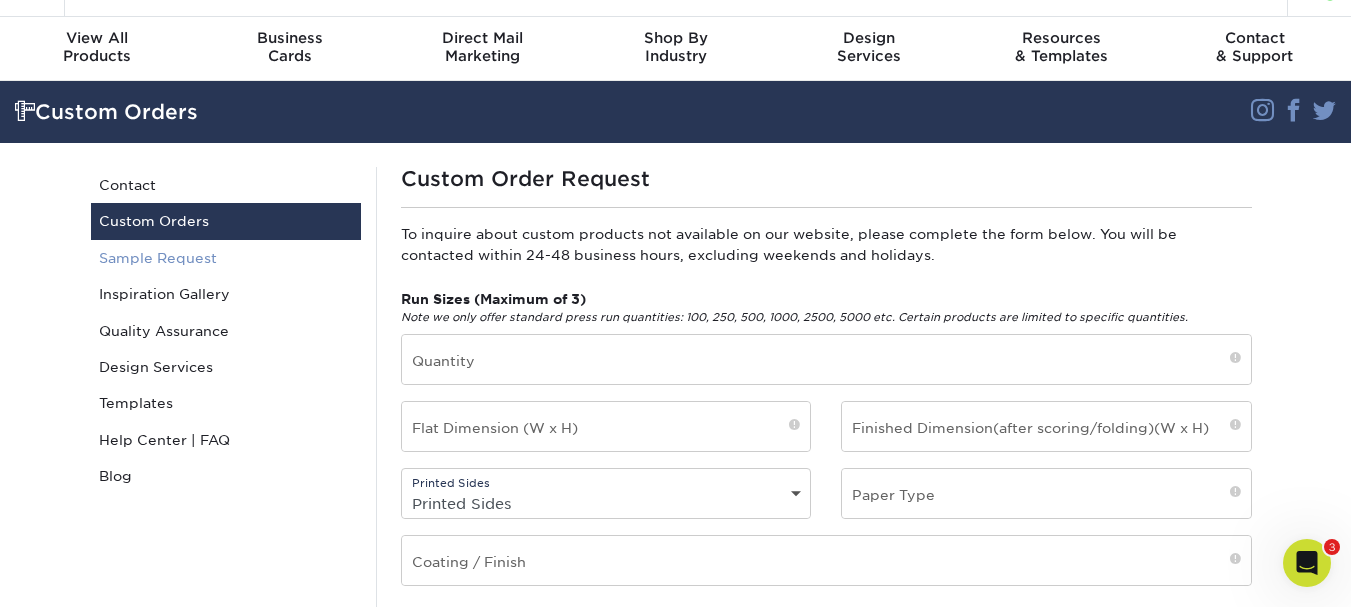 scroll, scrollTop: 0, scrollLeft: 0, axis: both 